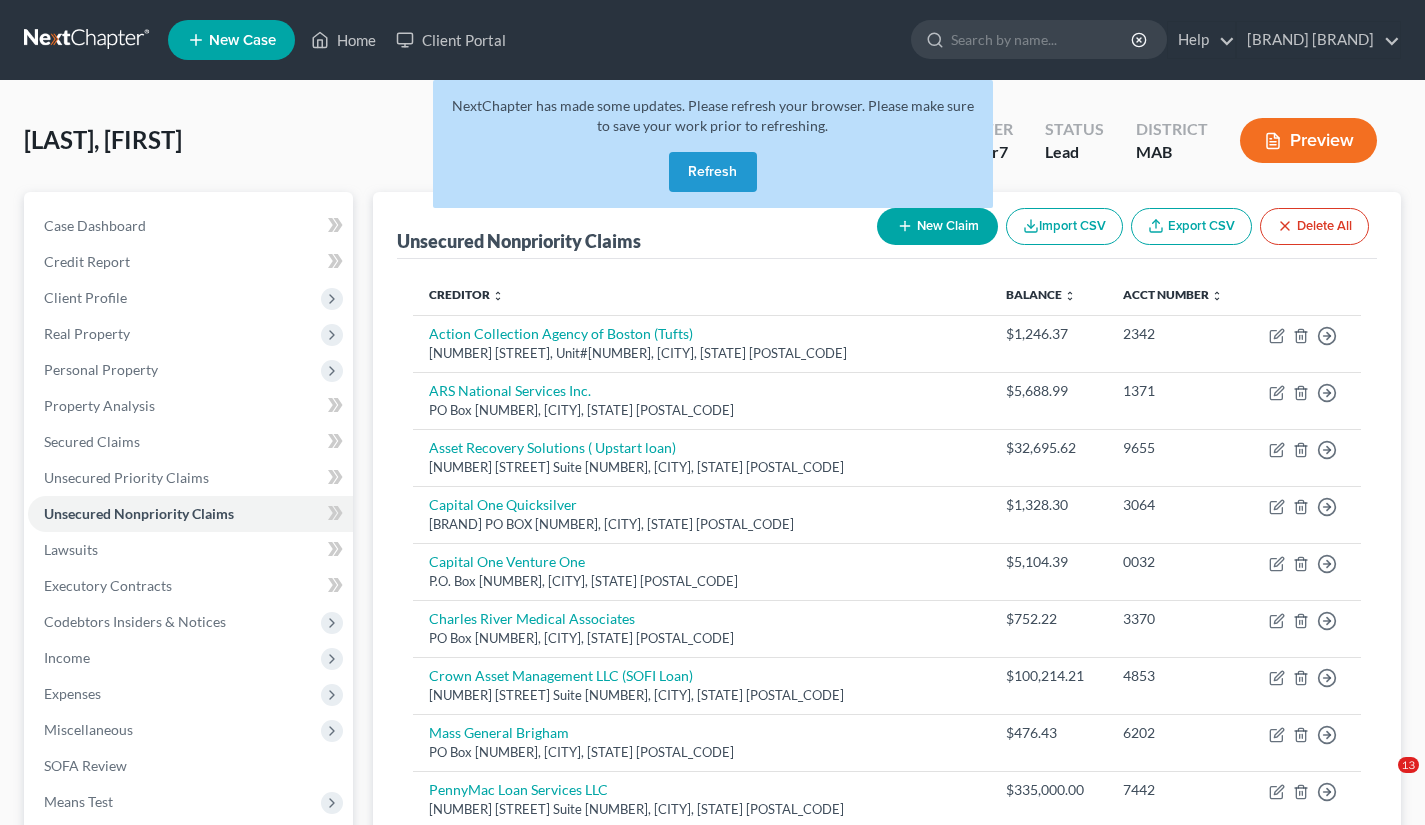 scroll, scrollTop: 446, scrollLeft: 0, axis: vertical 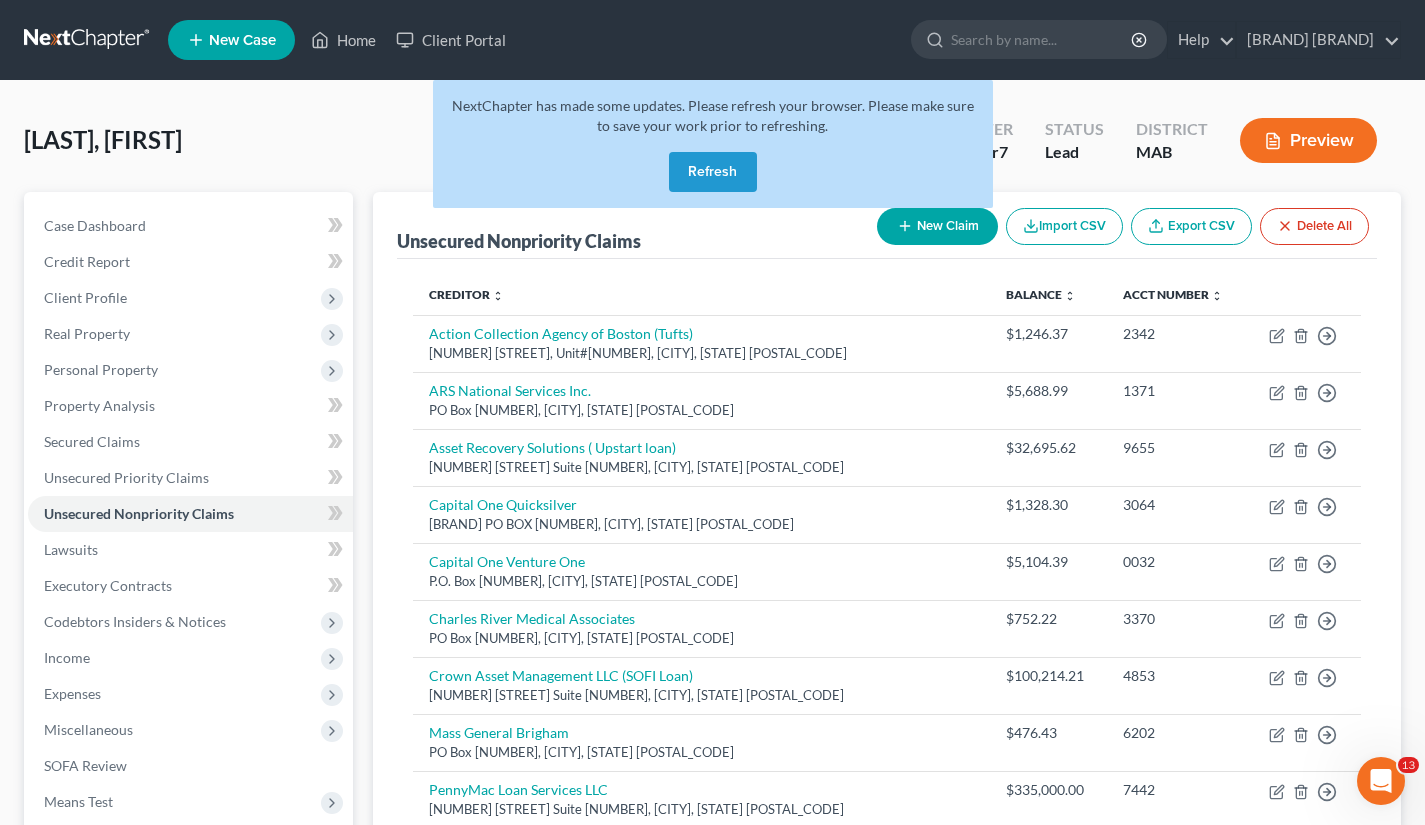 click on "Refresh" at bounding box center [713, 172] 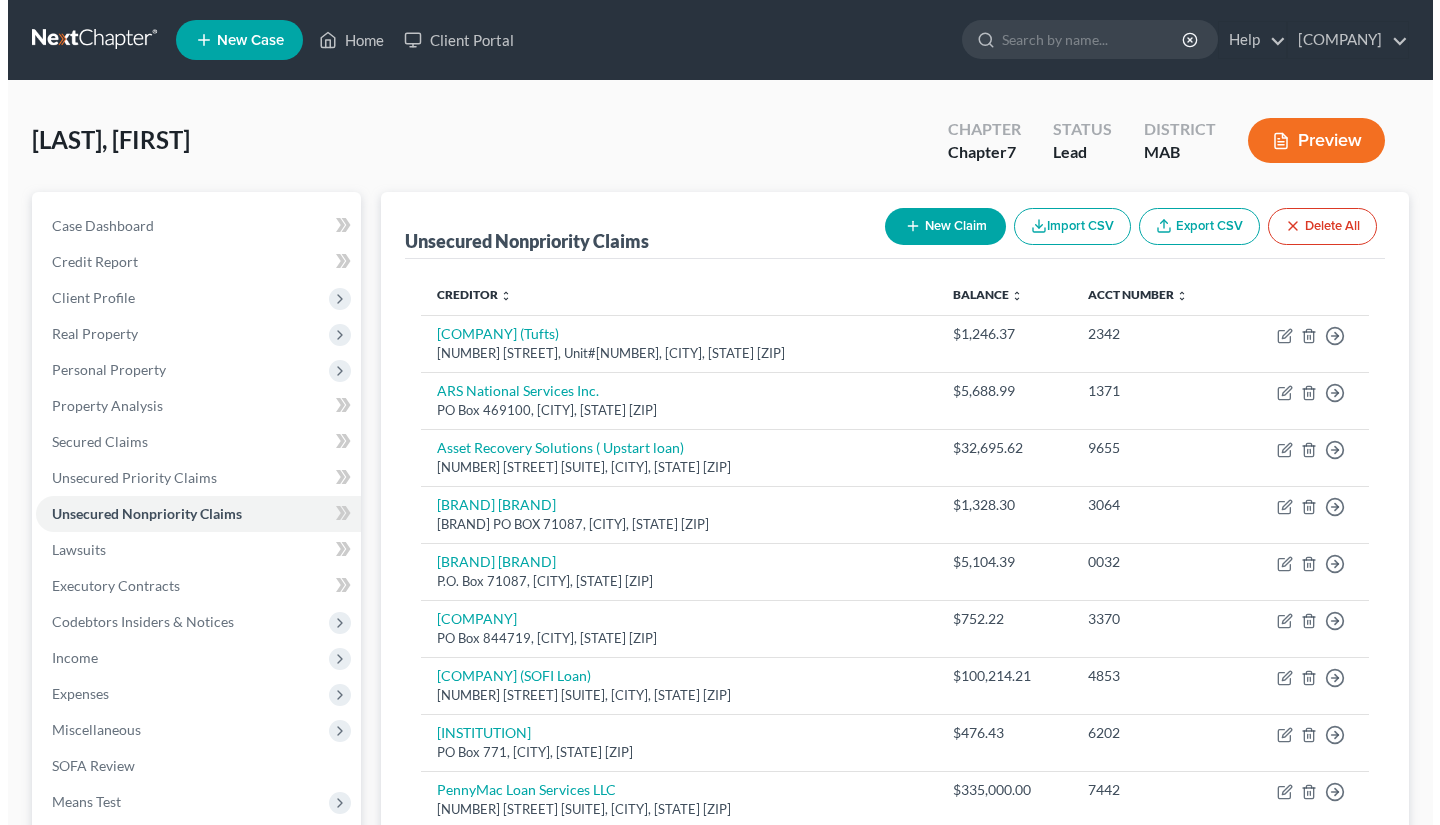scroll, scrollTop: 0, scrollLeft: 0, axis: both 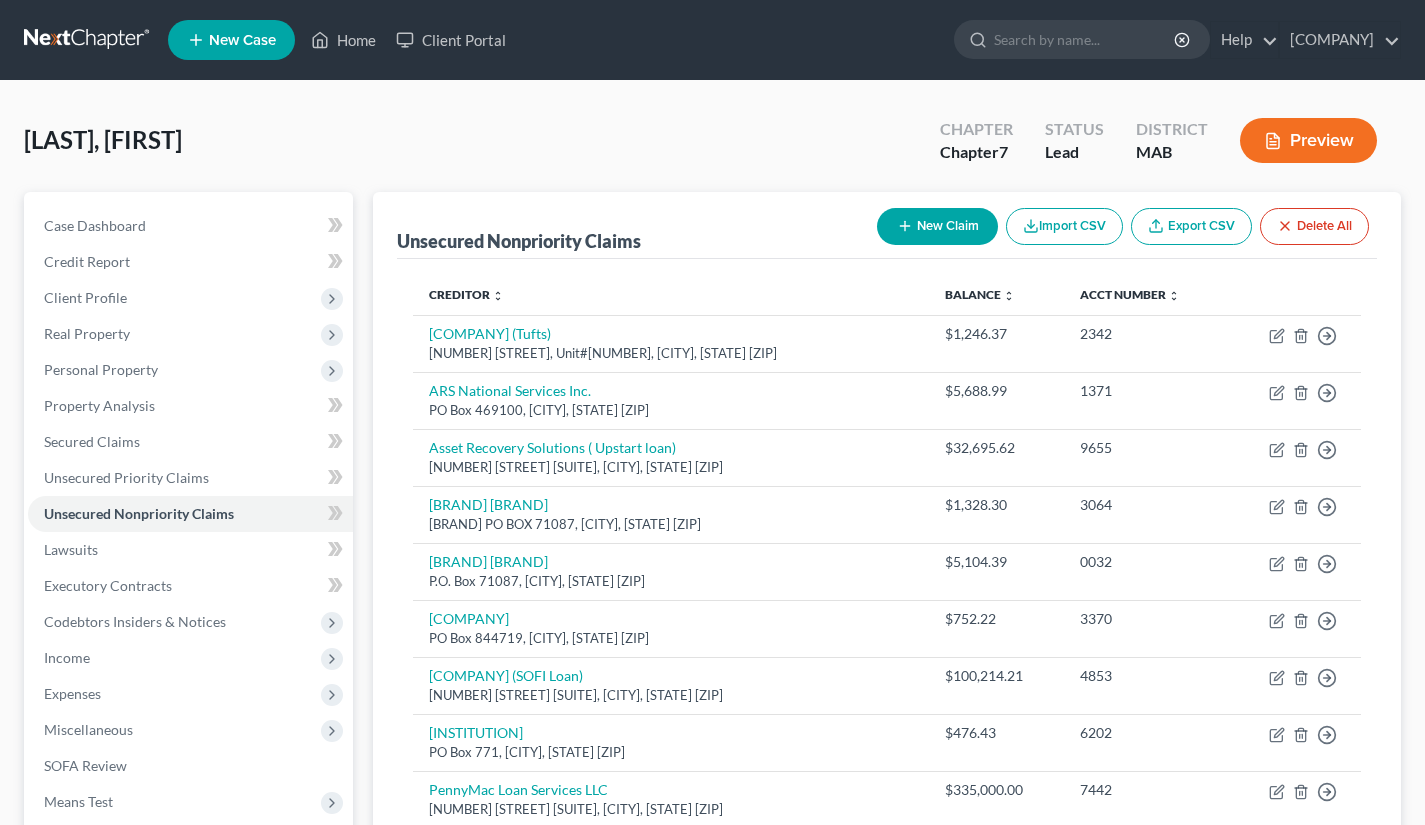 click on "New Claim" at bounding box center (937, 226) 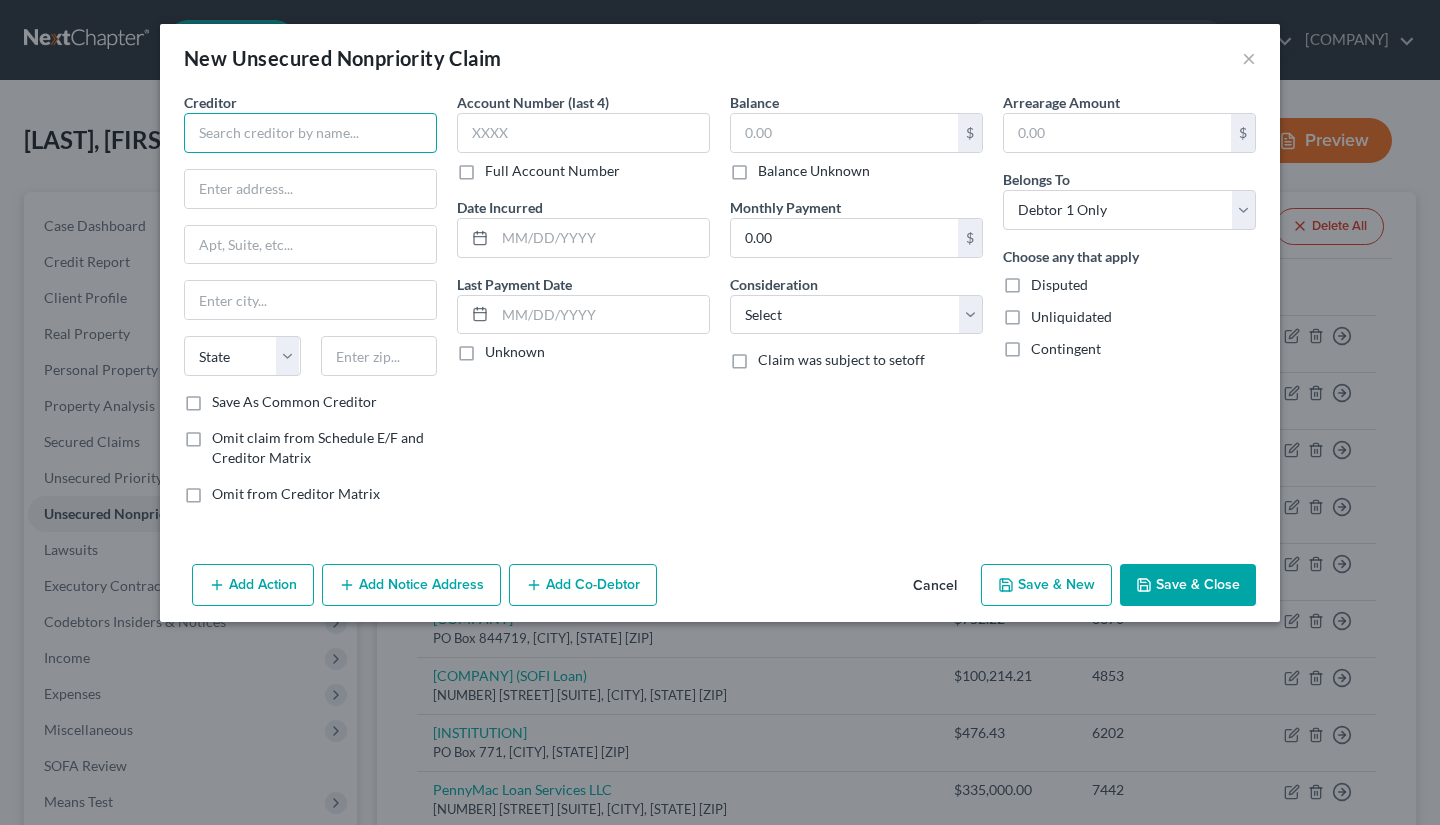 click at bounding box center [310, 133] 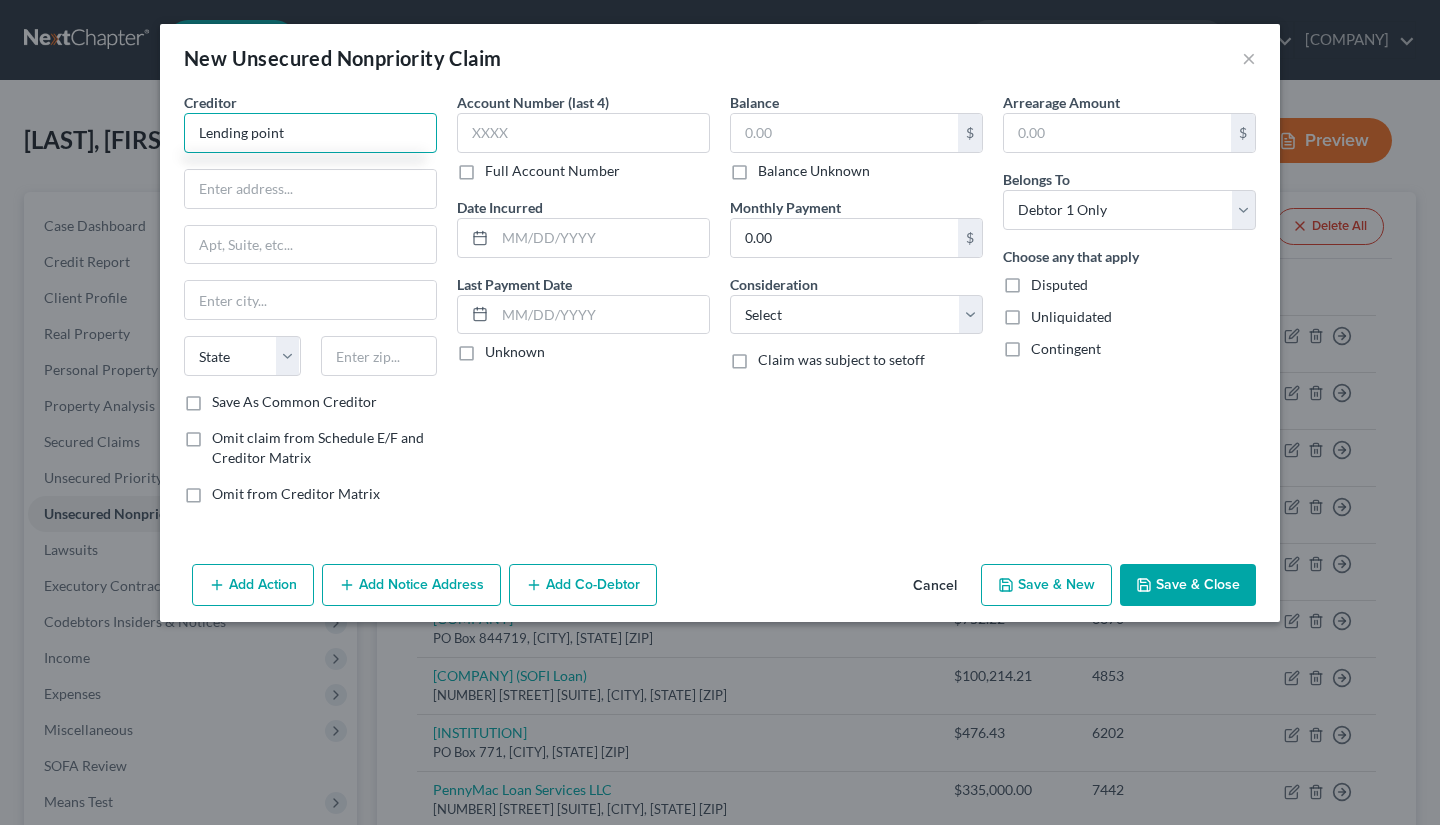 click on "Lending point" at bounding box center [310, 133] 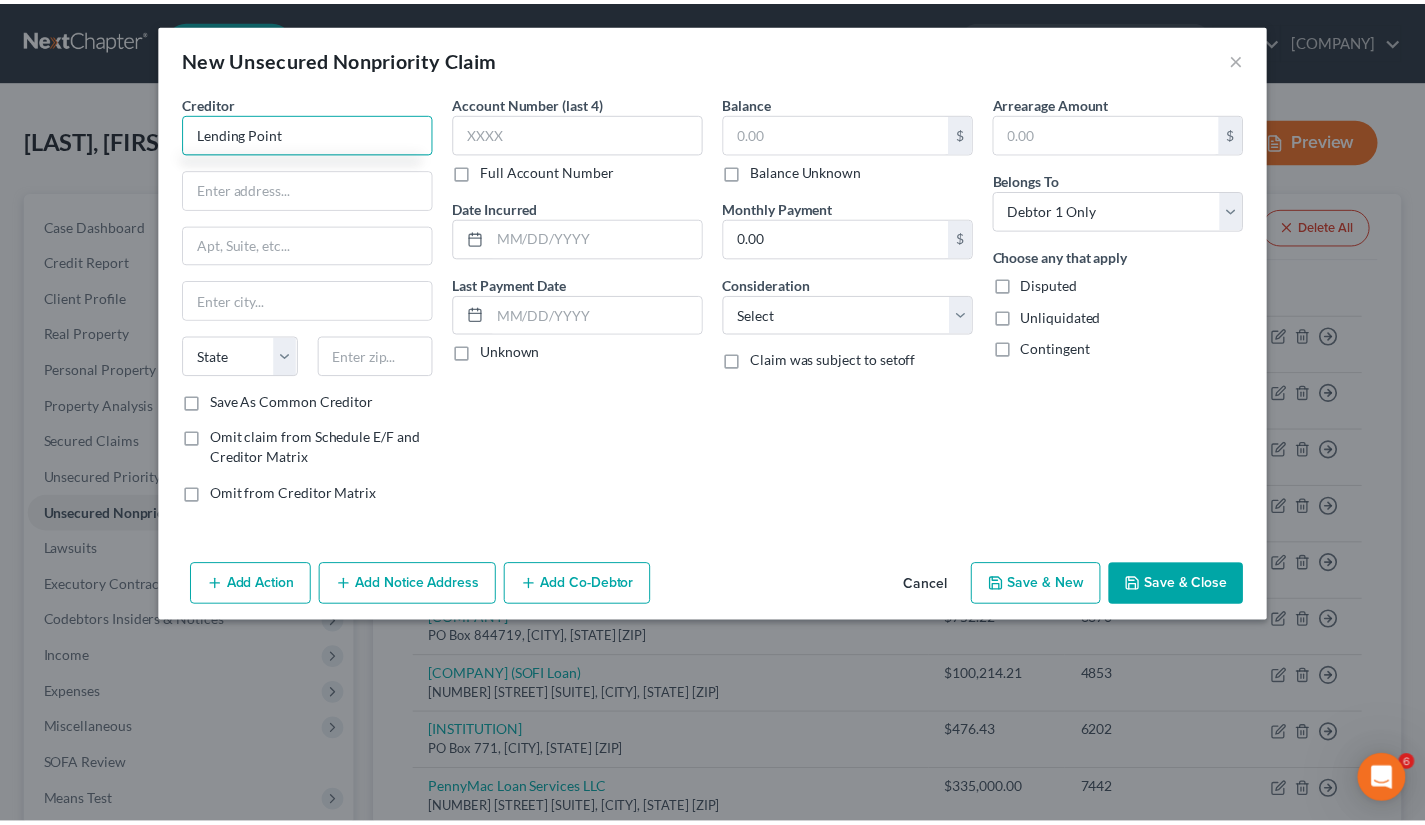scroll, scrollTop: 0, scrollLeft: 0, axis: both 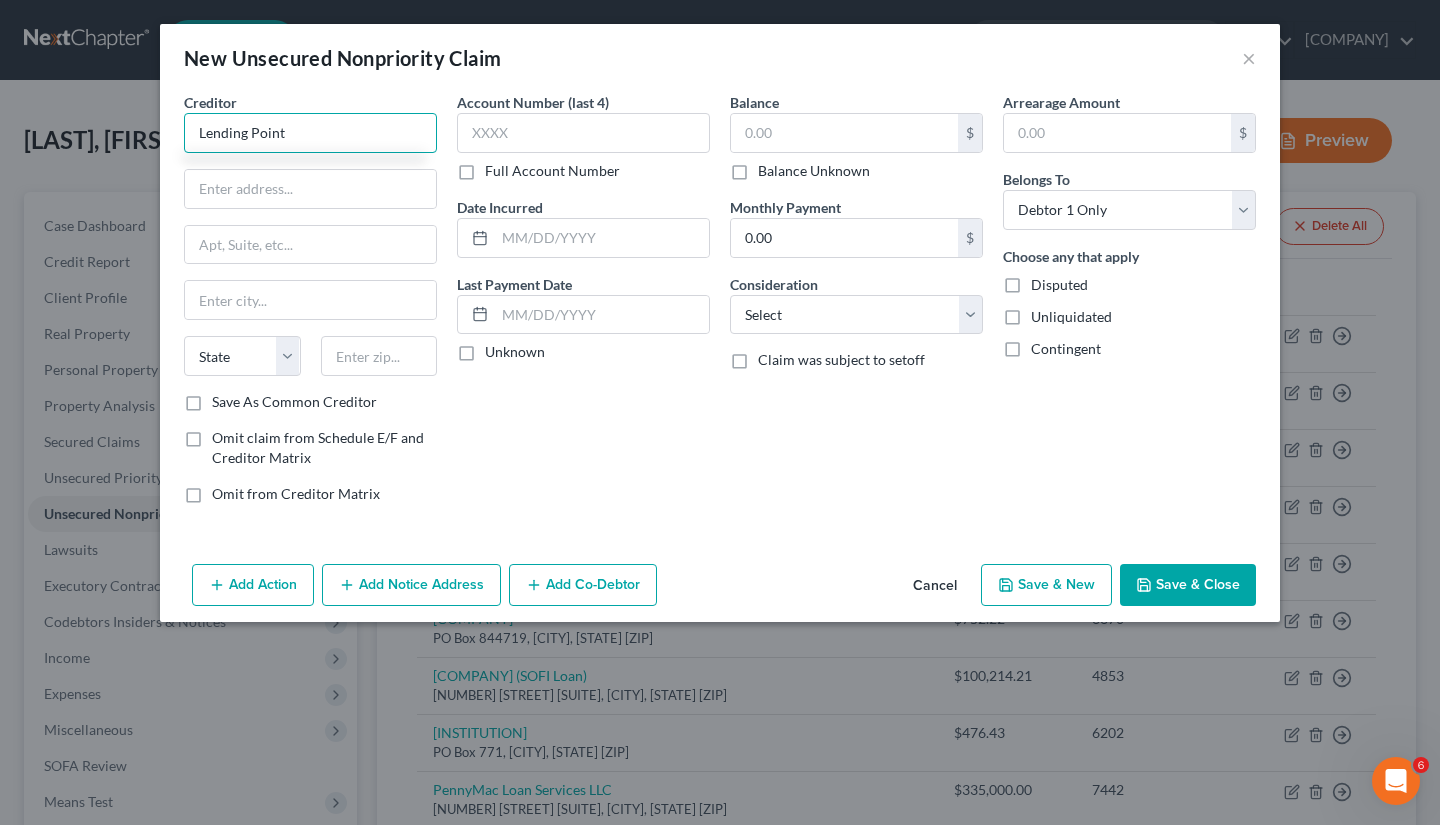 type on "Lending Point" 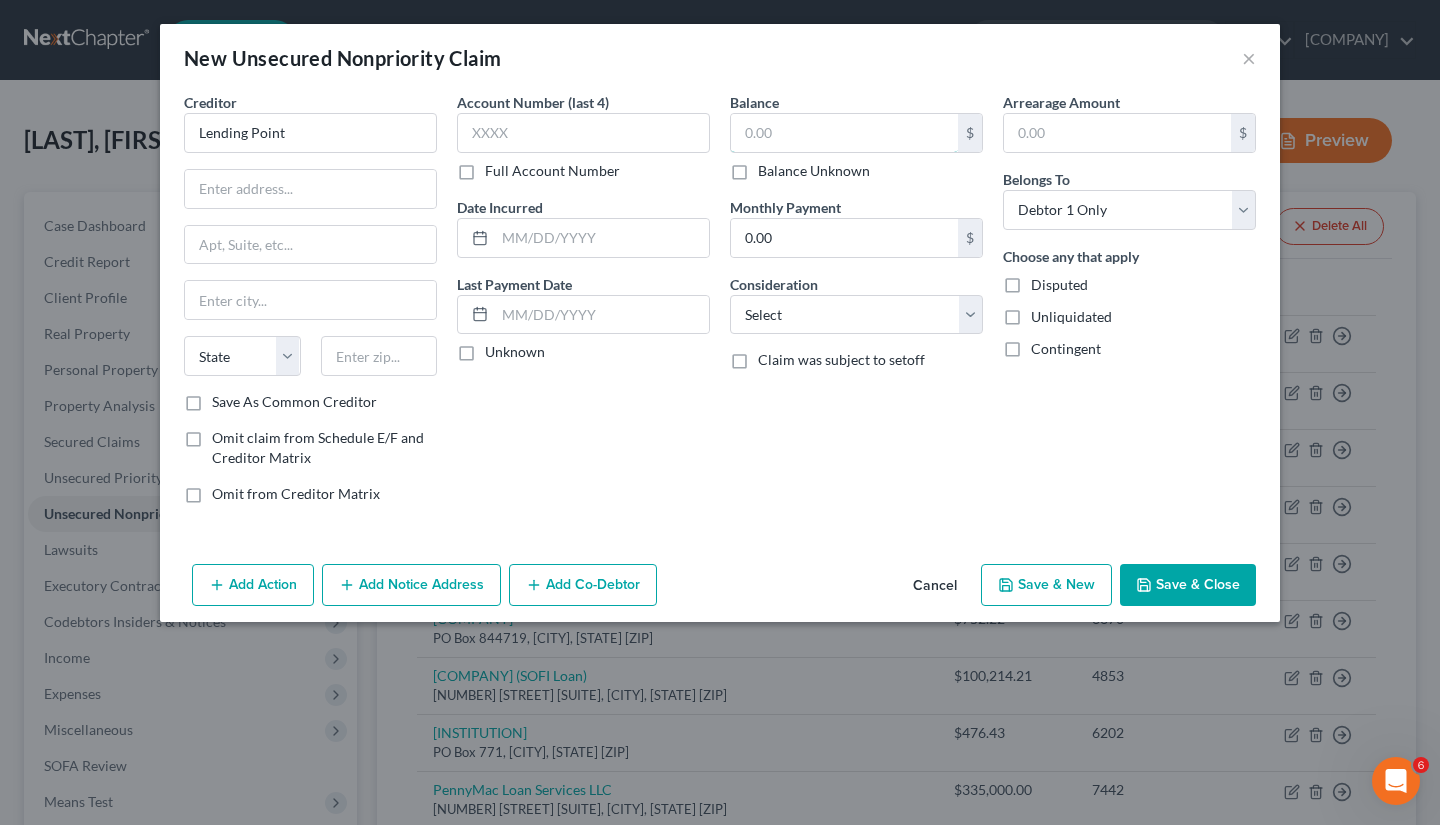 click at bounding box center (844, 133) 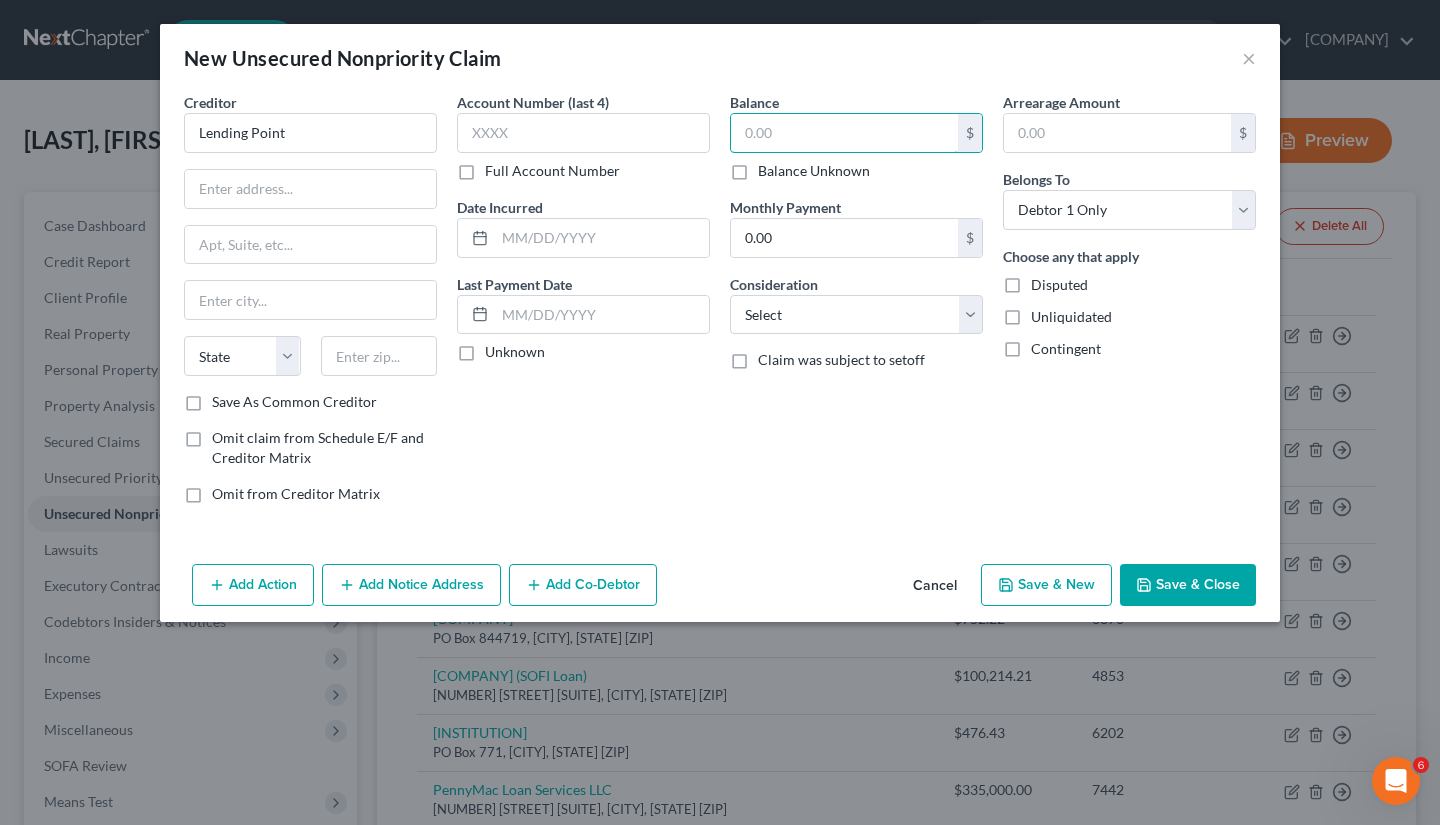 click at bounding box center [844, 133] 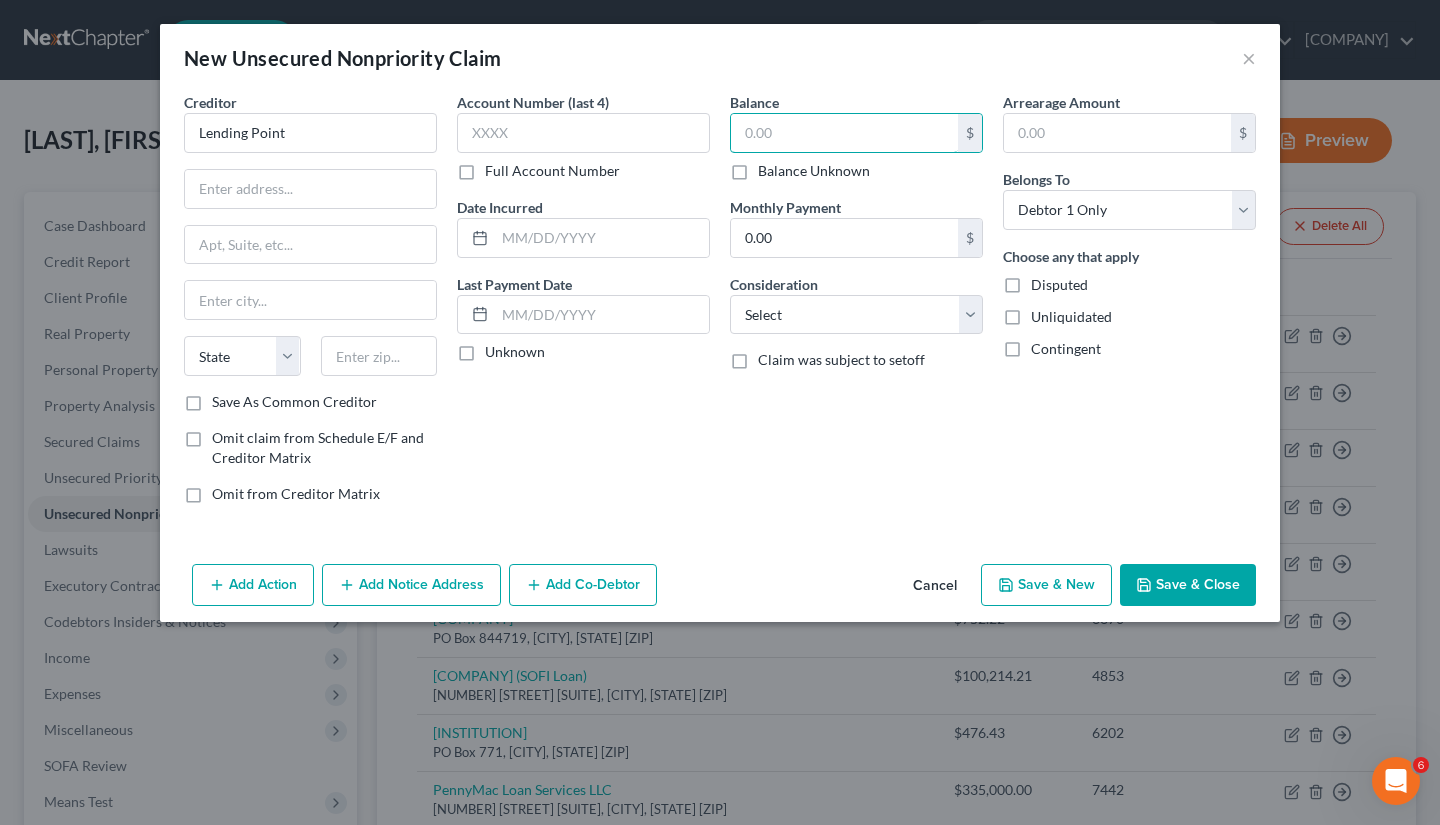 paste on "$25,835.64" 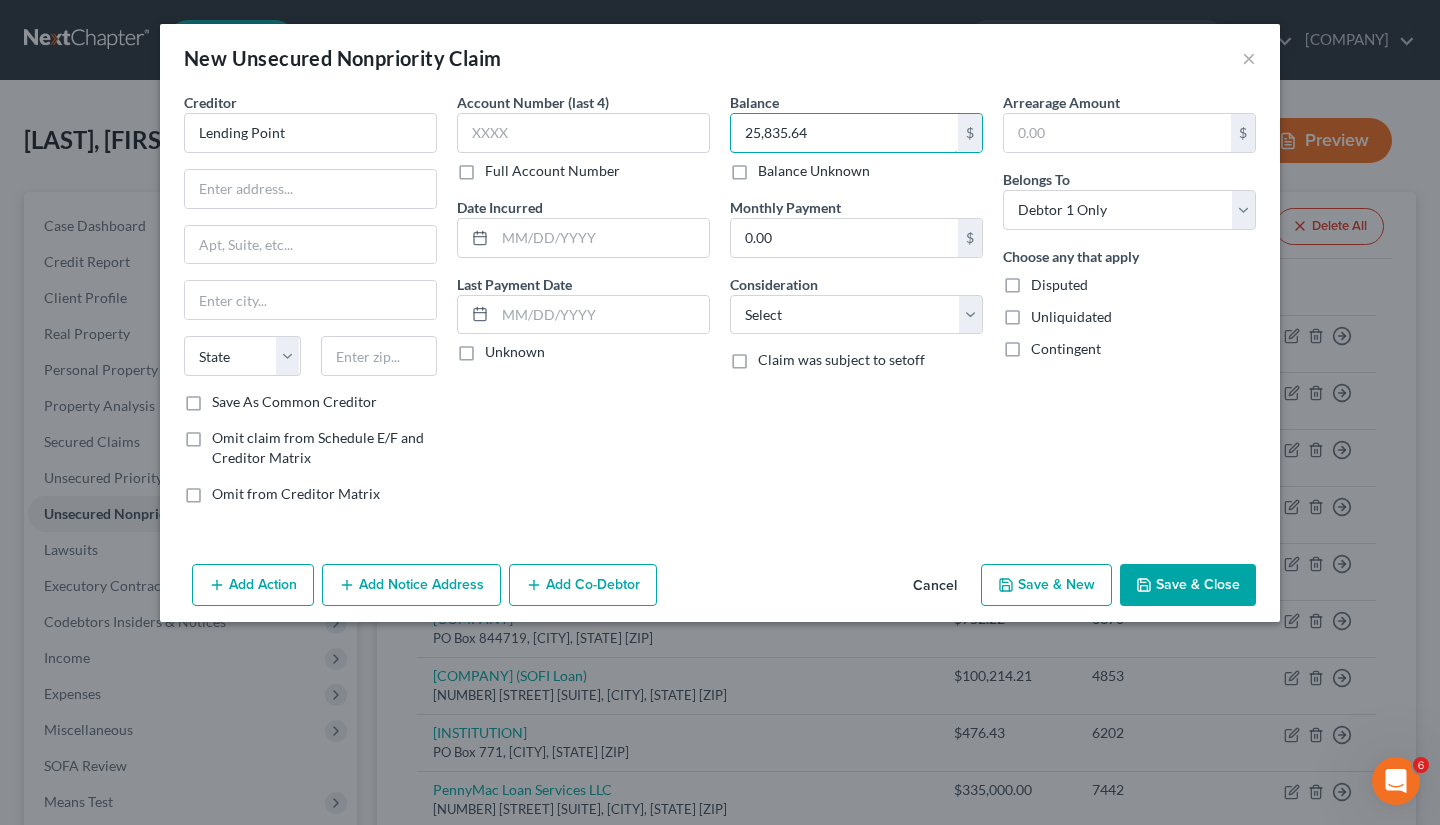 type on "25,835.64" 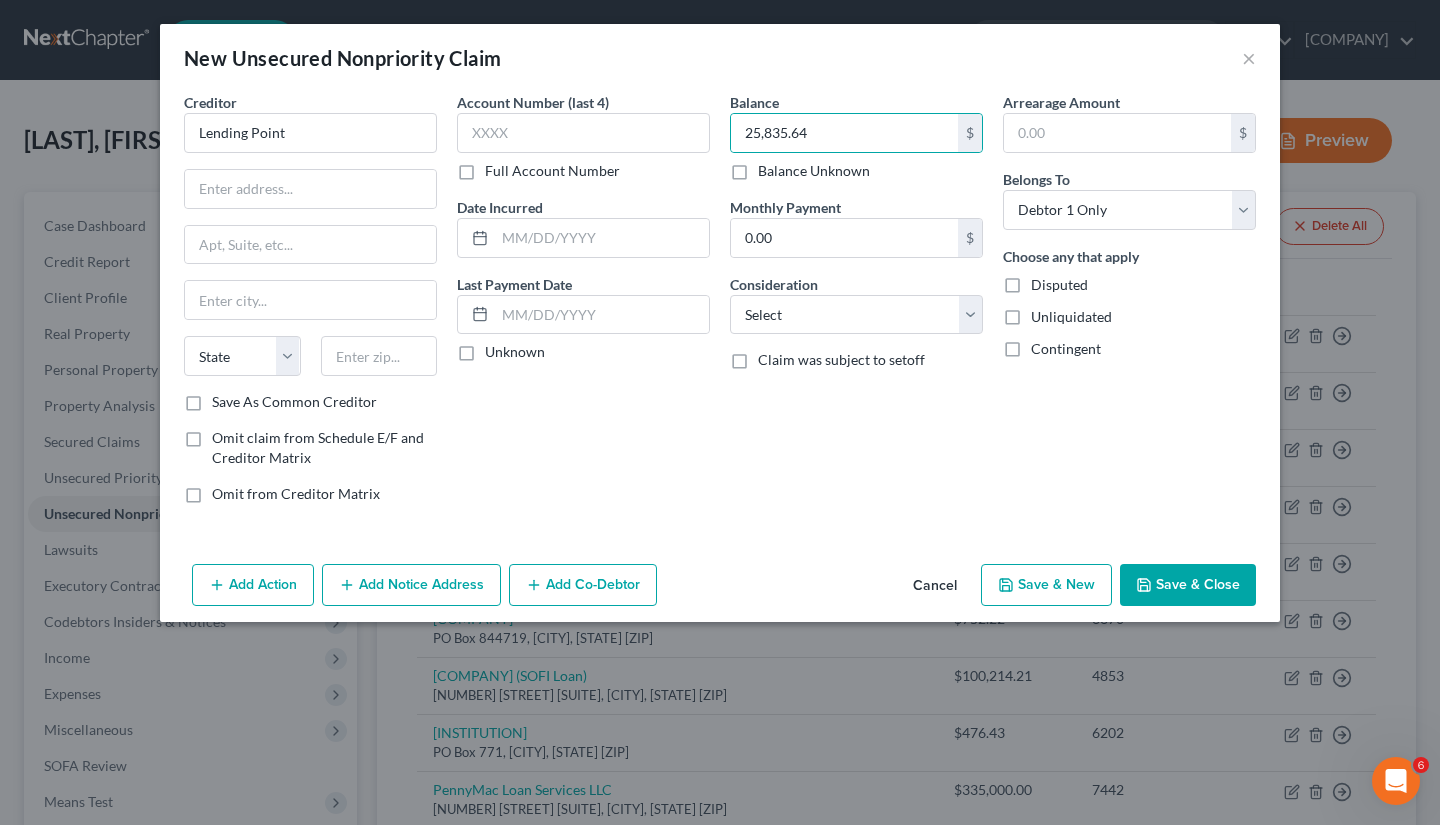 click on "Save & Close" at bounding box center (1188, 585) 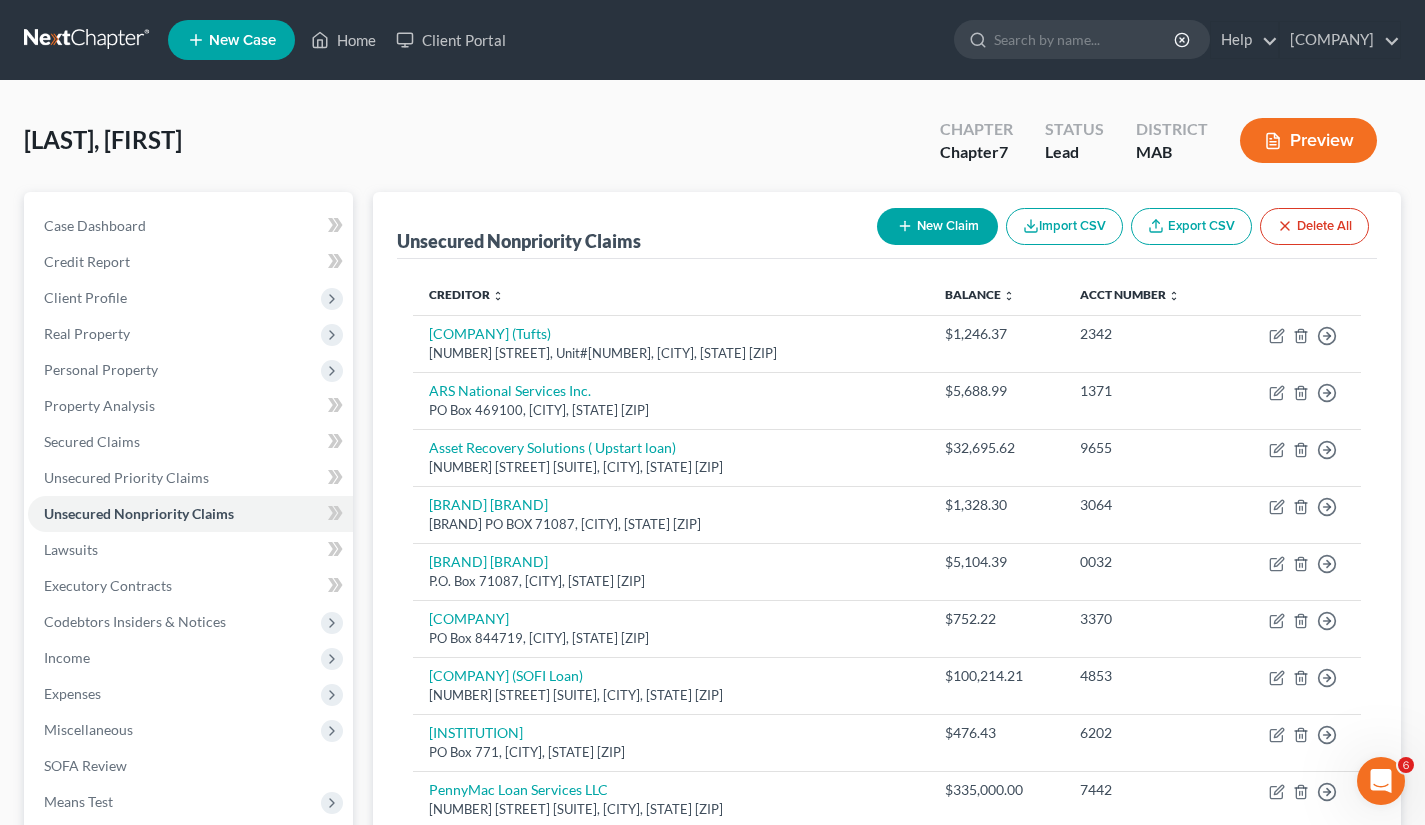 scroll, scrollTop: 487, scrollLeft: 0, axis: vertical 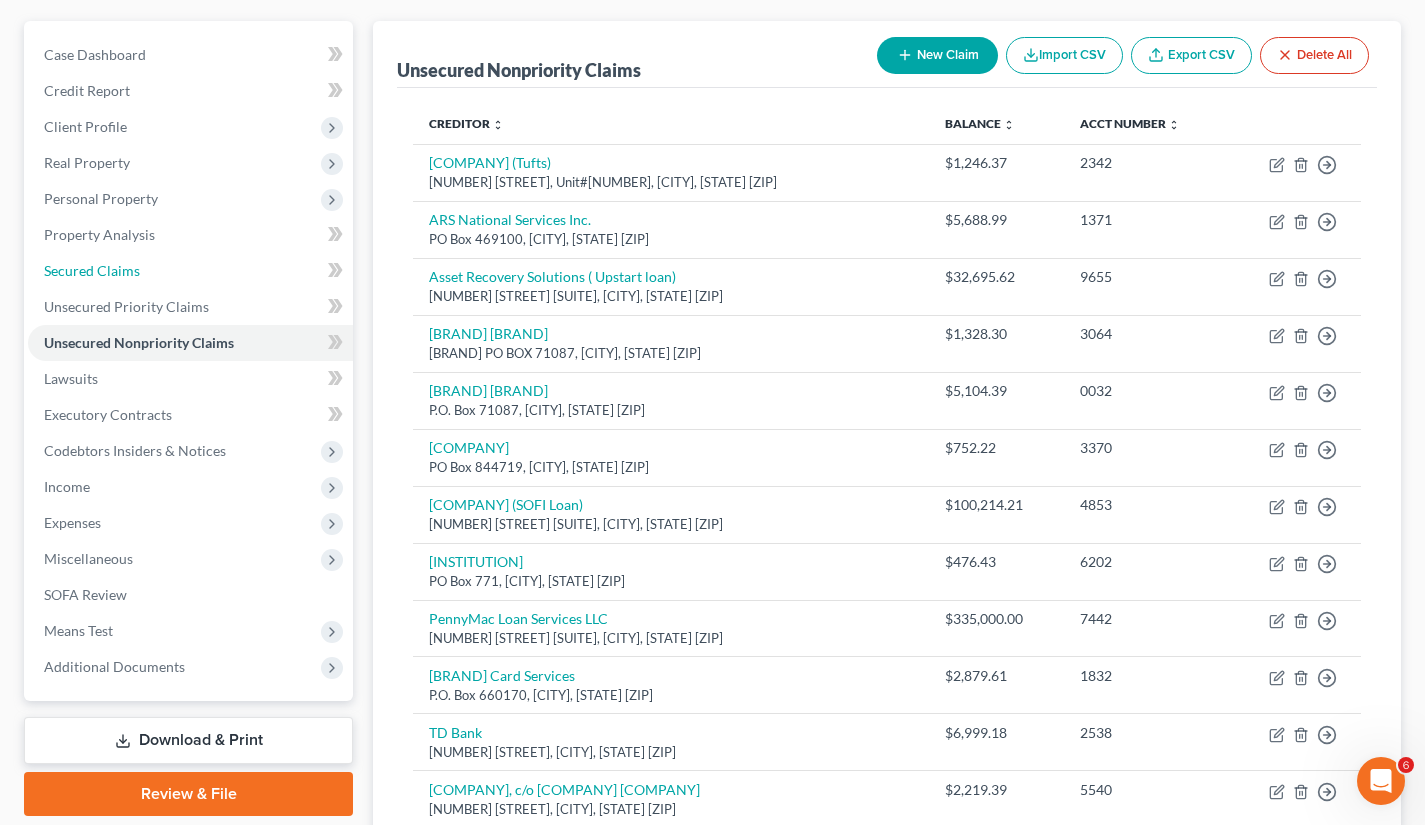 click on "Secured Claims" at bounding box center (92, 270) 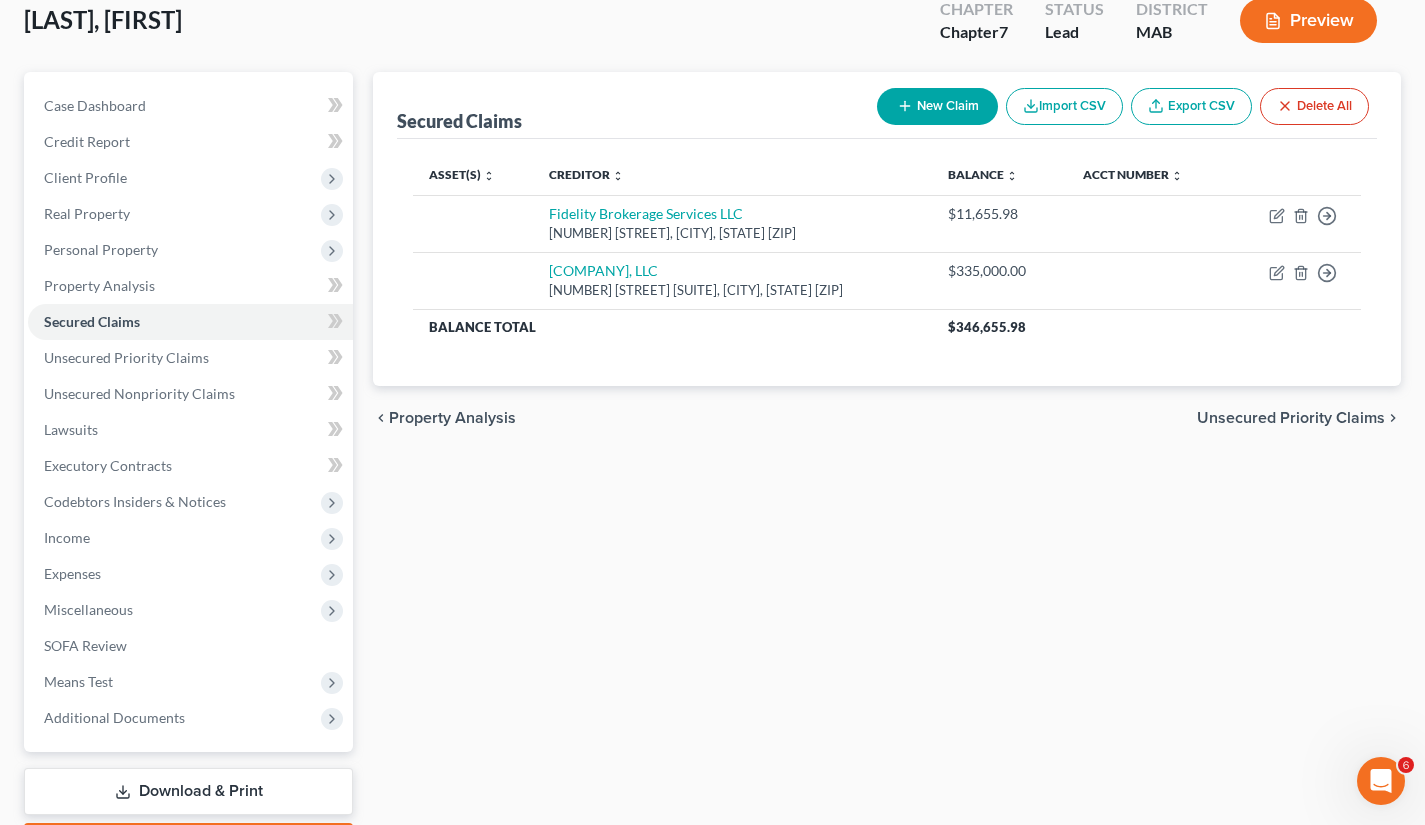 scroll, scrollTop: 0, scrollLeft: 0, axis: both 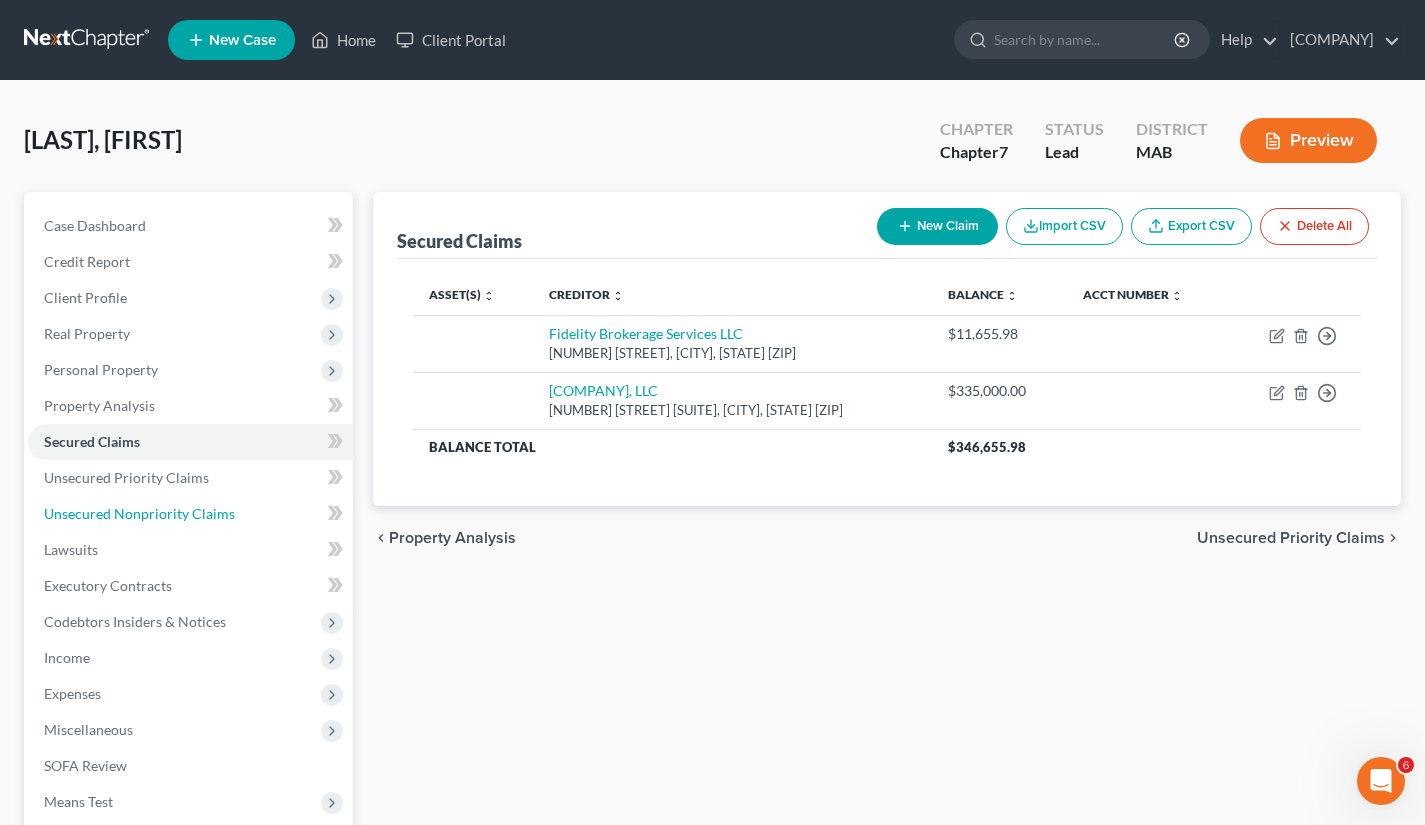 click on "Unsecured Nonpriority Claims" at bounding box center (139, 513) 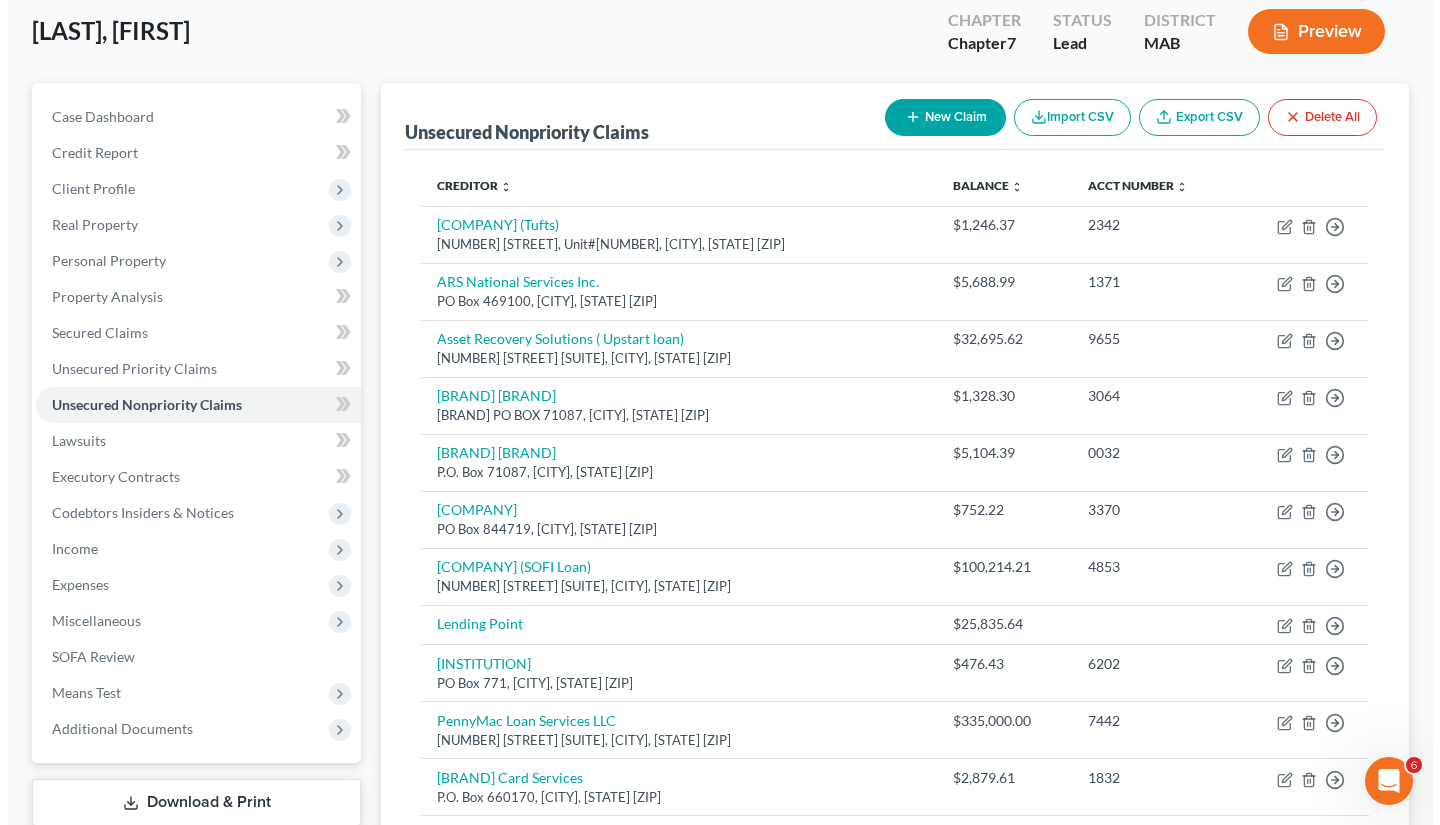 scroll, scrollTop: 105, scrollLeft: 0, axis: vertical 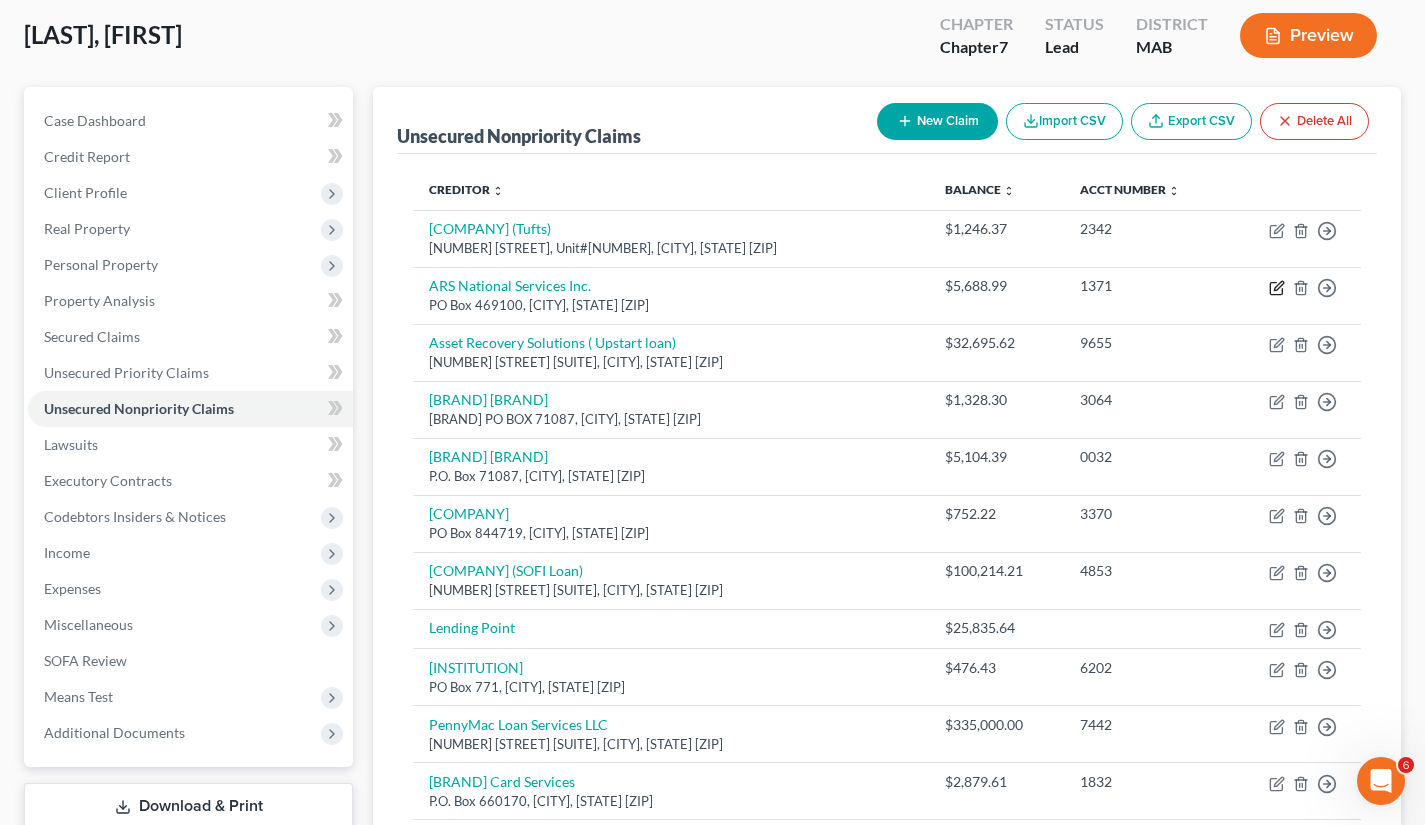 click 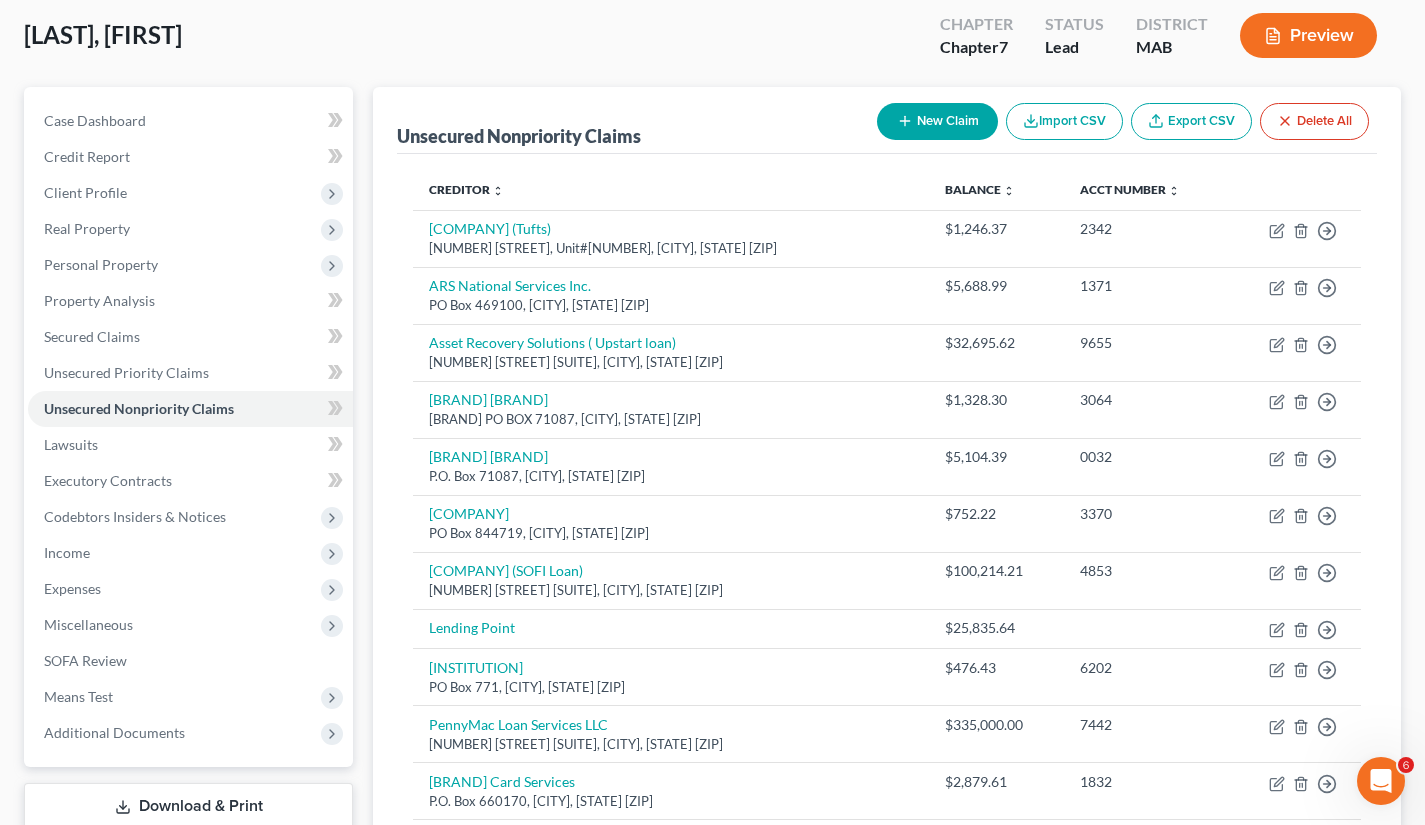 select on "4" 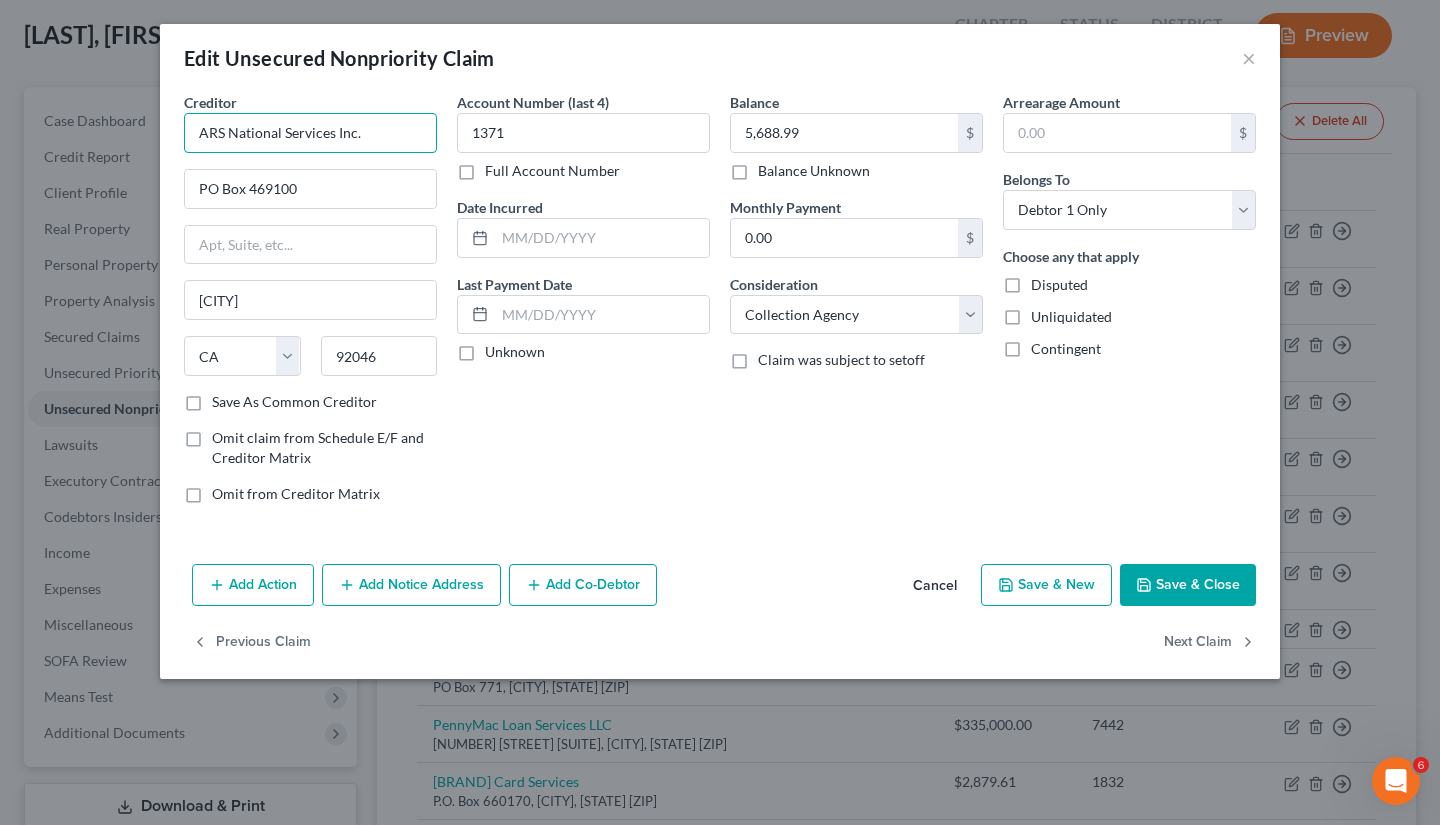 click on "ARS National Services Inc." at bounding box center (310, 133) 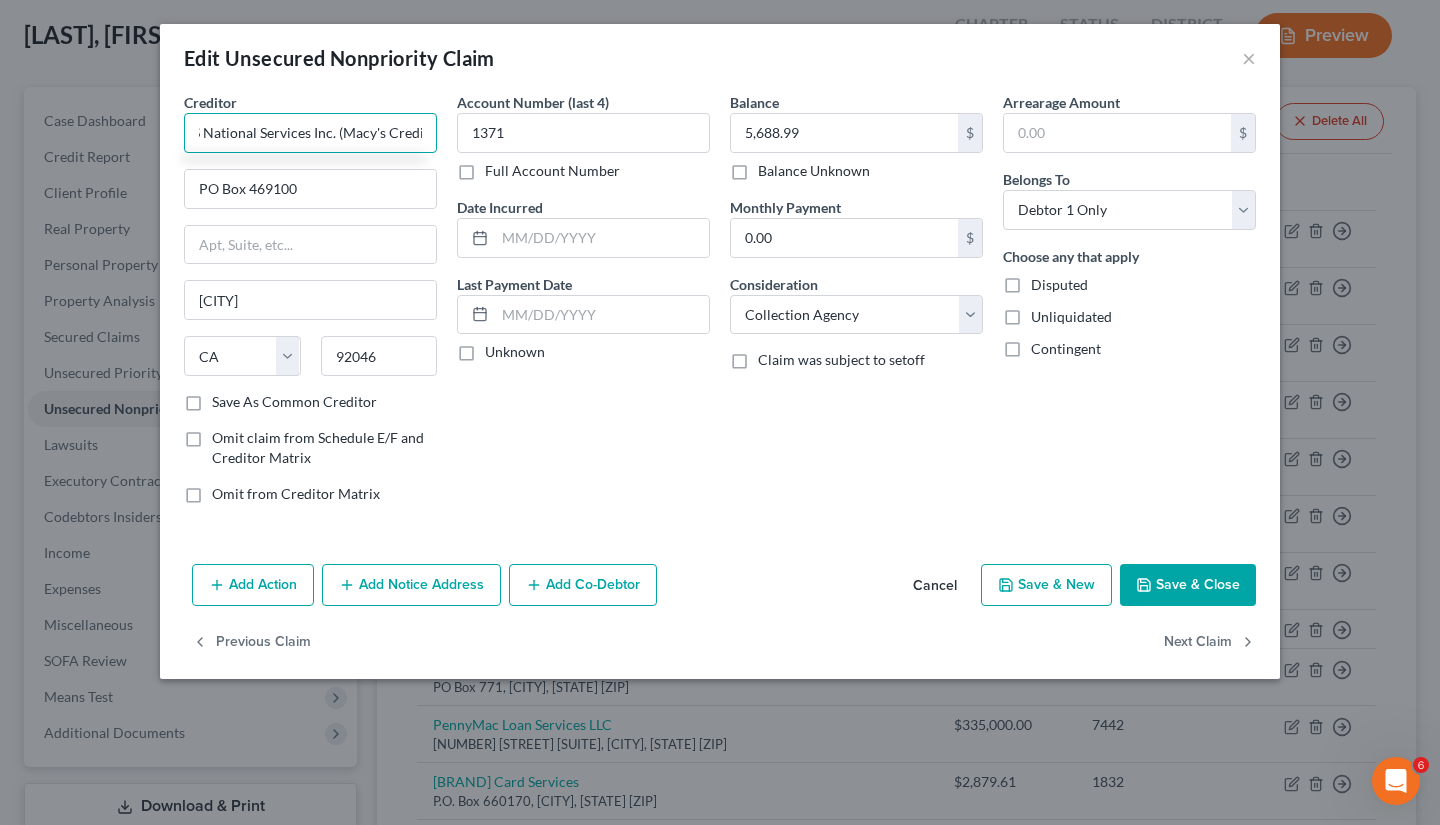 scroll, scrollTop: 0, scrollLeft: 30, axis: horizontal 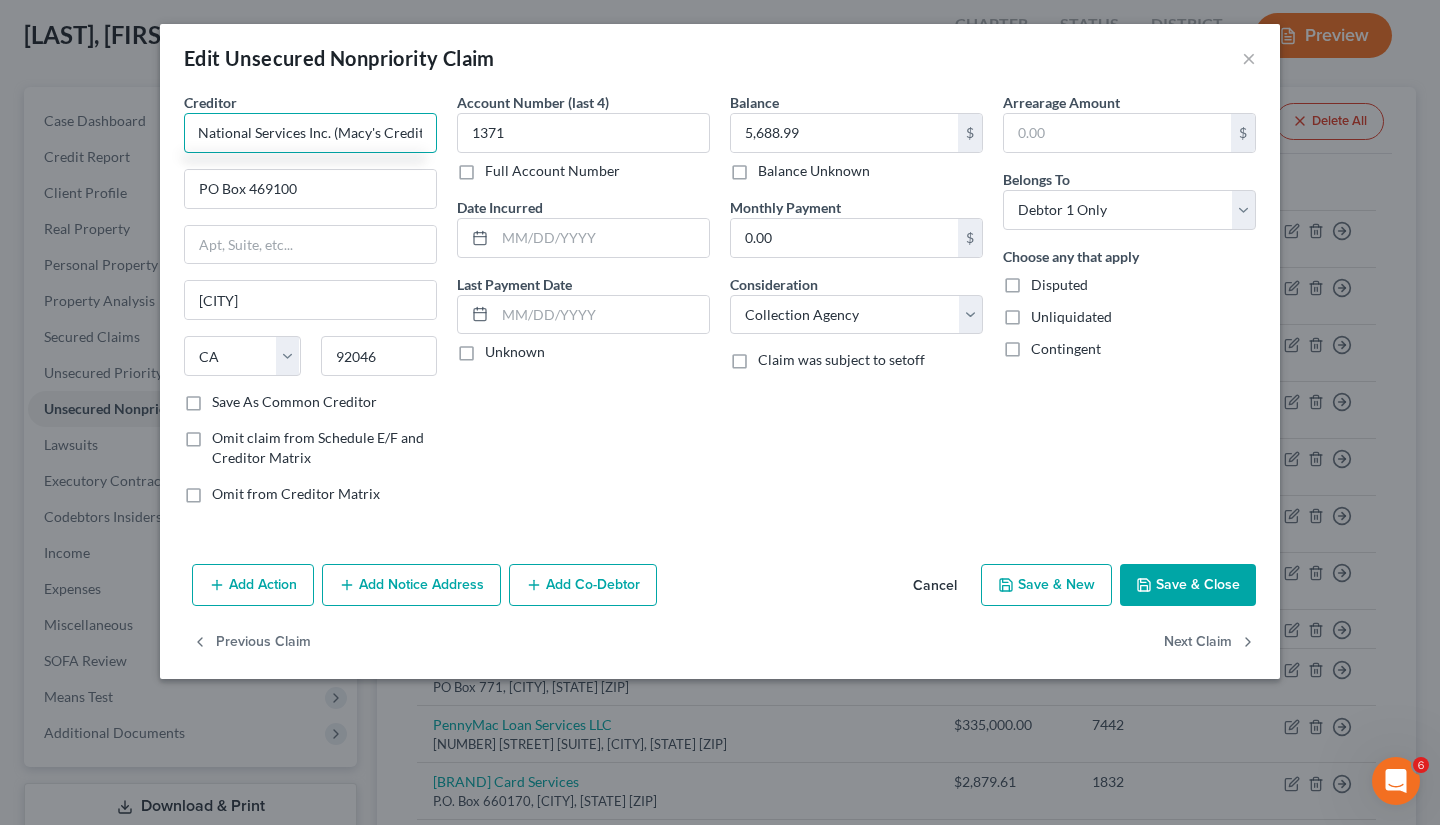 click on "ARS National Services Inc. (Macy's Credit" at bounding box center [310, 133] 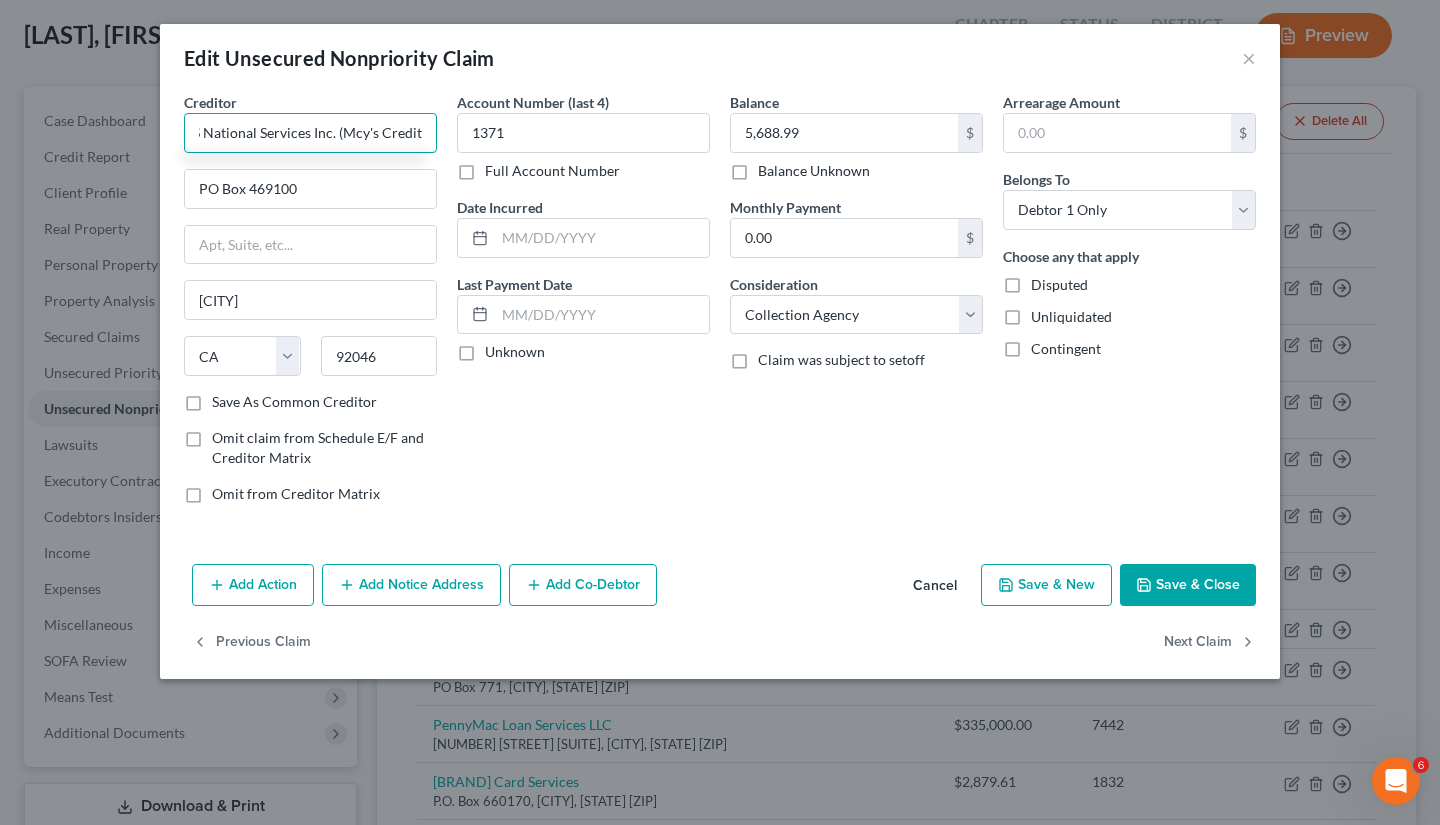 scroll, scrollTop: 0, scrollLeft: 21, axis: horizontal 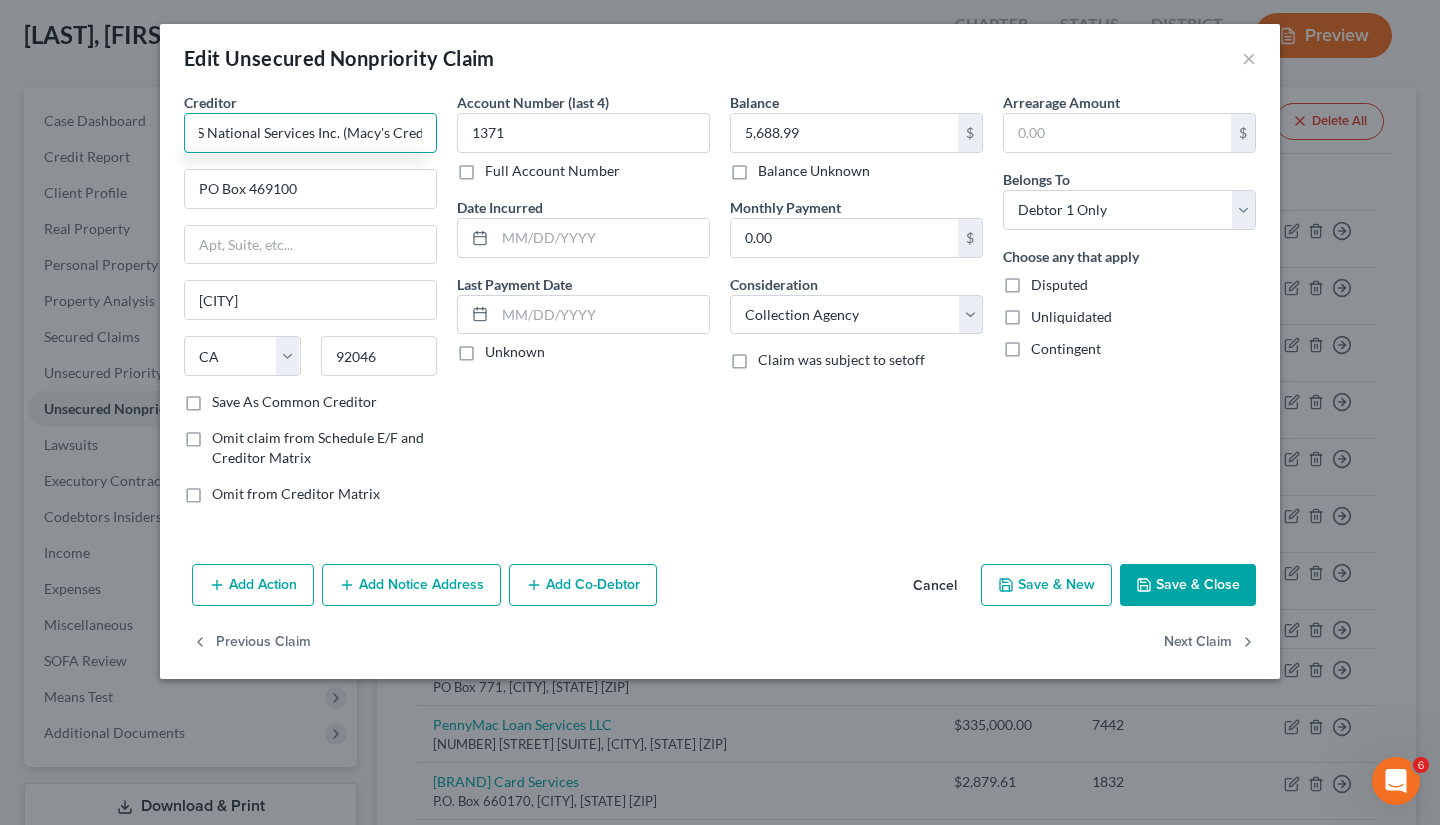 click on "ARS National Services Inc. (Macy's Credit" at bounding box center [310, 133] 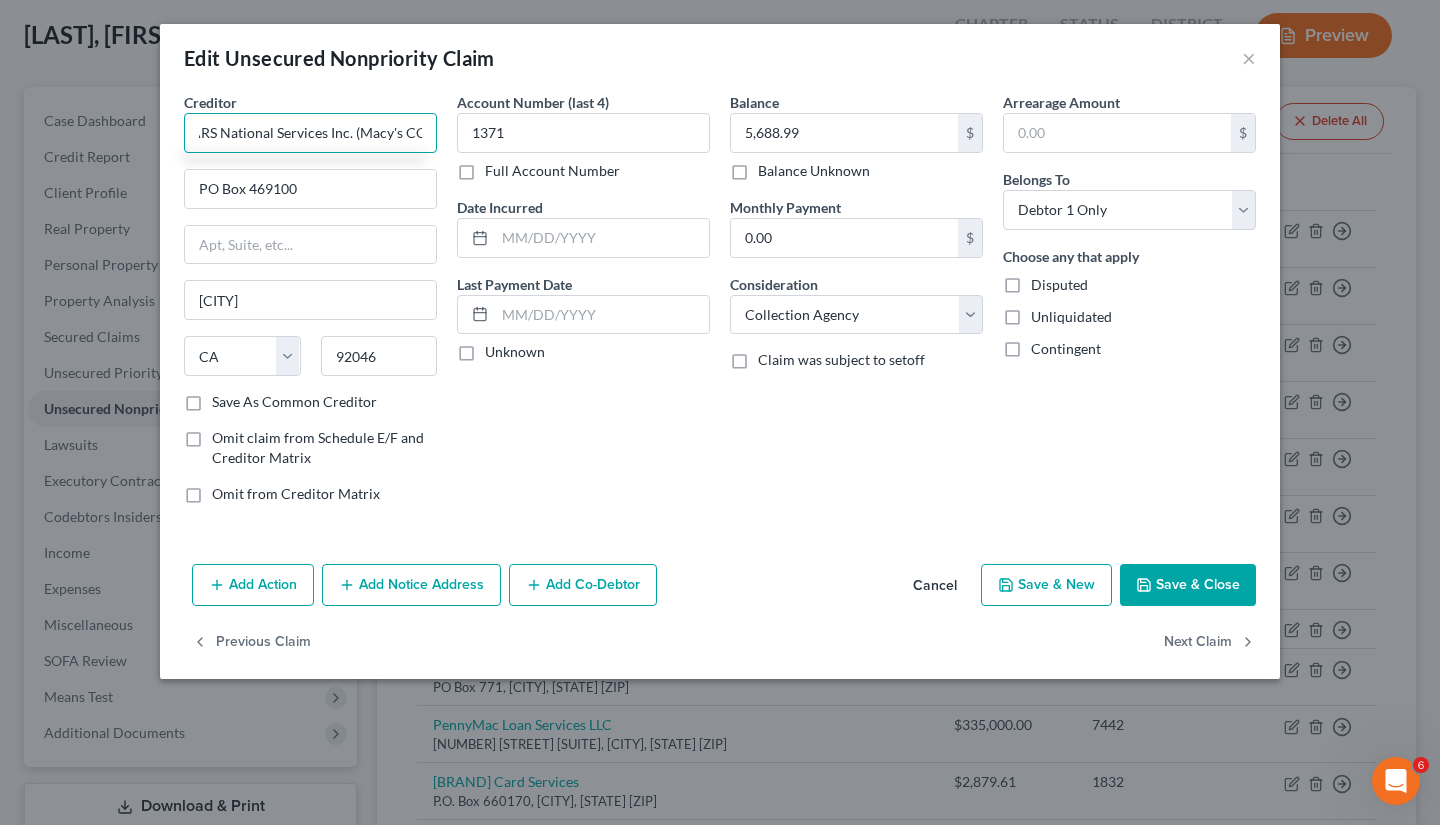 scroll, scrollTop: 0, scrollLeft: 12, axis: horizontal 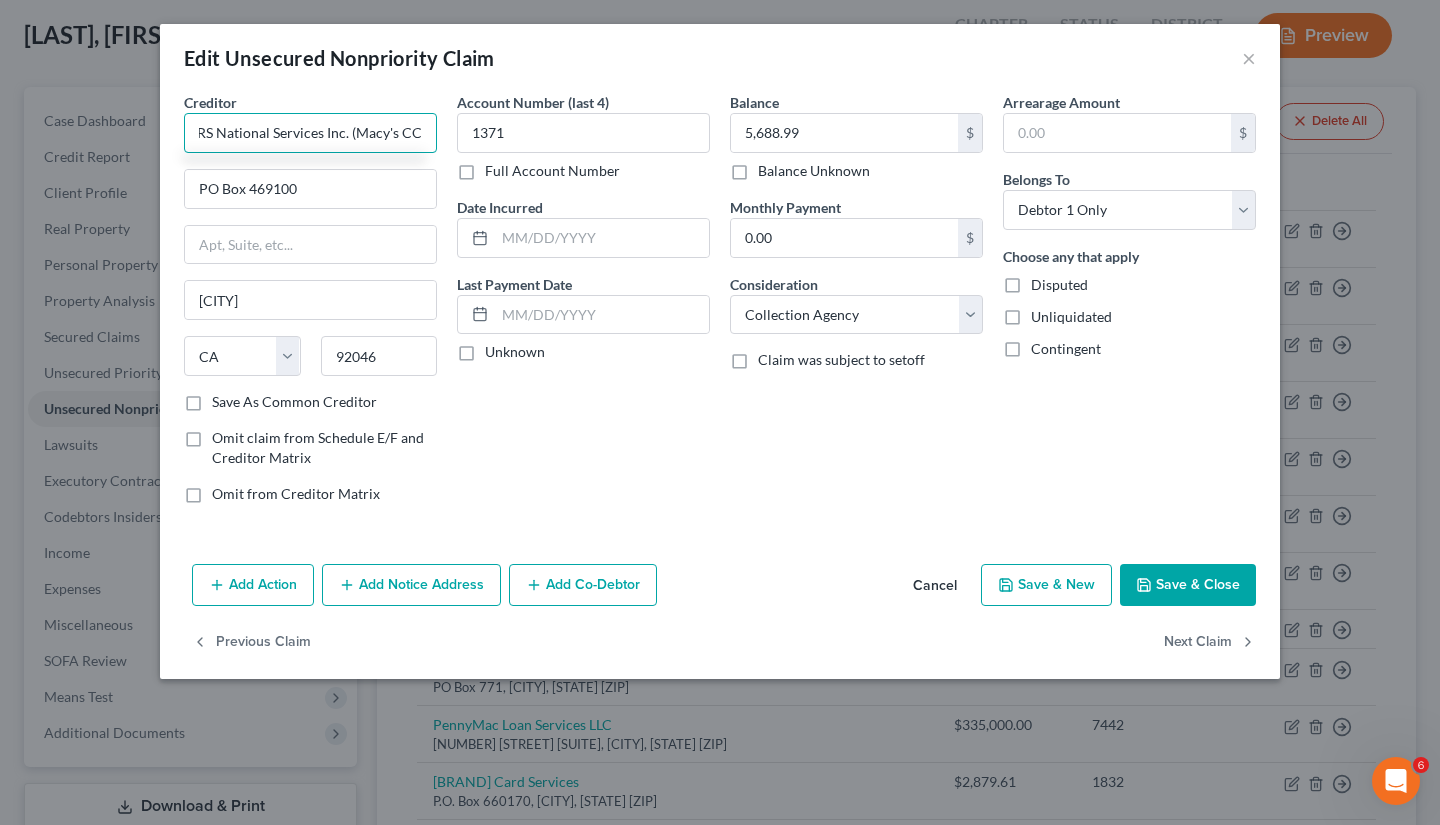 type on "ARS National Services Inc. (Macy's CC)" 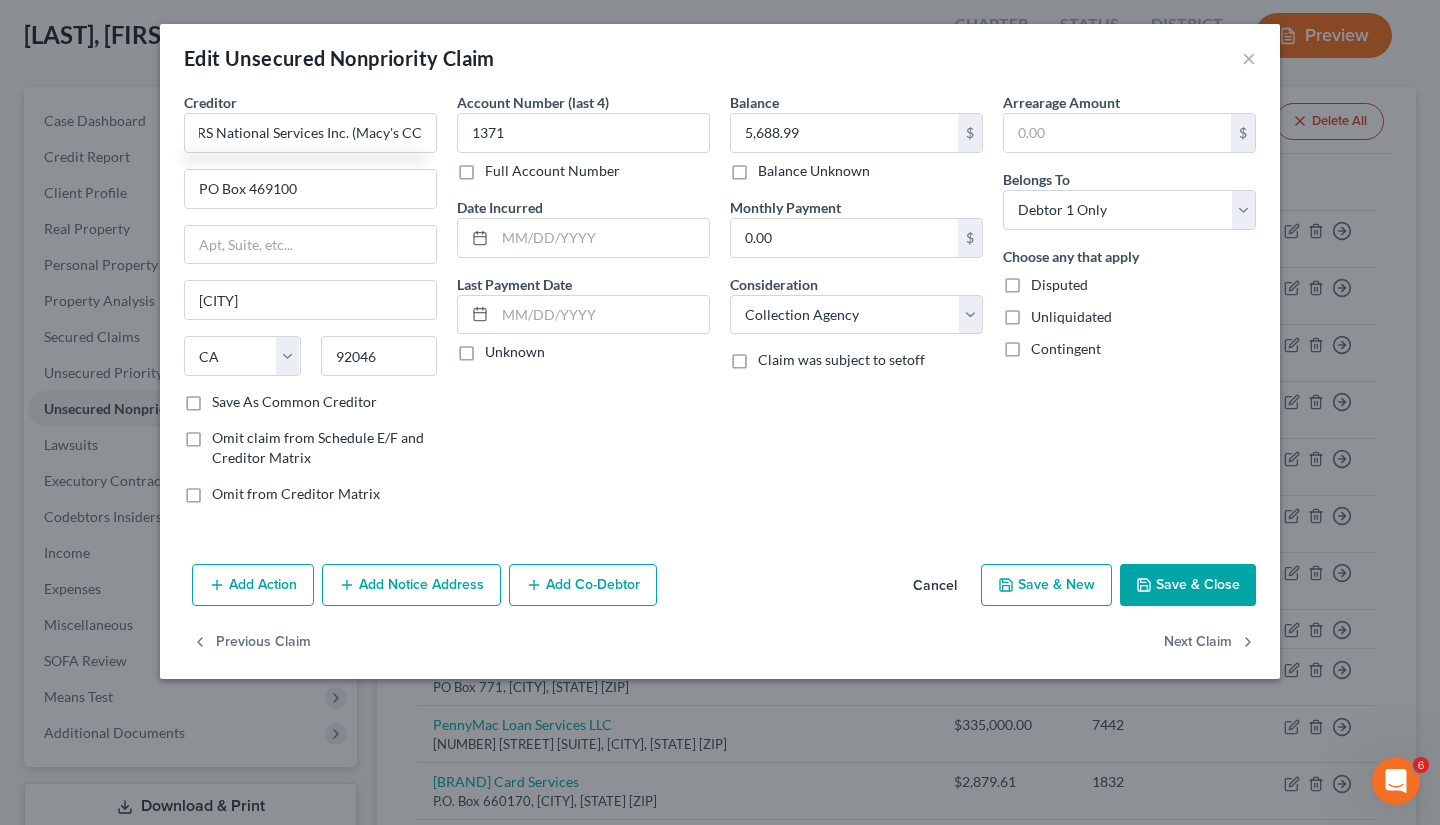click on "Save & Close" at bounding box center (1188, 585) 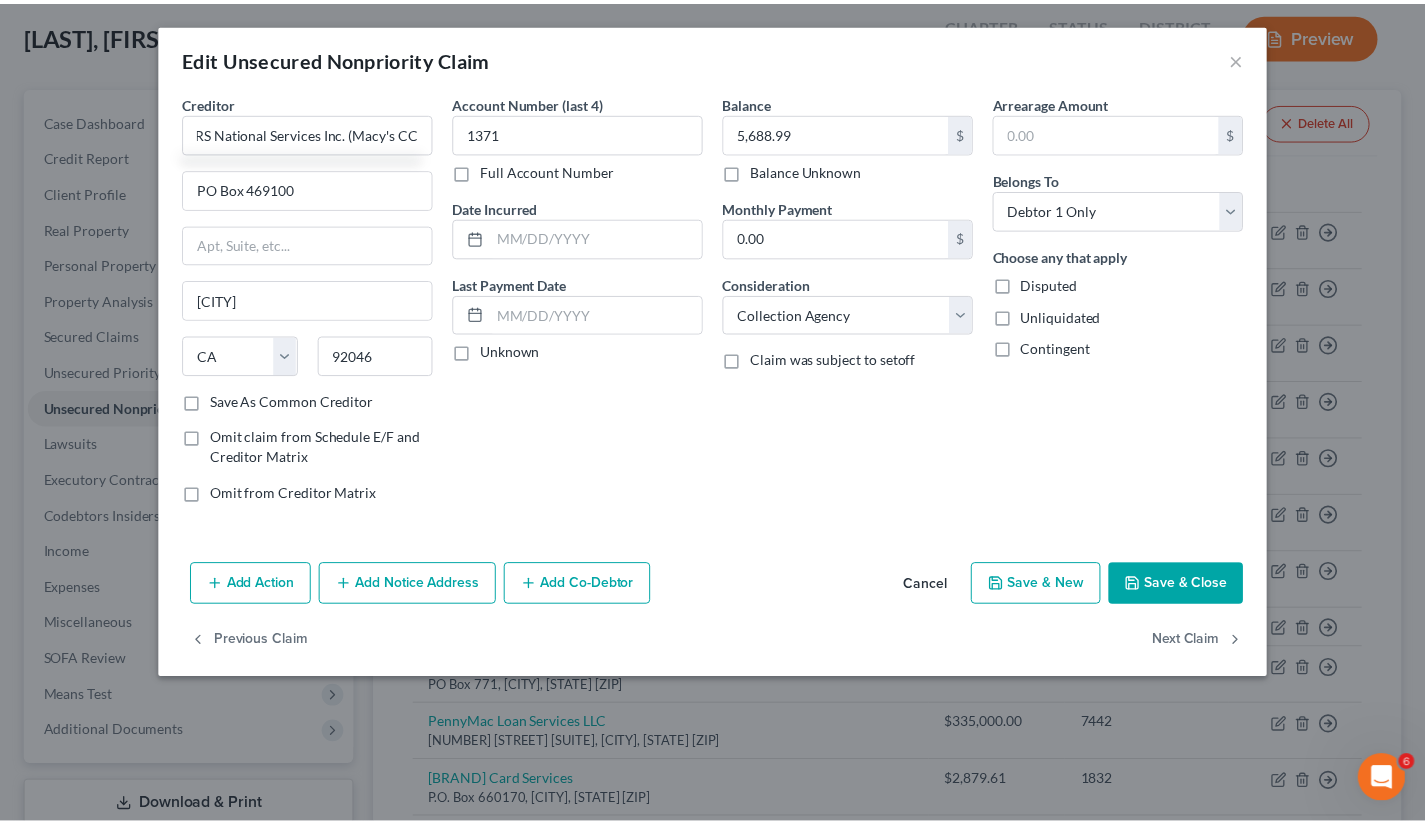 scroll, scrollTop: 0, scrollLeft: 0, axis: both 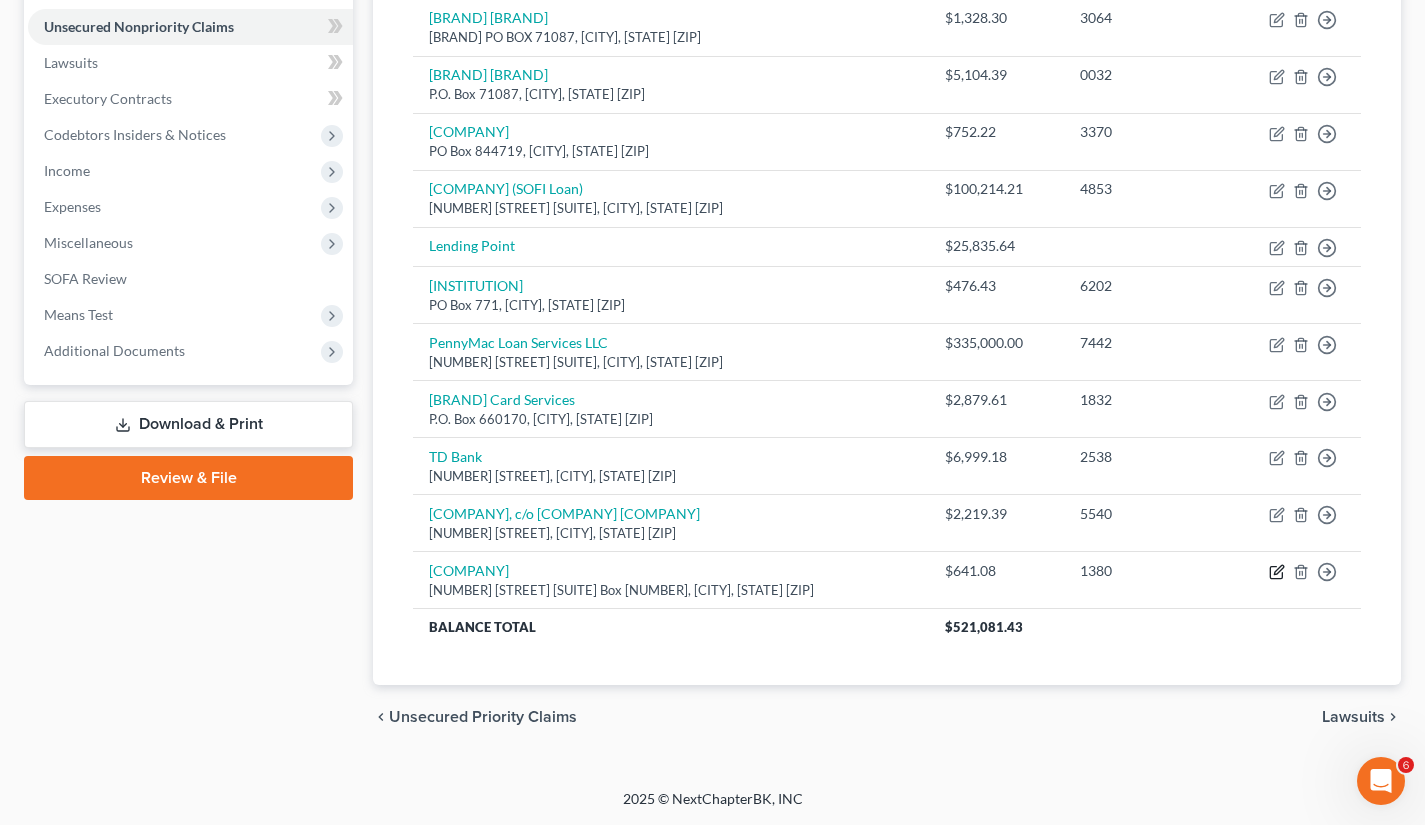 click 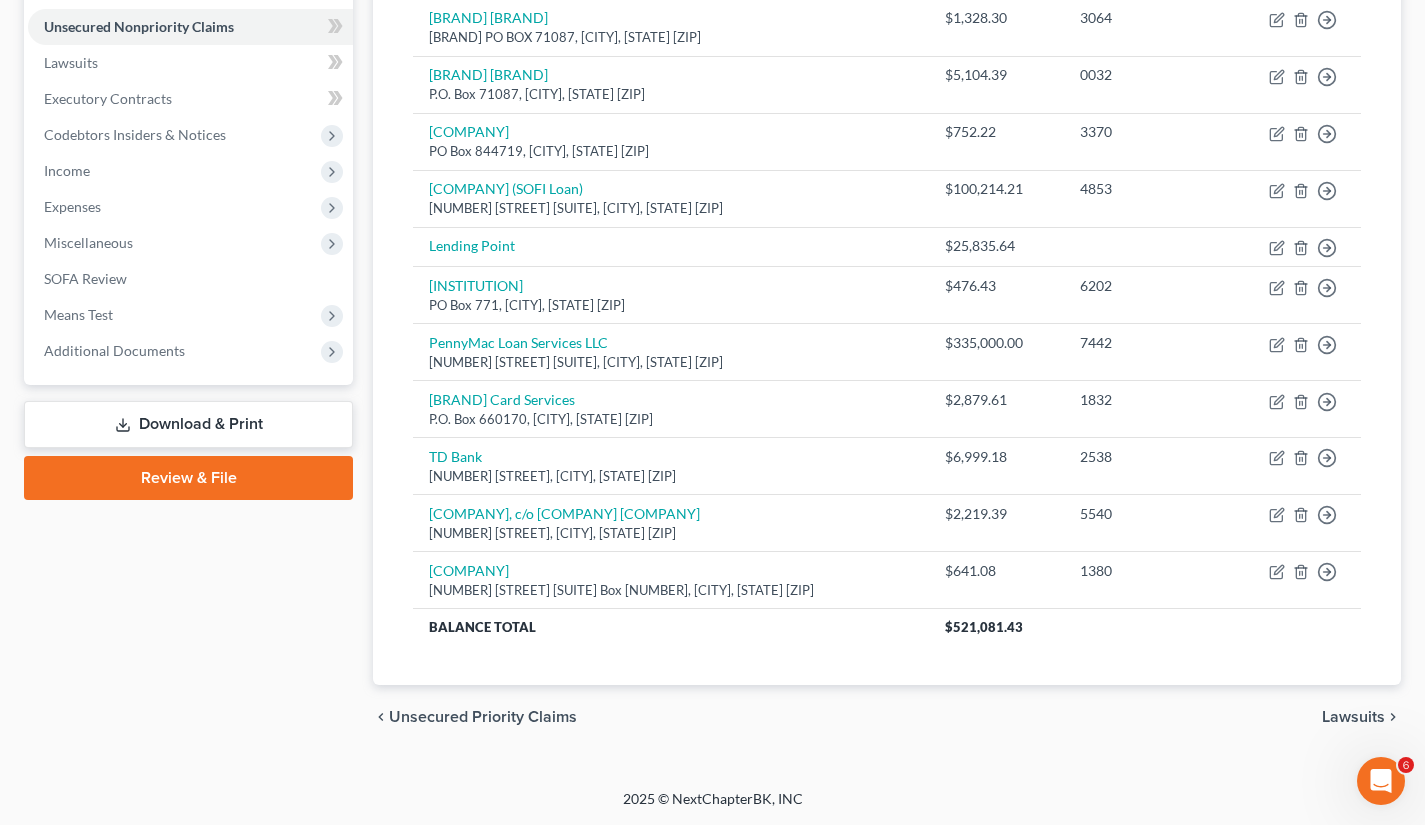 select on "4" 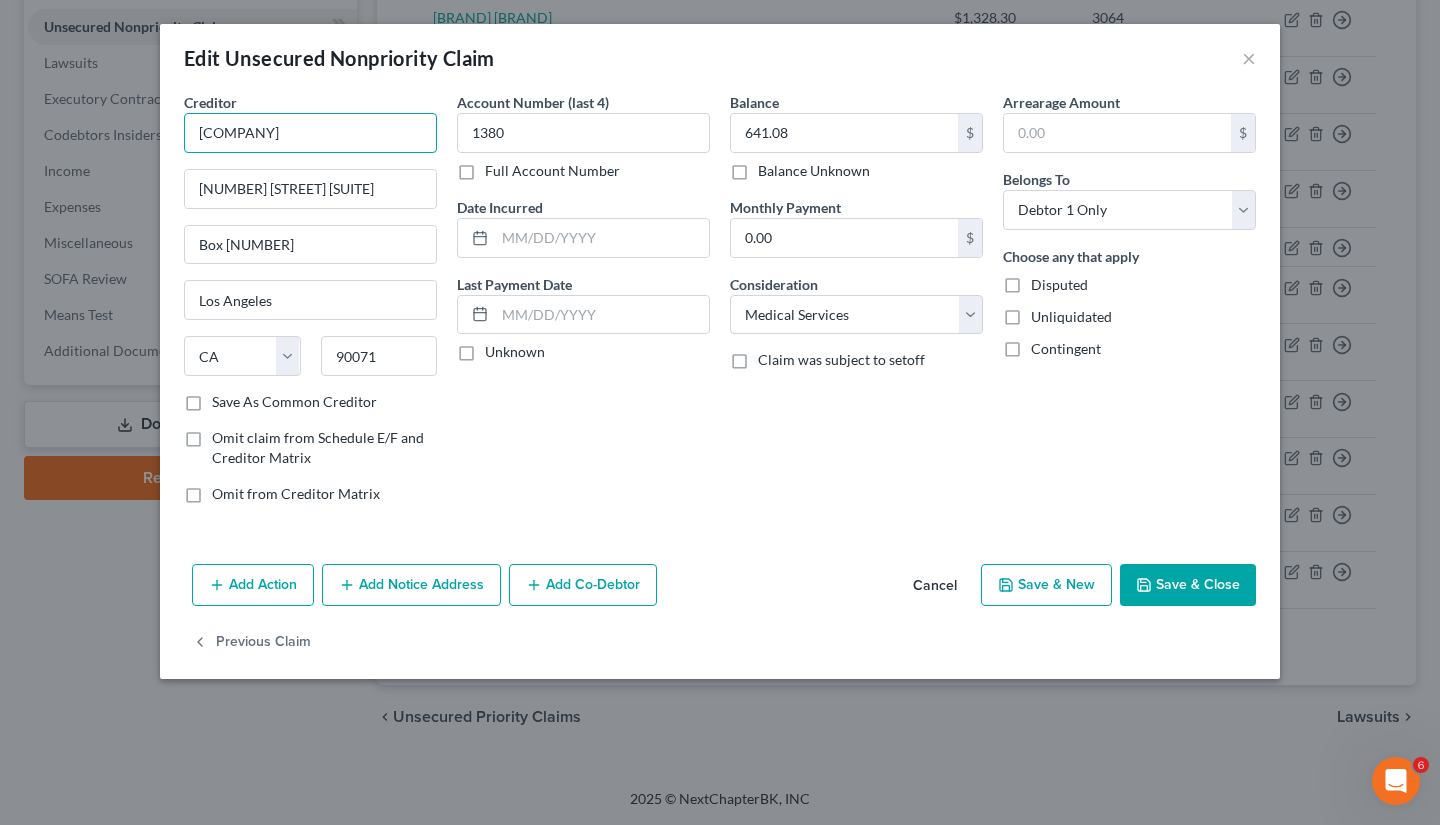 click on "[COMPANY]" at bounding box center (310, 133) 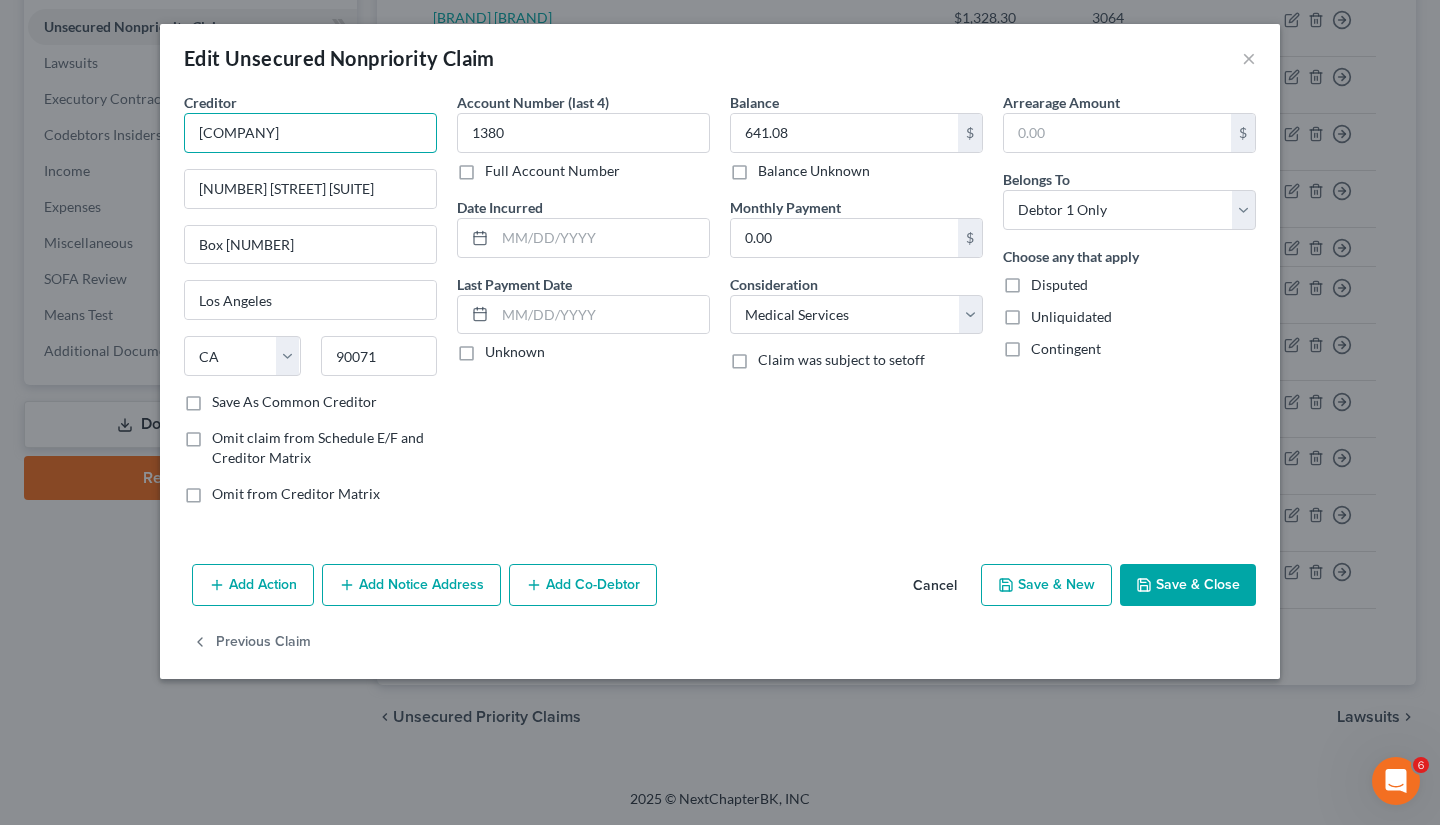 click on "[COMPANY]" at bounding box center [310, 133] 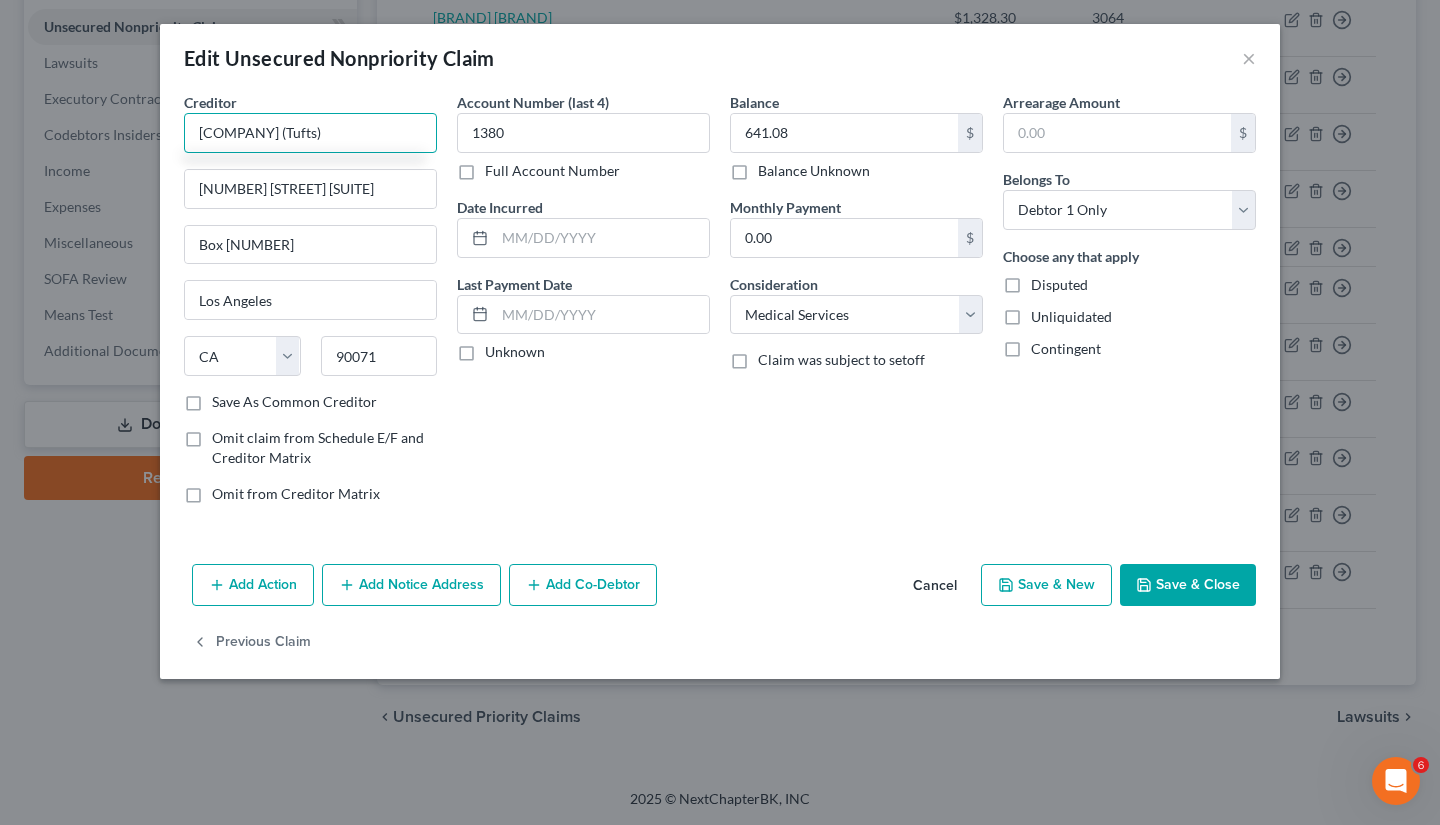 scroll, scrollTop: 0, scrollLeft: 68, axis: horizontal 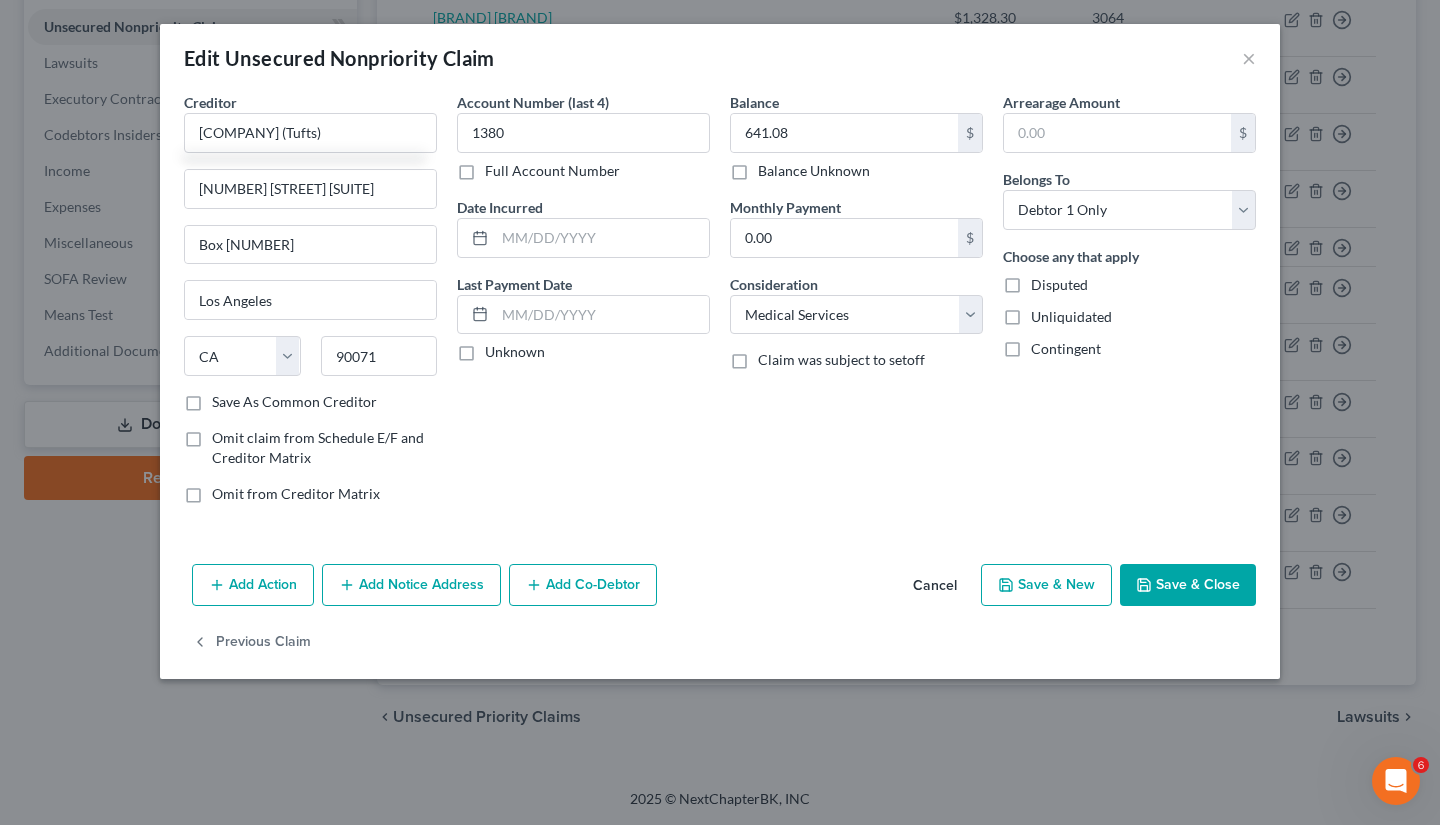 click on "Save & Close" at bounding box center [1188, 585] 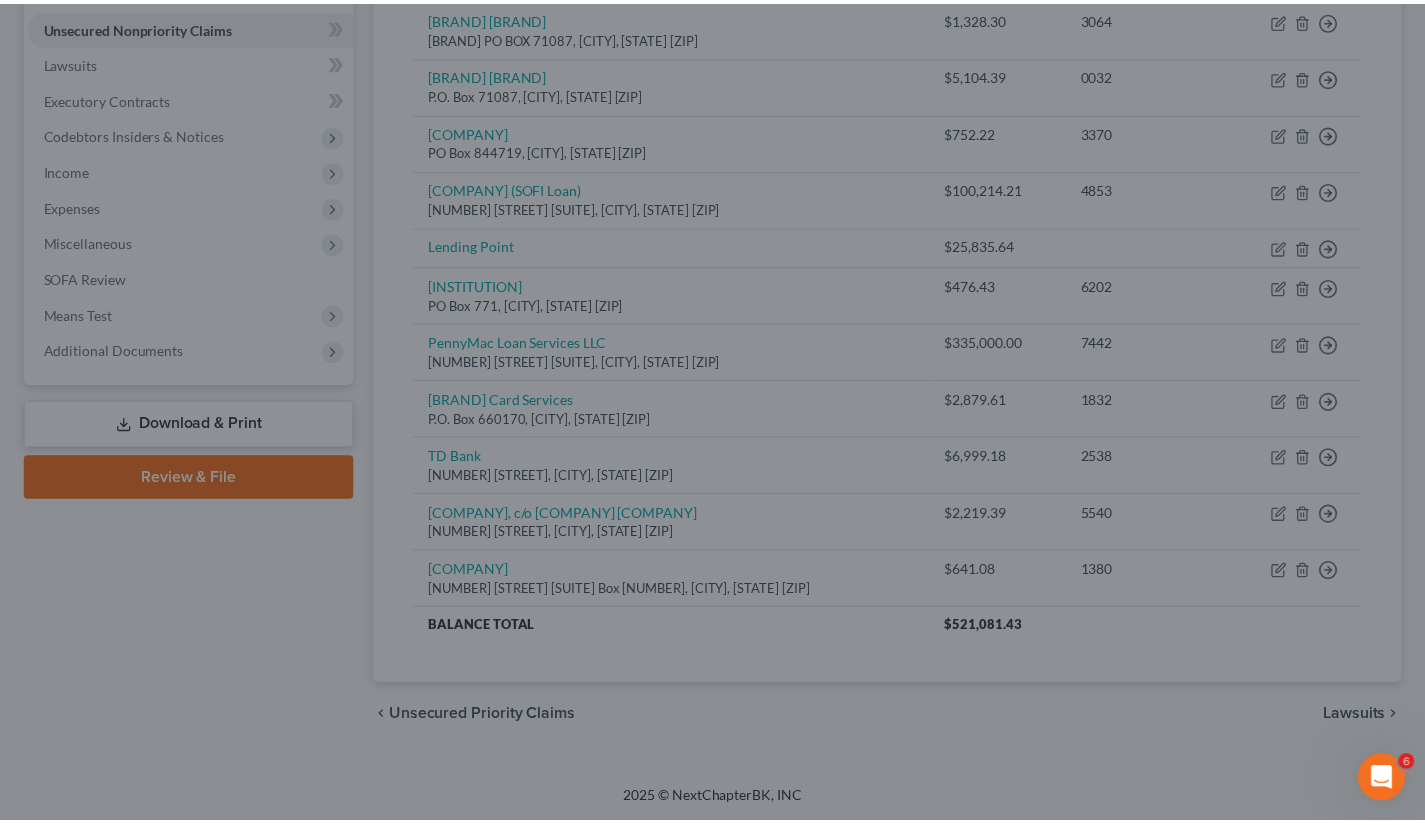 scroll, scrollTop: 0, scrollLeft: 0, axis: both 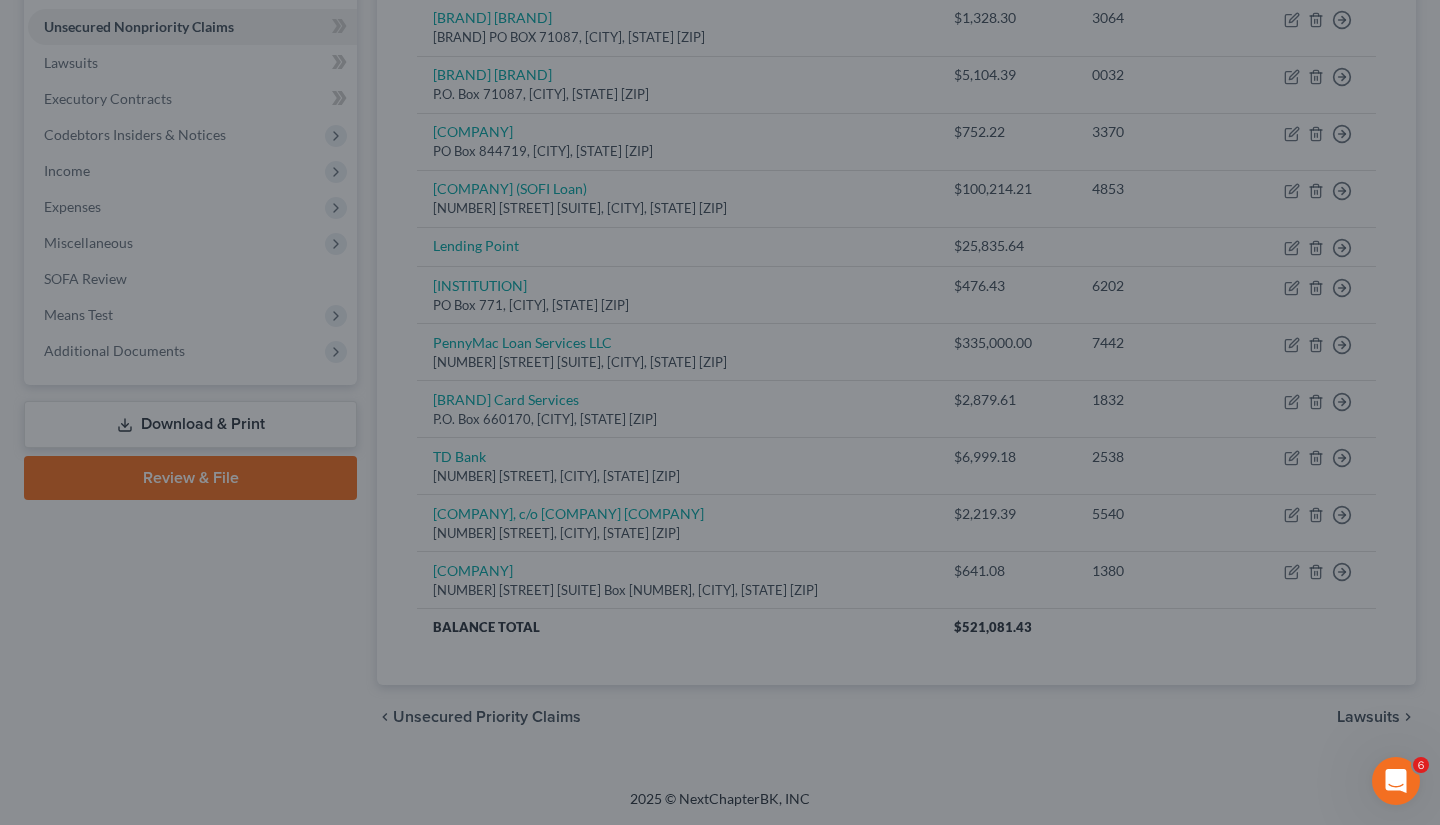type on "0" 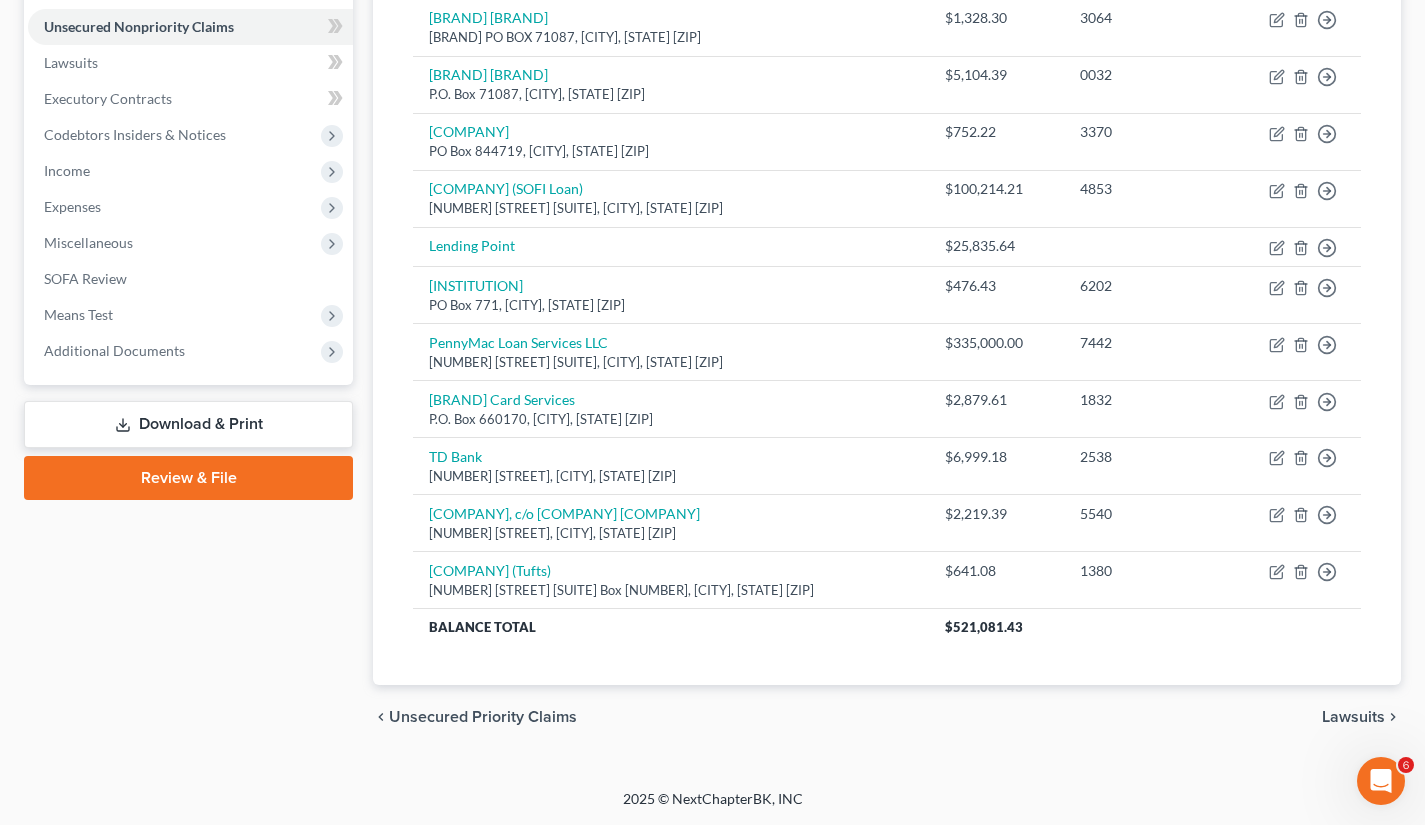 scroll, scrollTop: 0, scrollLeft: 0, axis: both 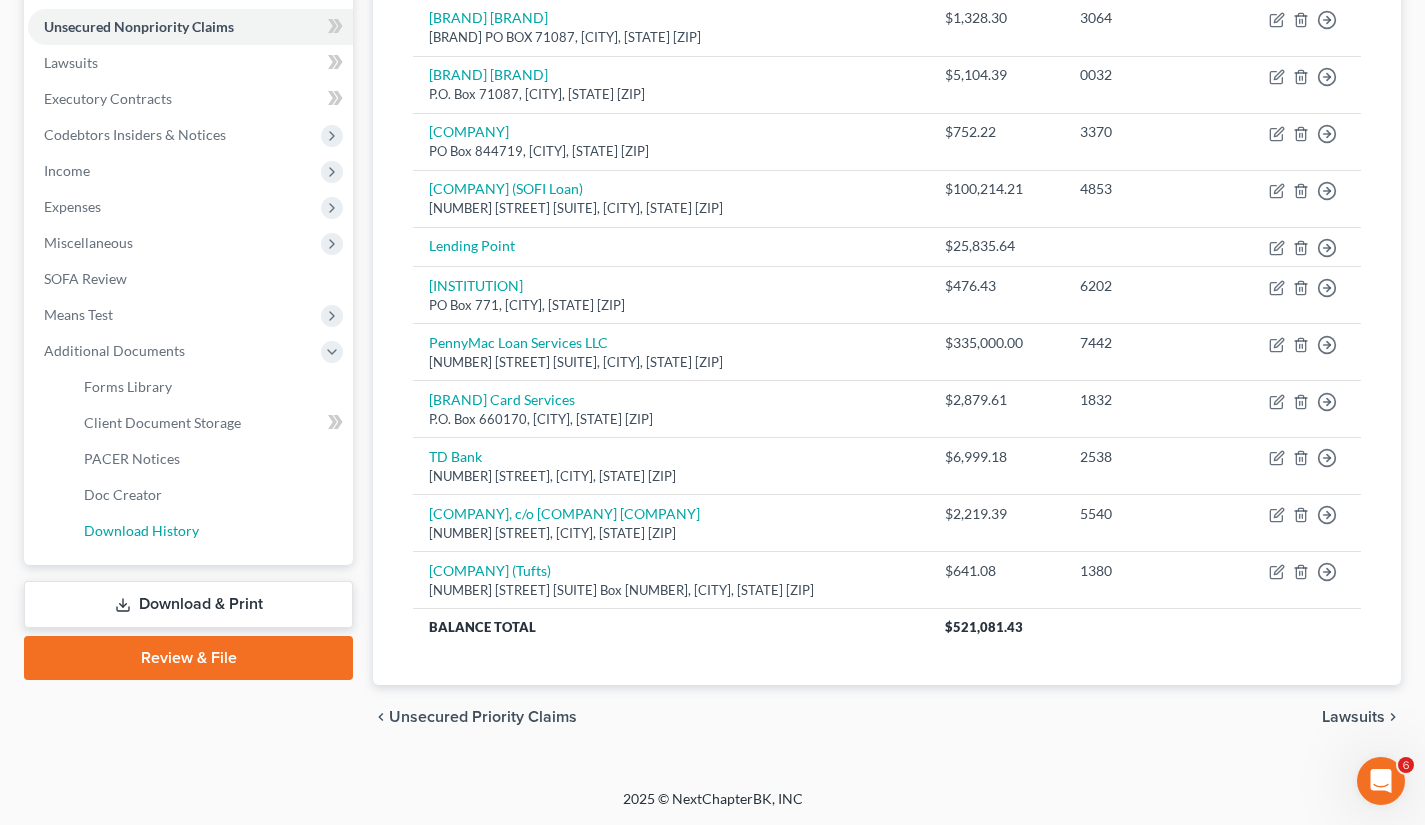 click on "Download History" at bounding box center (210, 531) 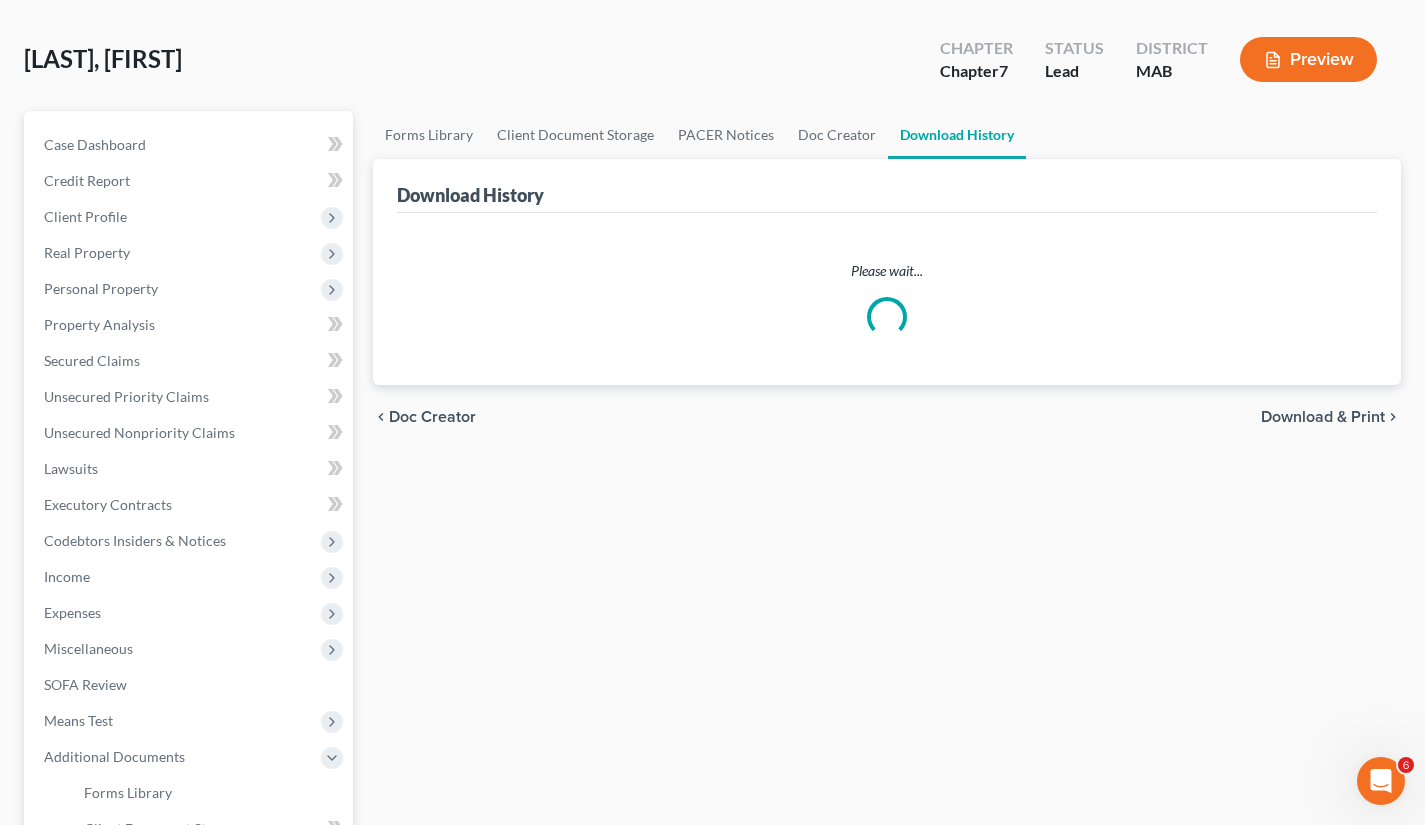 scroll, scrollTop: 0, scrollLeft: 0, axis: both 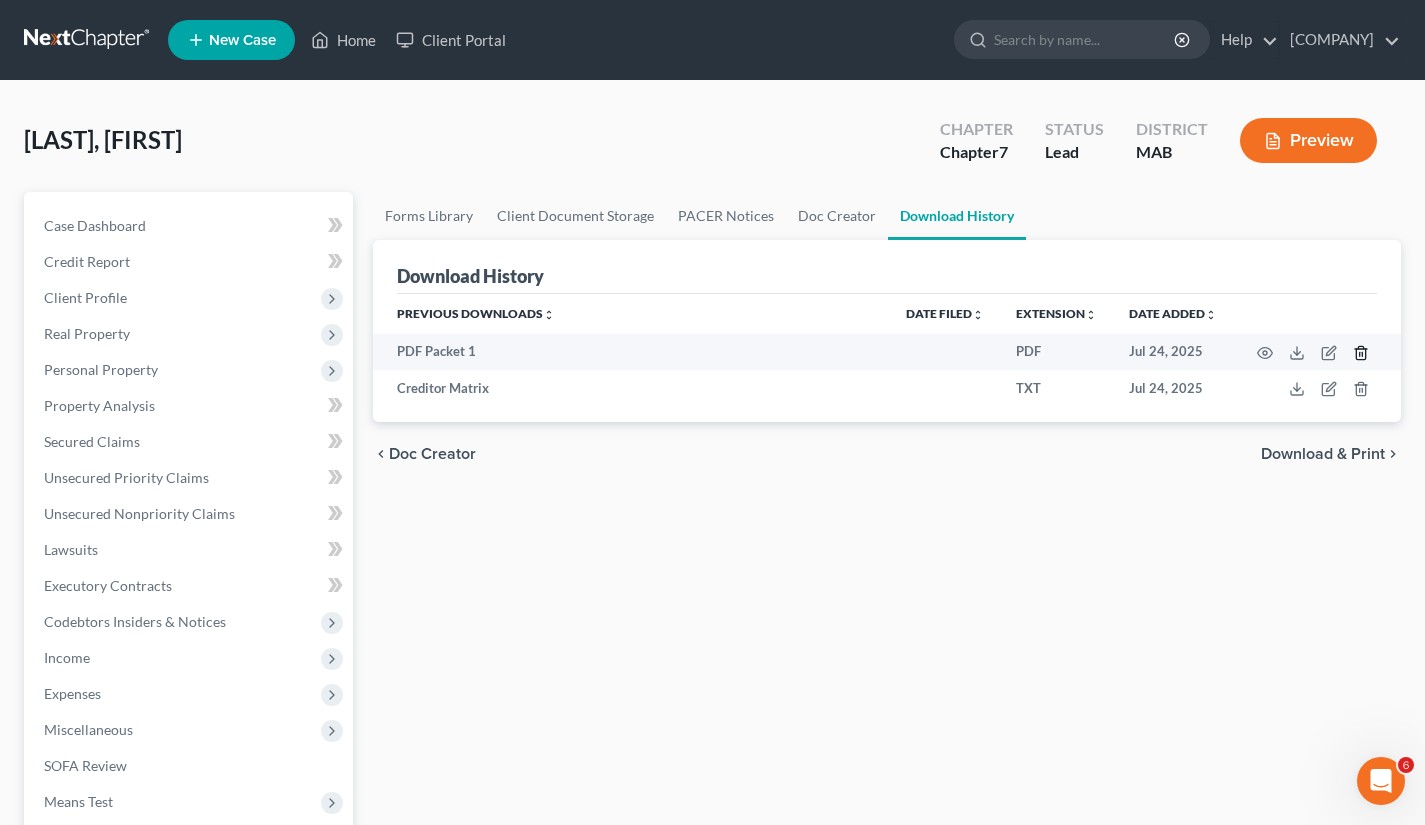 click 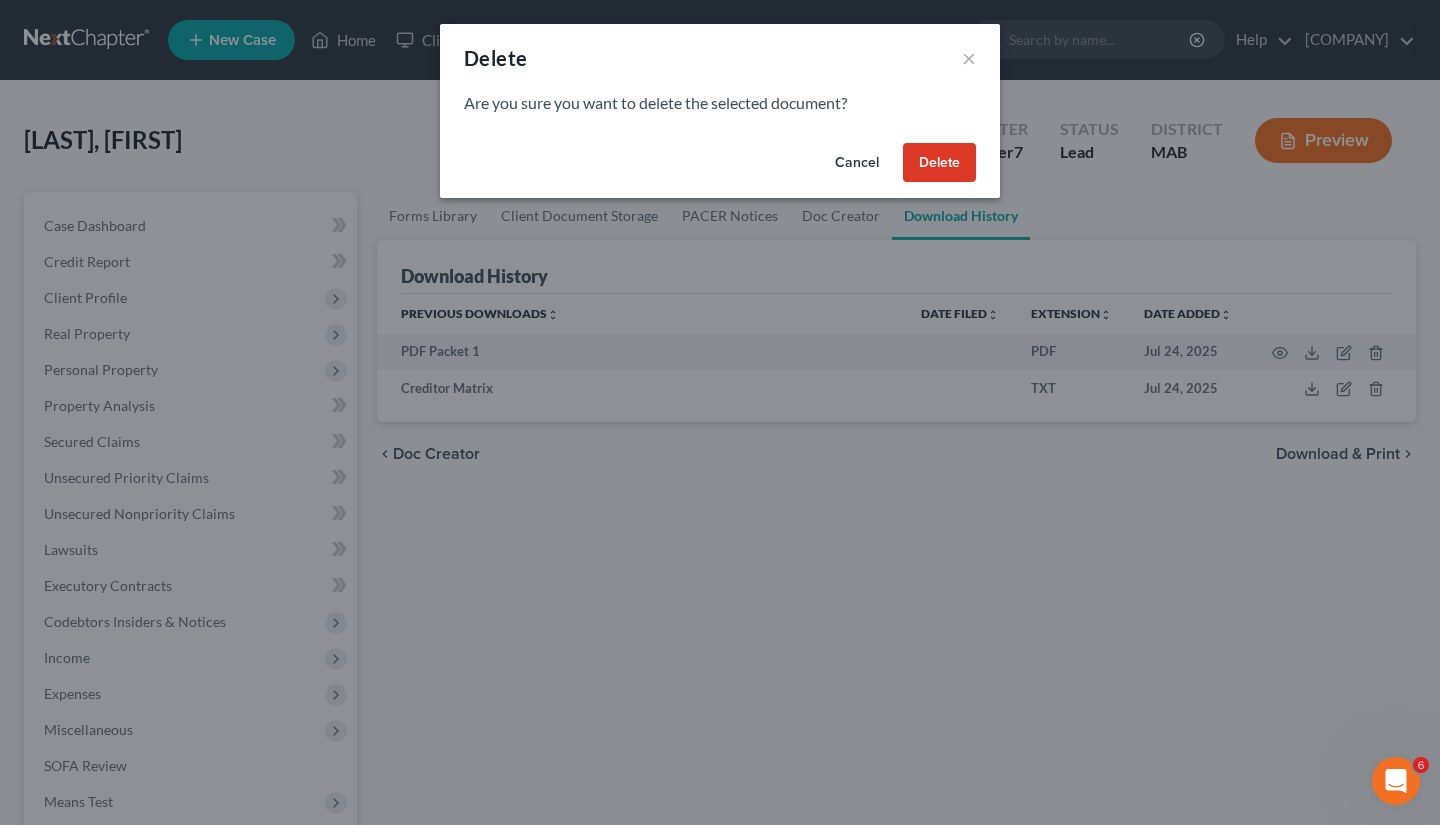 click on "Delete" at bounding box center [939, 163] 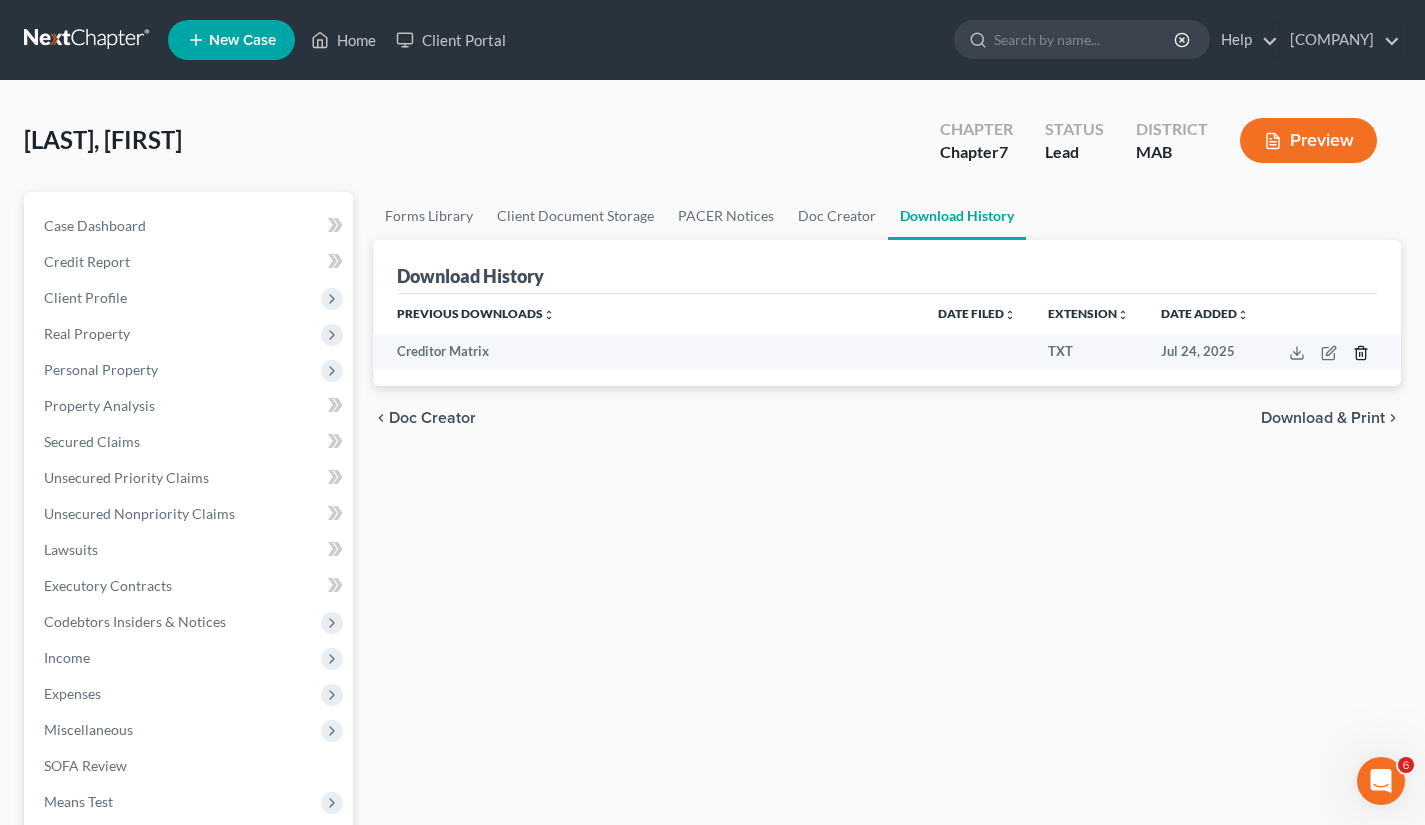 click 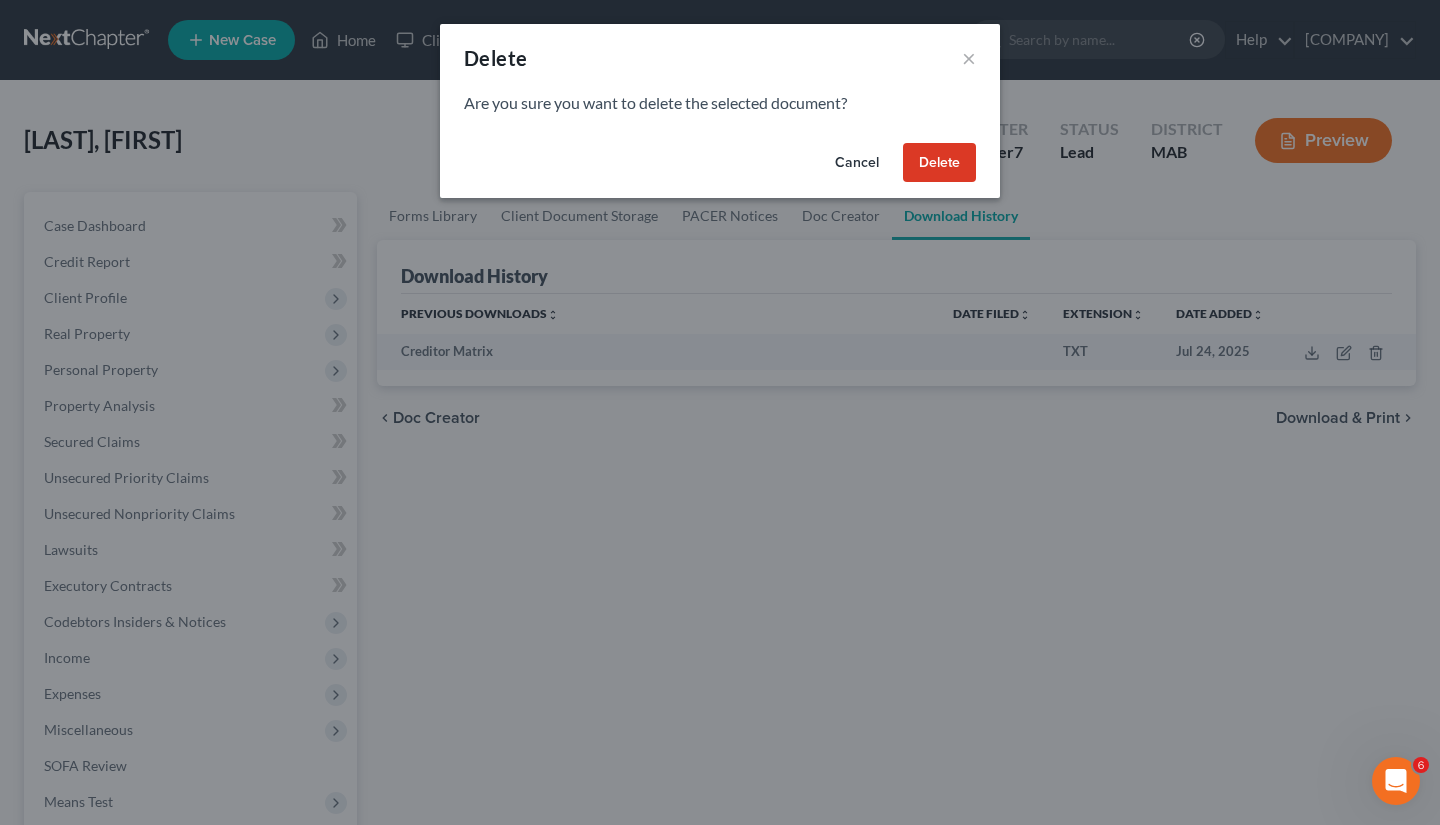 click on "Delete" at bounding box center [939, 163] 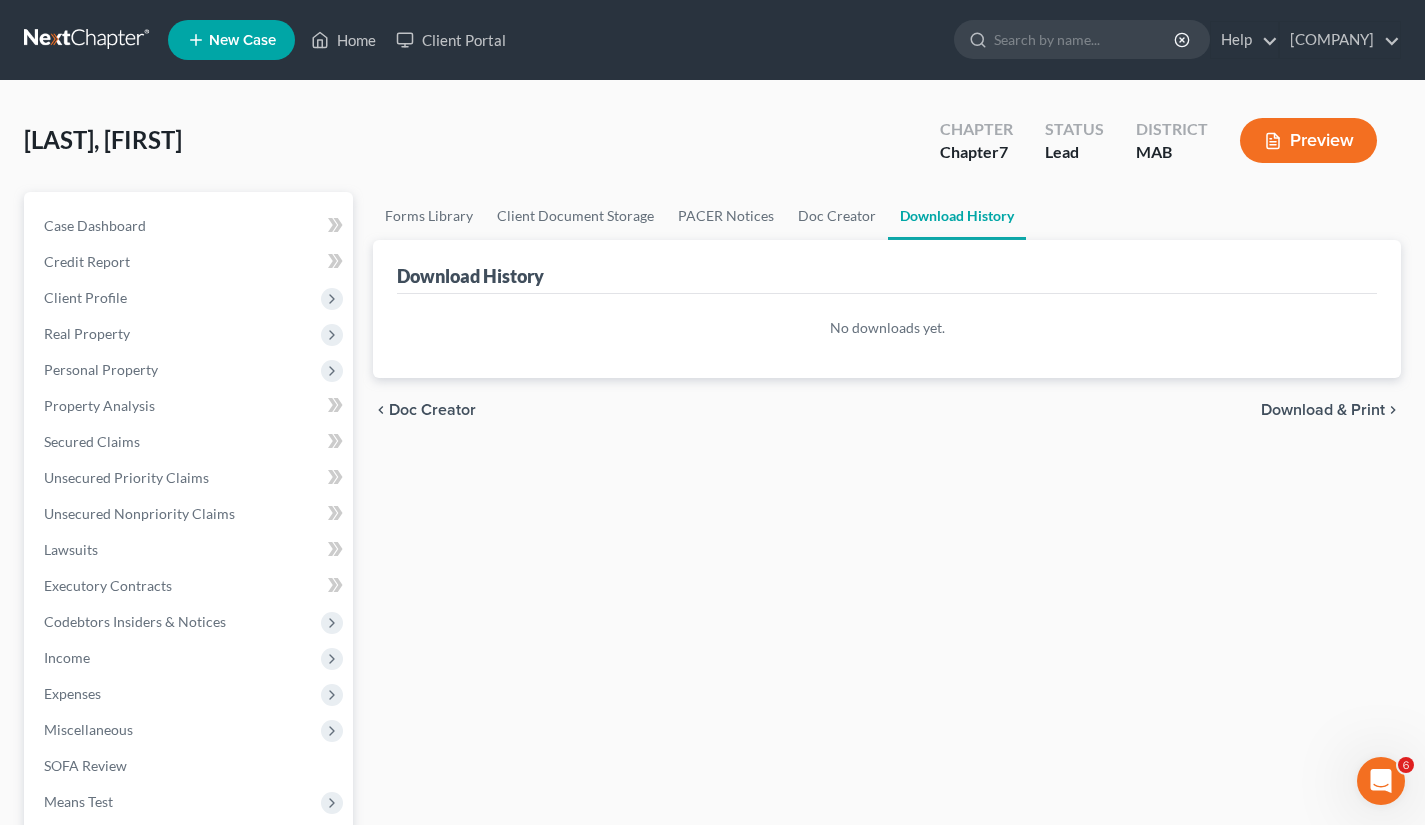 click on "Means Test" at bounding box center (190, 802) 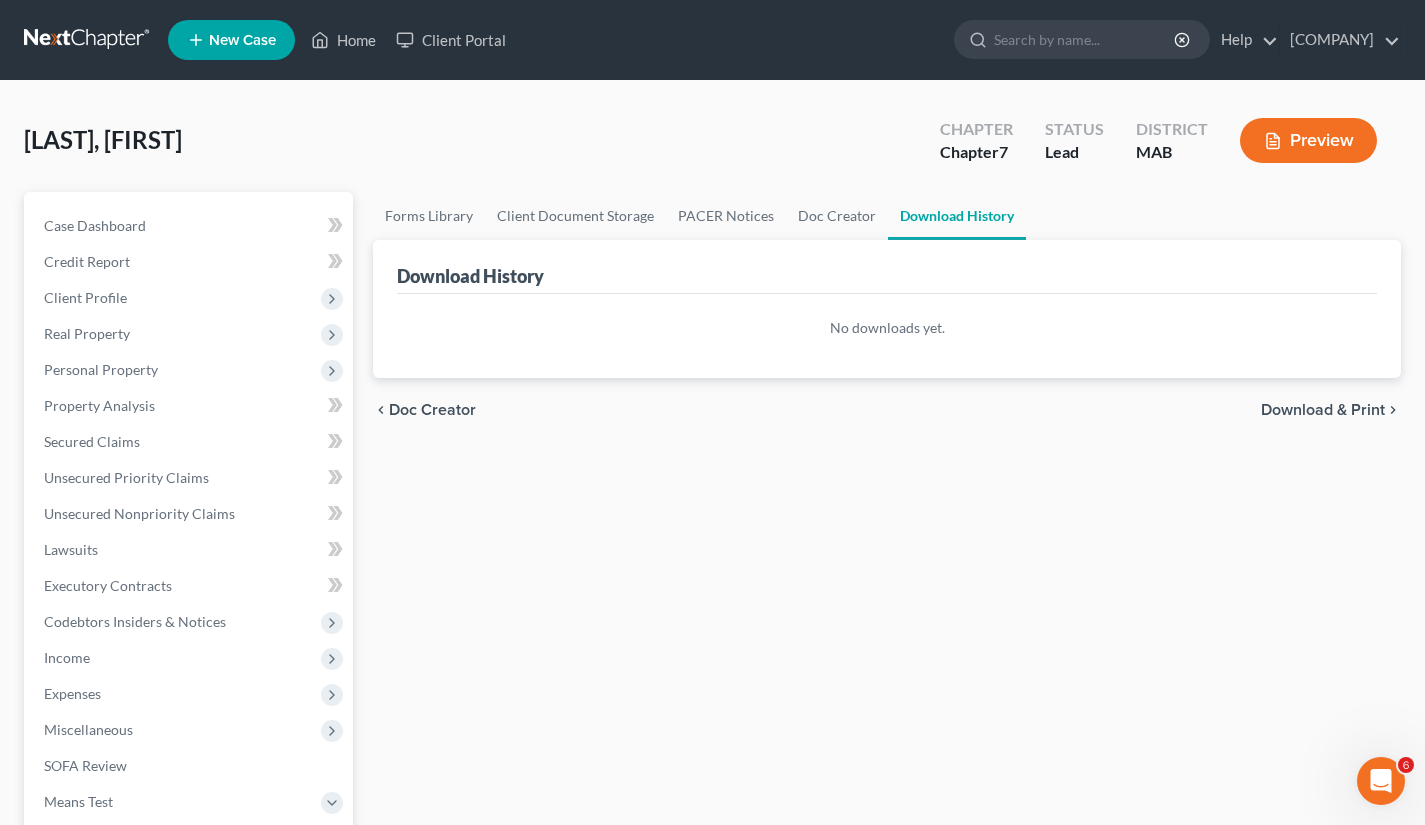scroll, scrollTop: 416, scrollLeft: 0, axis: vertical 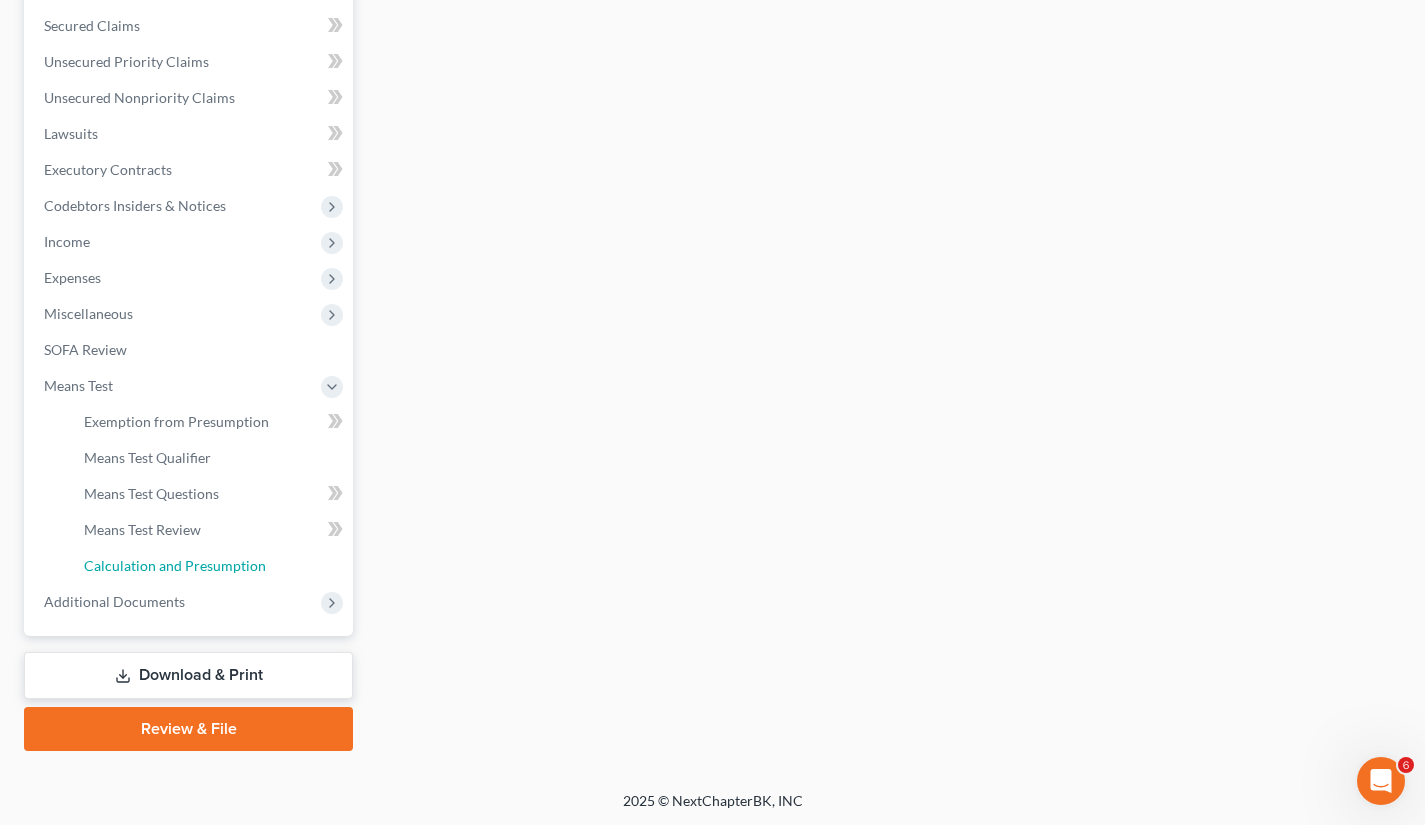click on "Calculation and Presumption" at bounding box center [175, 565] 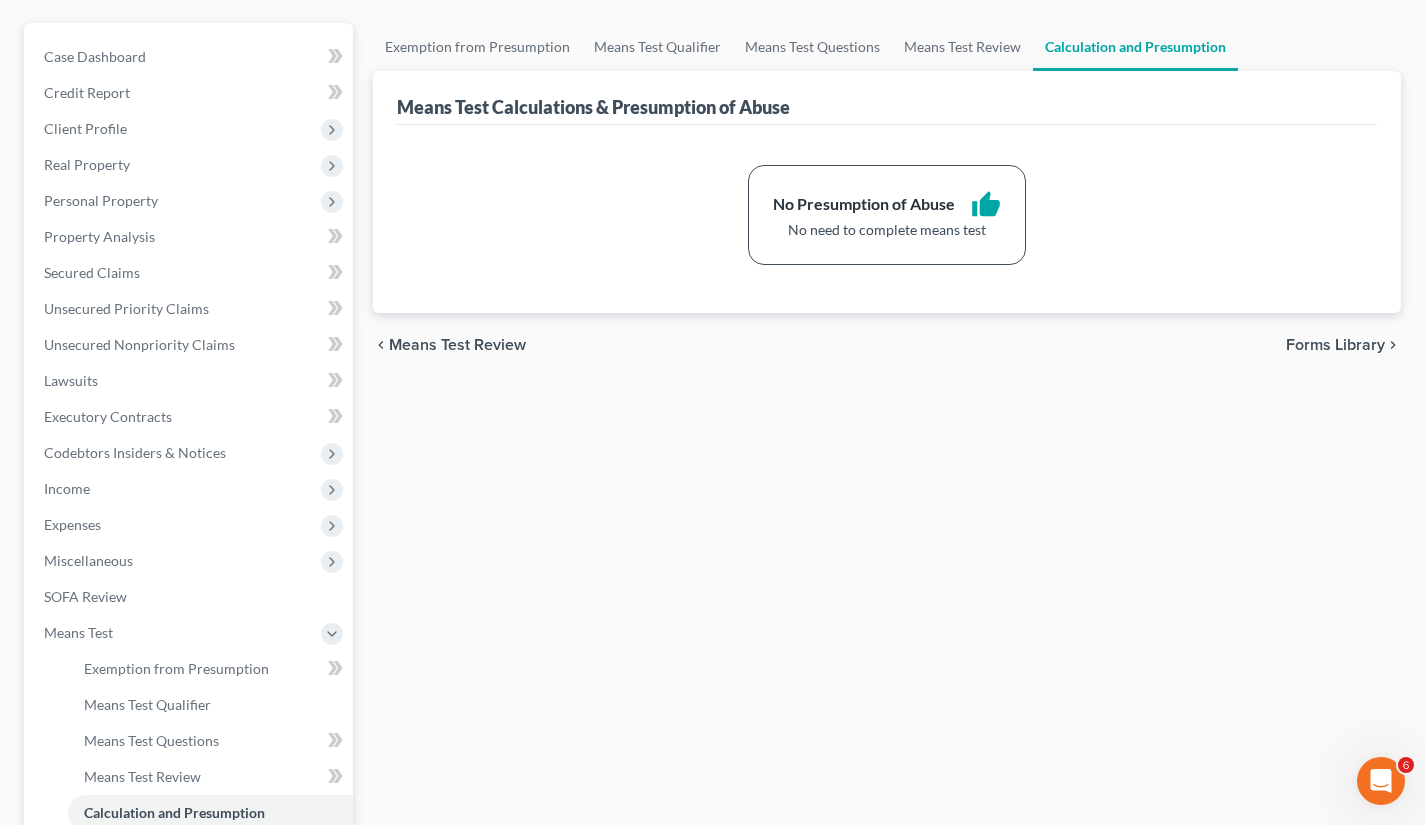 scroll, scrollTop: 0, scrollLeft: 0, axis: both 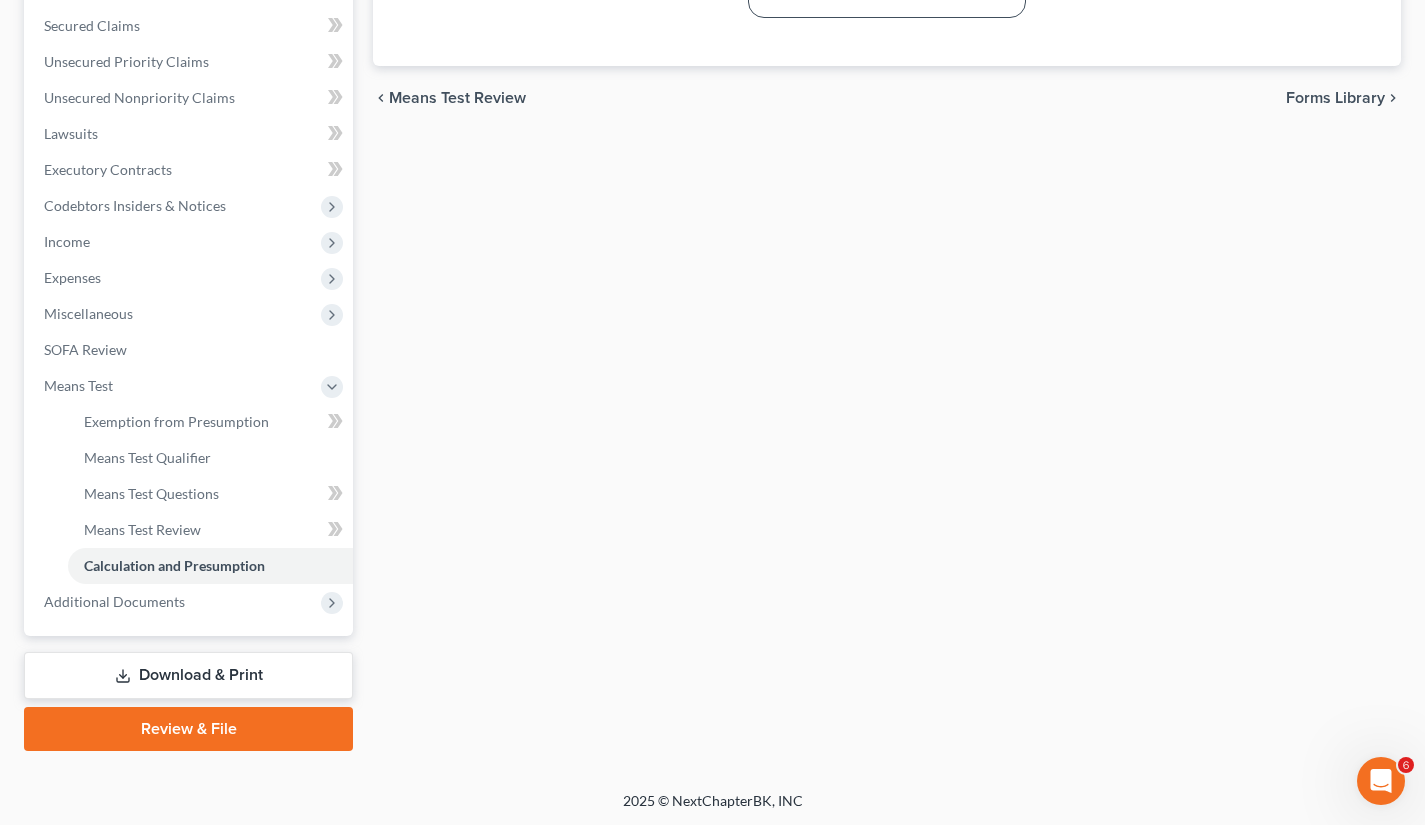 click on "Download & Print" at bounding box center [188, 675] 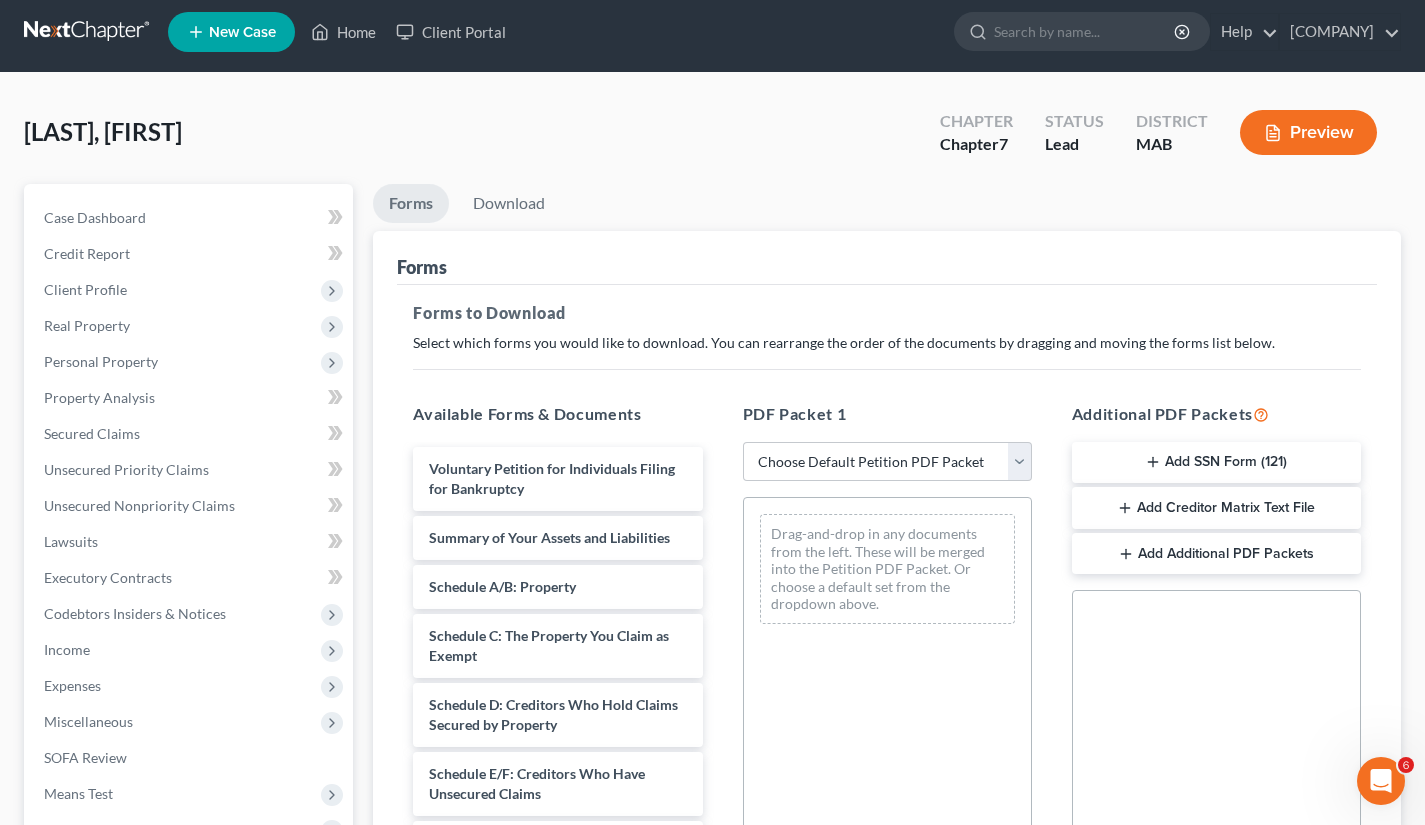 scroll, scrollTop: 0, scrollLeft: 0, axis: both 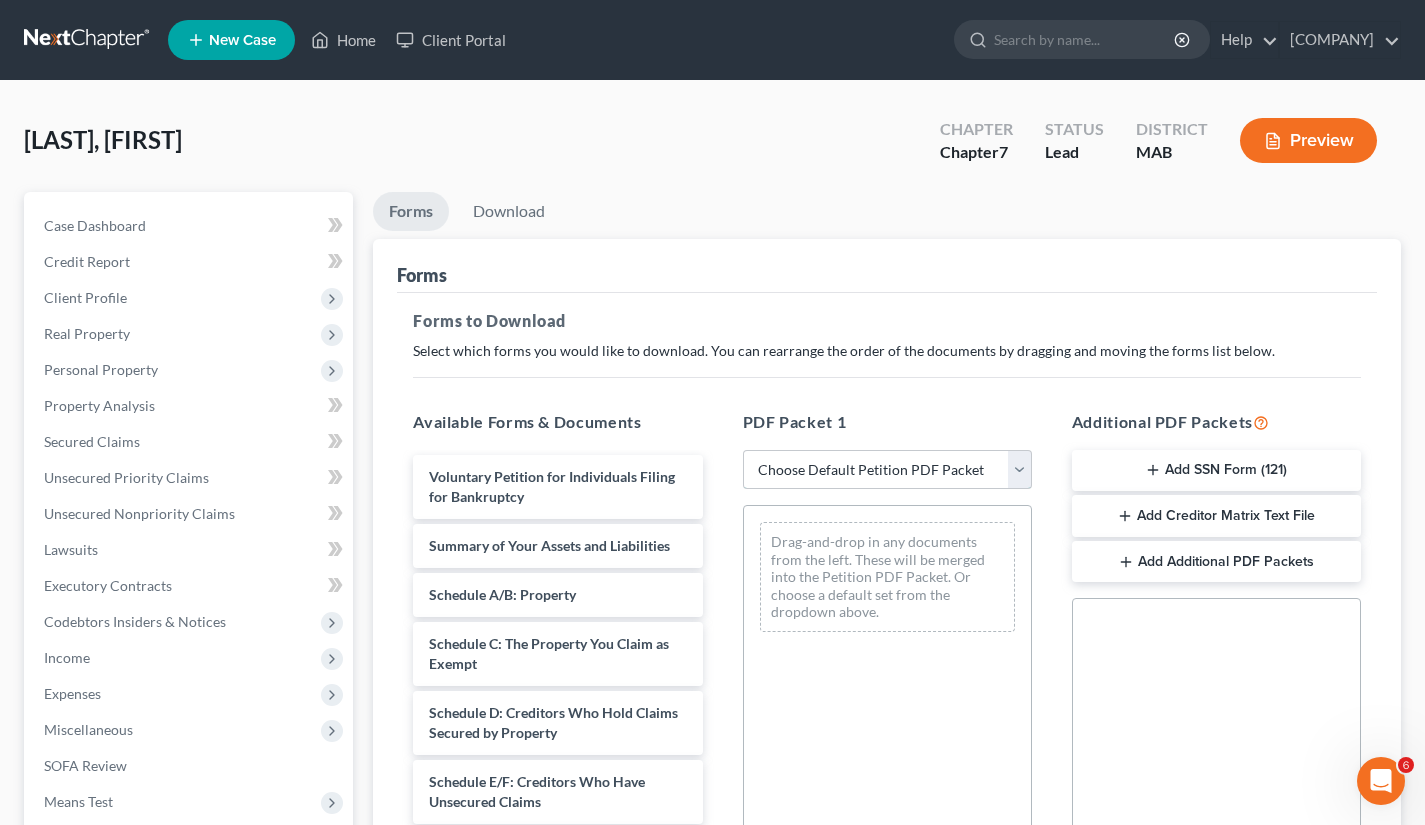 click on "Choose Default Petition PDF Packet Complete Bankruptcy Petition (all forms and schedules) Emergency Filing Forms (Petition and Creditor List Only) Amended Forms Signature Pages Only" at bounding box center [887, 470] 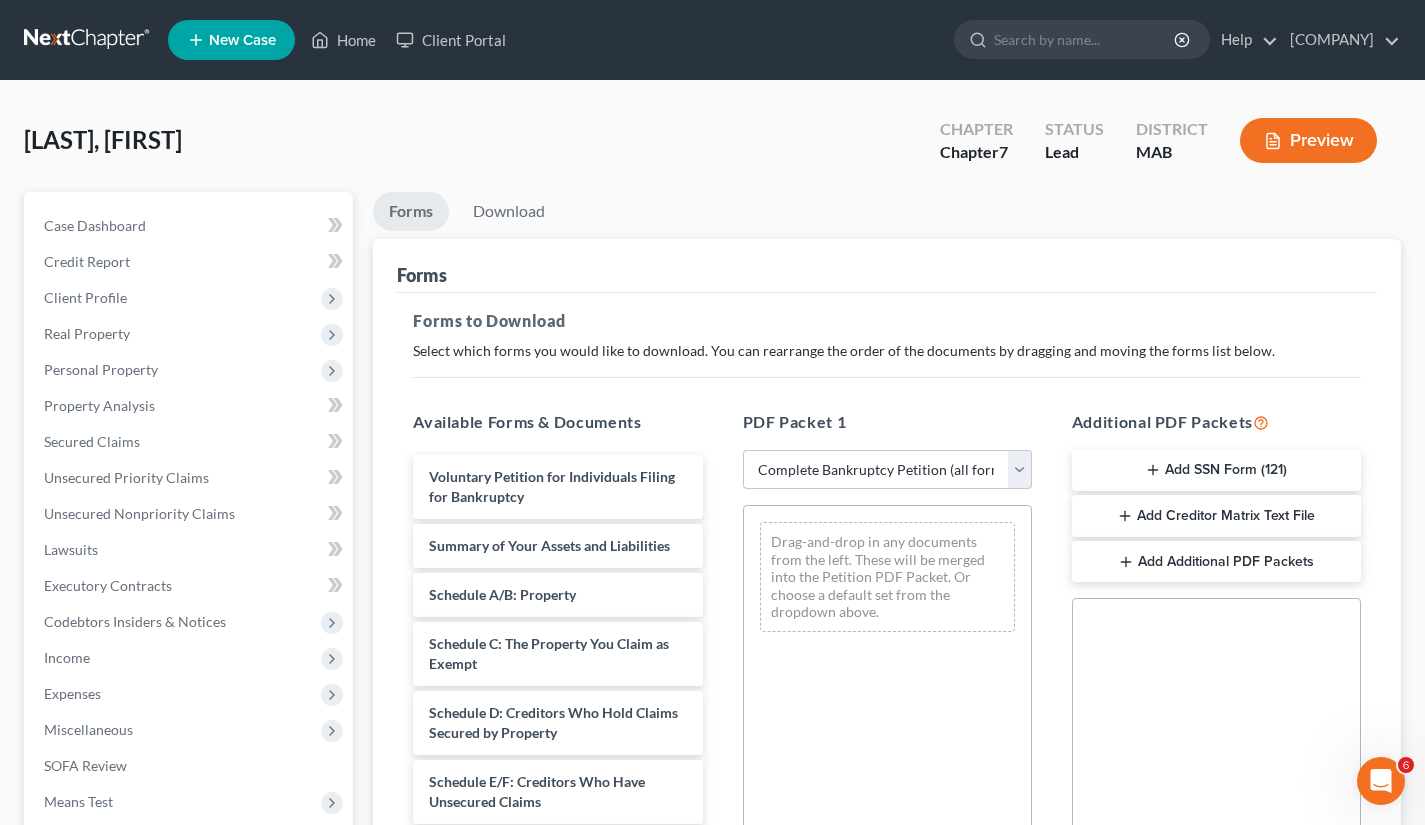 click on "Choose Default Petition PDF Packet Complete Bankruptcy Petition (all forms and schedules) Emergency Filing Forms (Petition and Creditor List Only) Amended Forms Signature Pages Only" at bounding box center (887, 470) 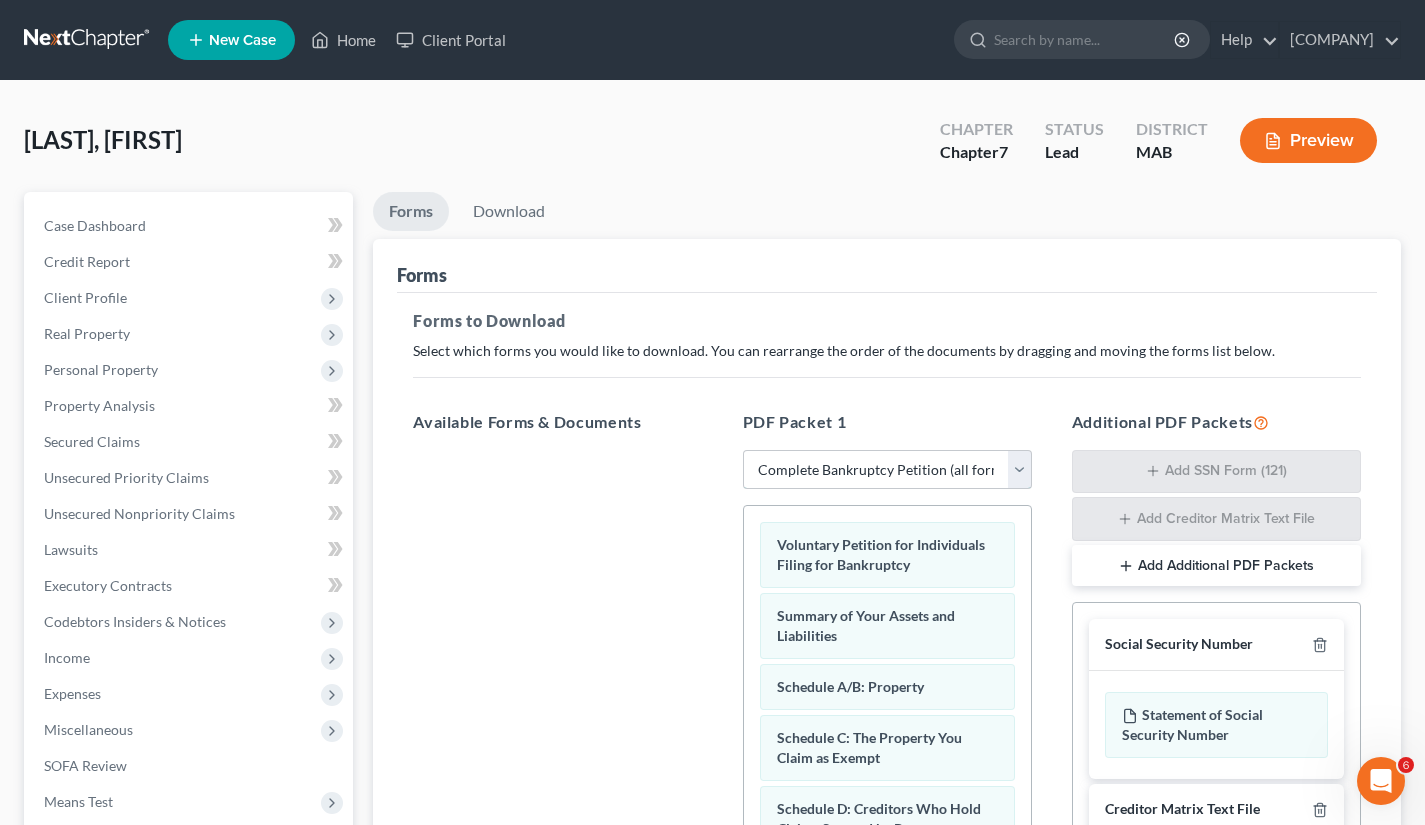 scroll, scrollTop: 411, scrollLeft: 0, axis: vertical 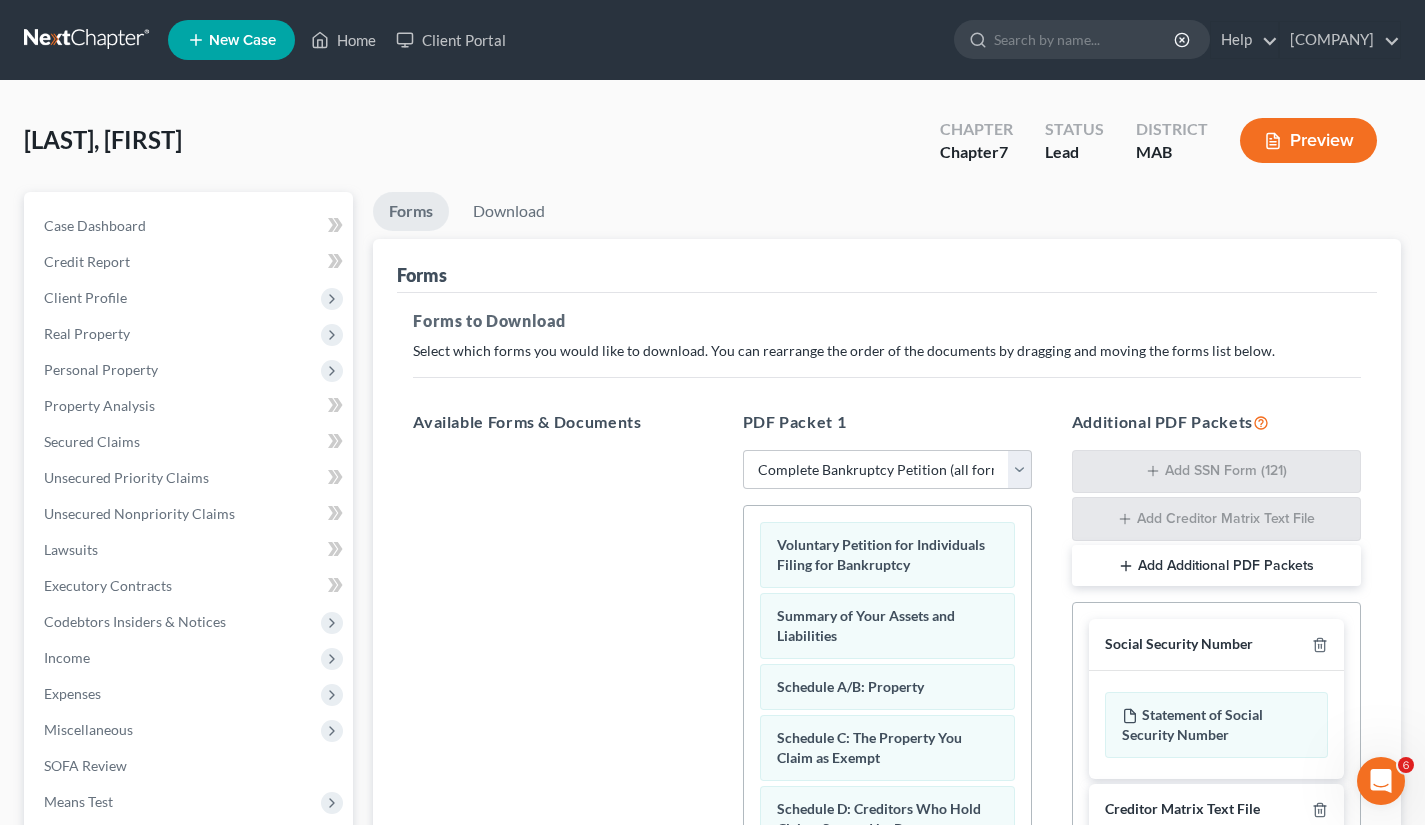 click on "Client Profile" at bounding box center [190, 298] 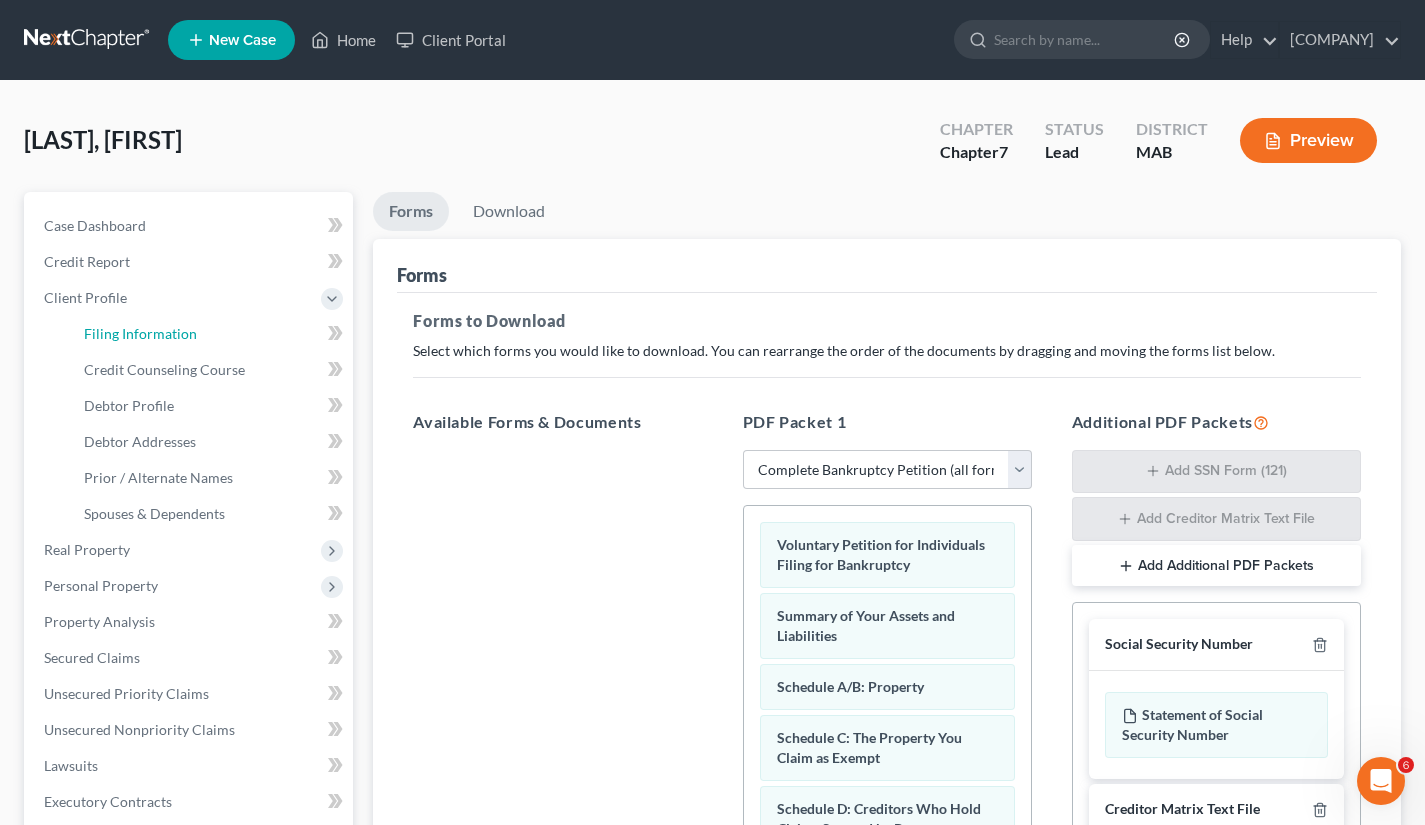 click on "Filing Information" at bounding box center (140, 333) 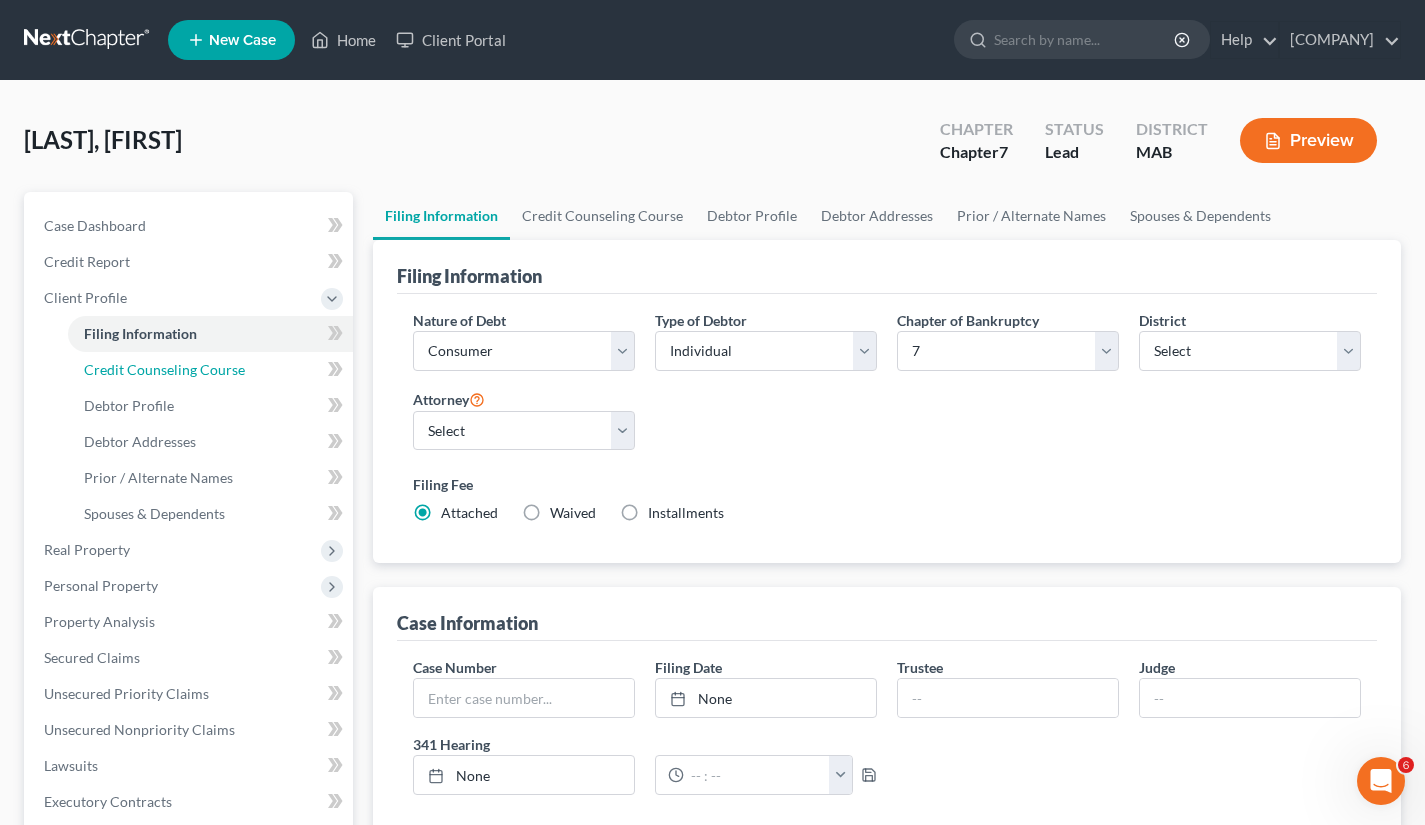 click on "Credit Counseling Course" at bounding box center [164, 369] 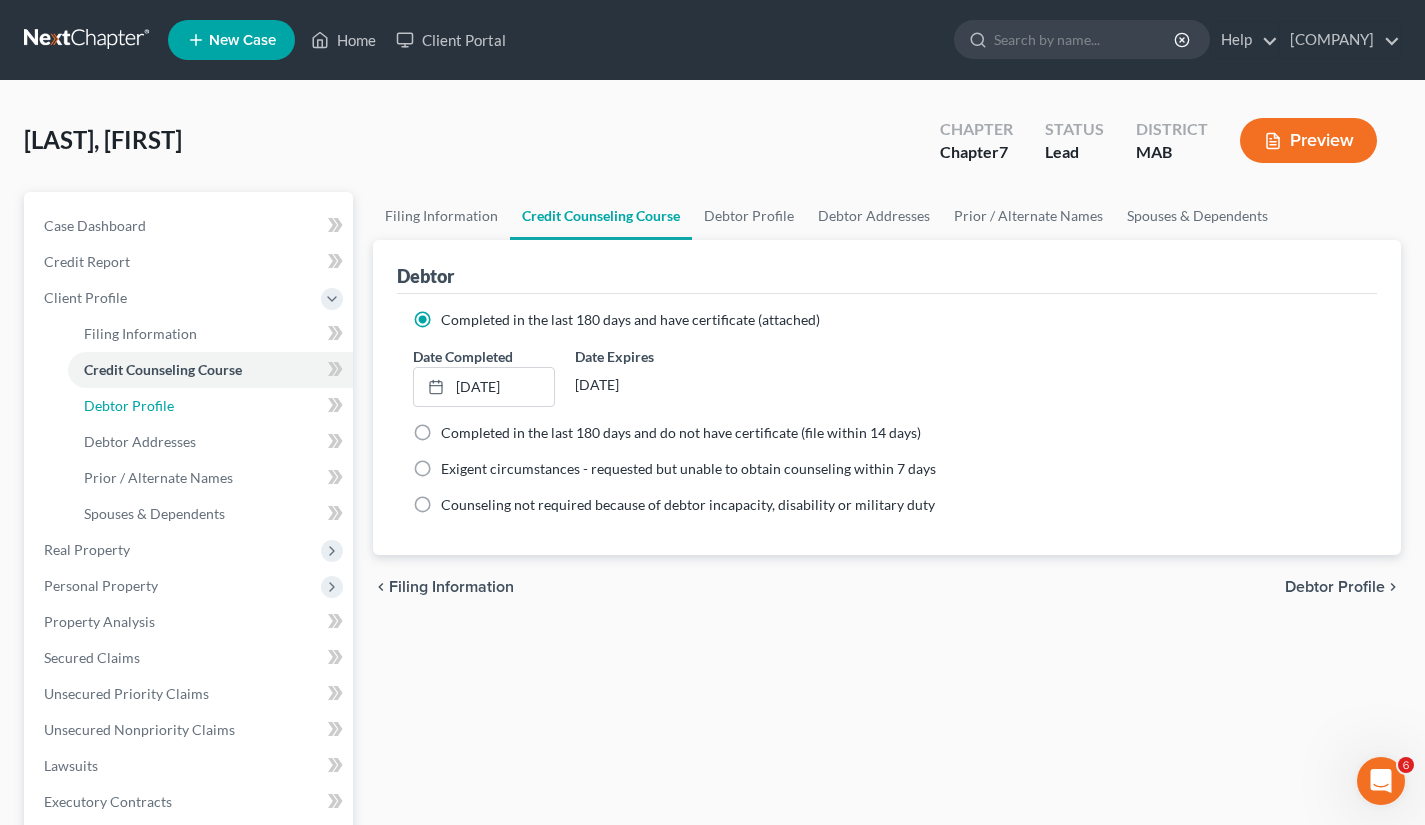 click on "Debtor Profile" at bounding box center (210, 406) 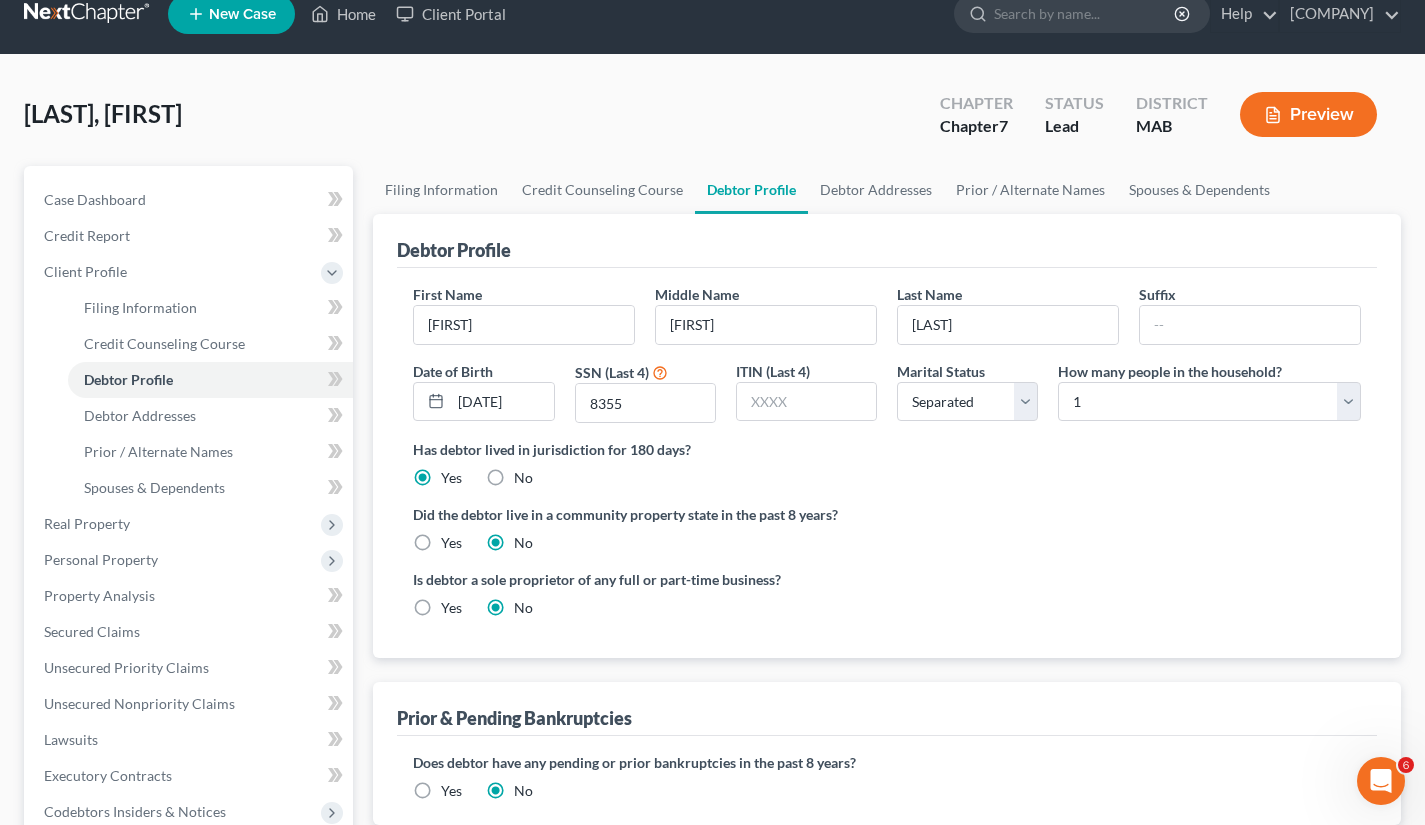 scroll, scrollTop: 15, scrollLeft: 0, axis: vertical 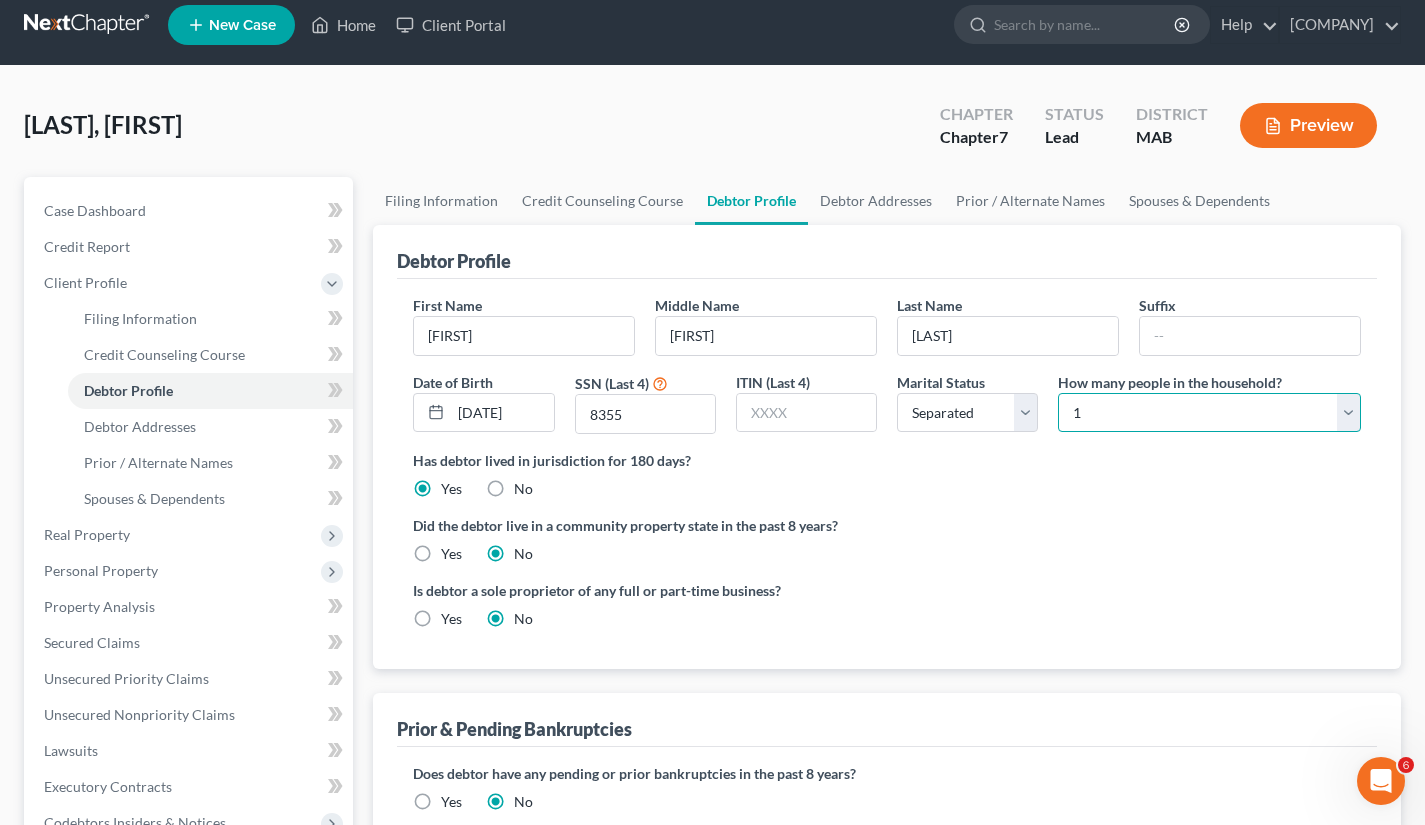 click on "Select 1 2 3 4 5 6 7 8 9 10 11 12 13 14 15 16 17 18 19 20" at bounding box center [1209, 413] 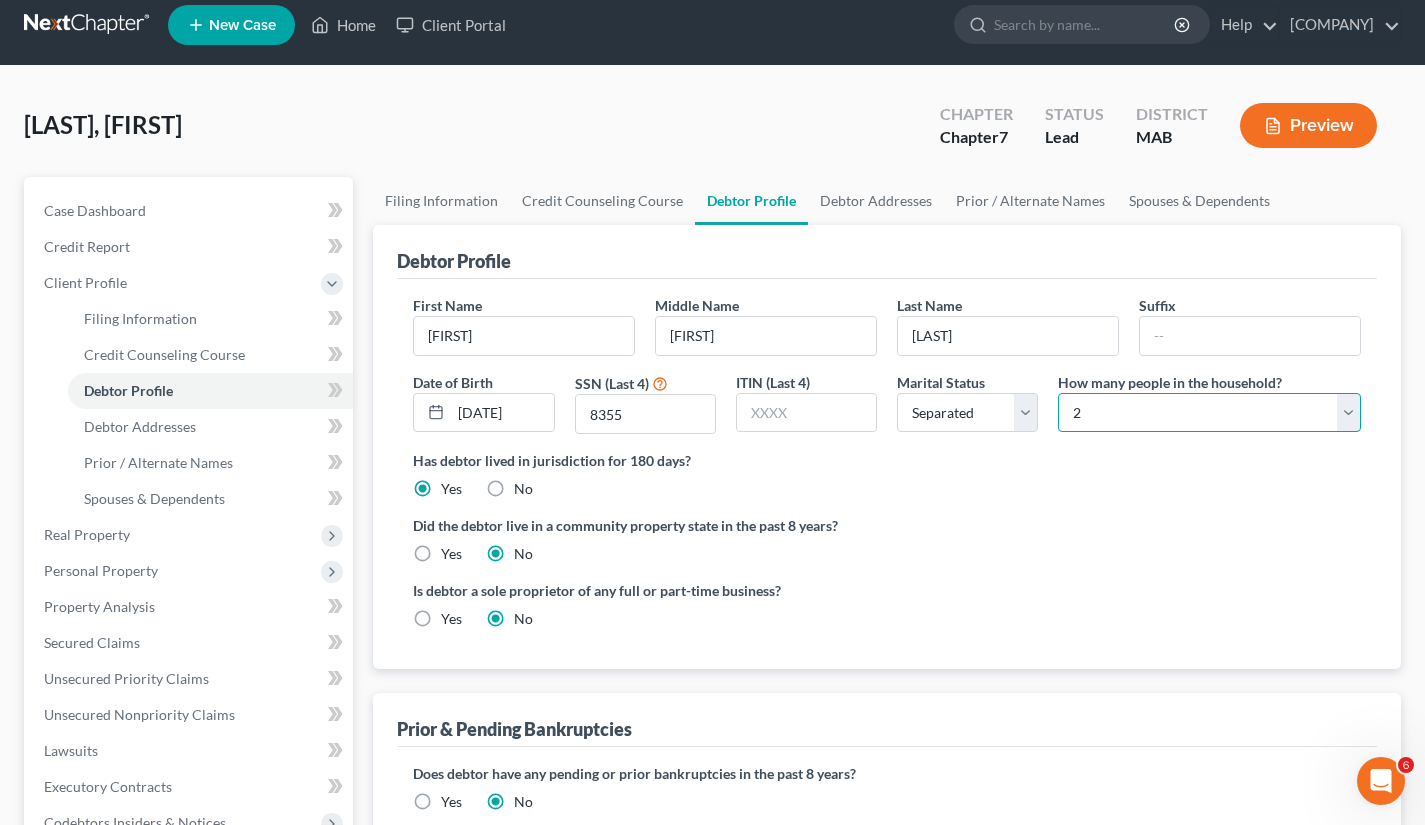 click on "Select 1 2 3 4 5 6 7 8 9 10 11 12 13 14 15 16 17 18 19 20" at bounding box center [1209, 413] 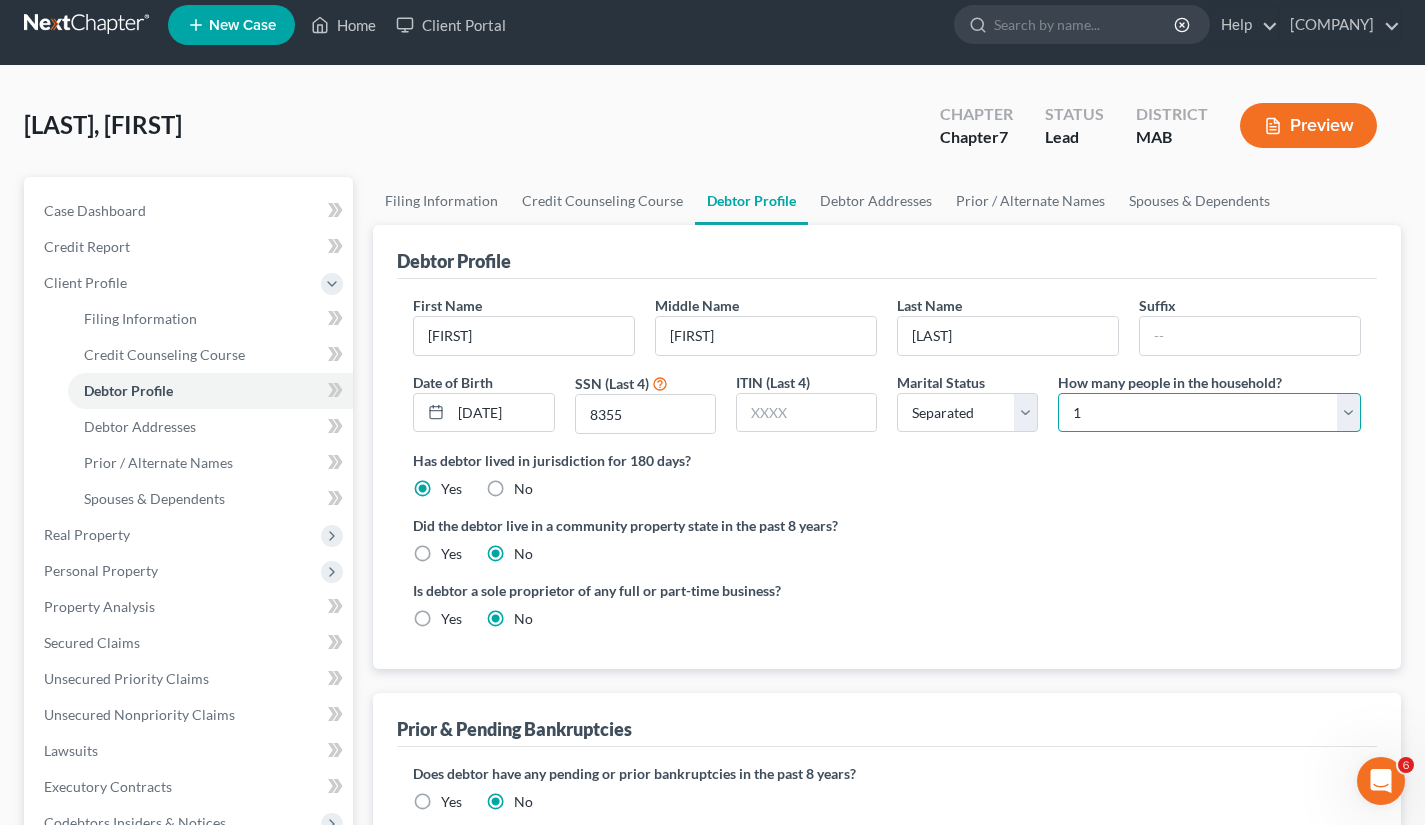 click on "Select 1 2 3 4 5 6 7 8 9 10 11 12 13 14 15 16 17 18 19 20" at bounding box center (1209, 413) 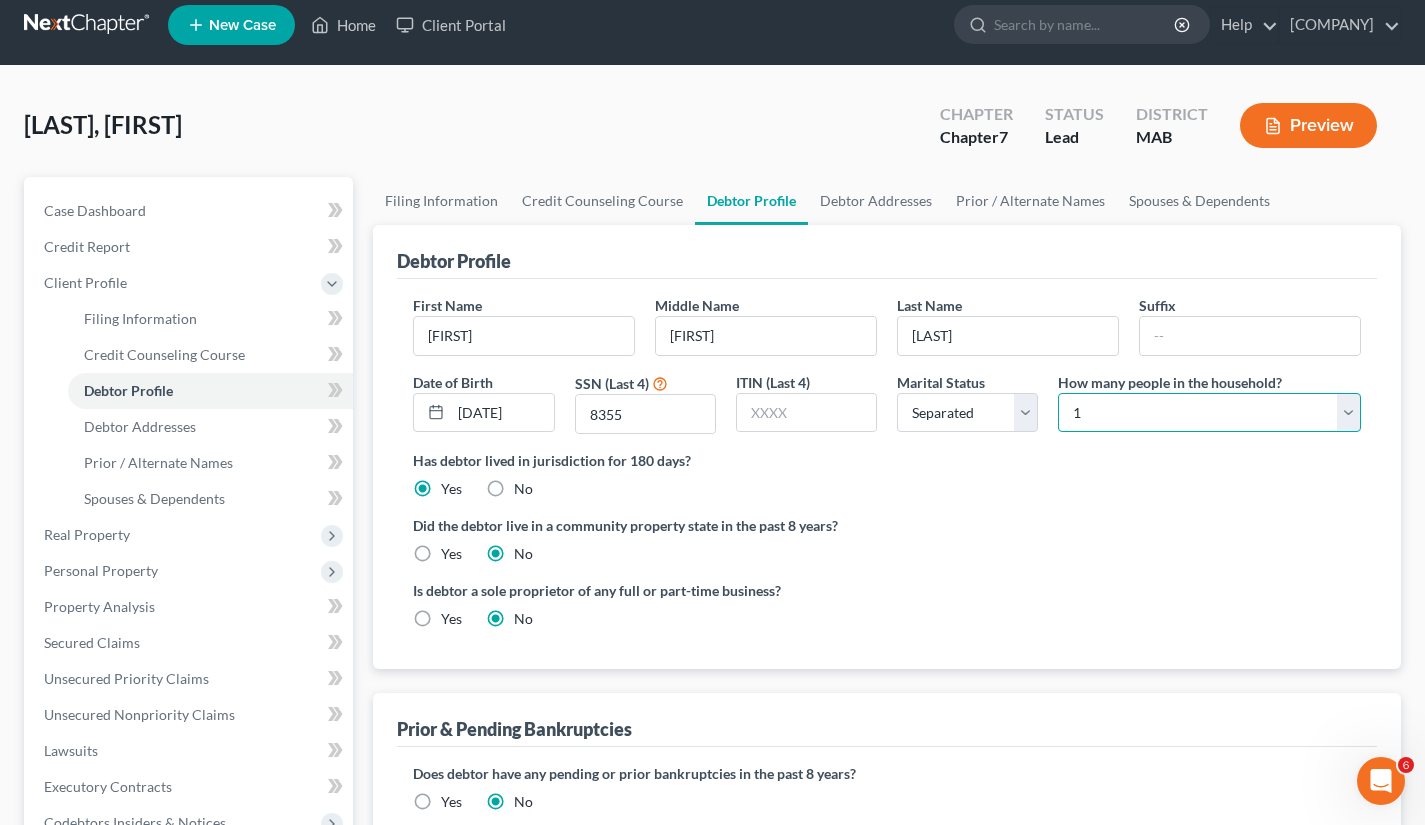 scroll, scrollTop: 452, scrollLeft: 0, axis: vertical 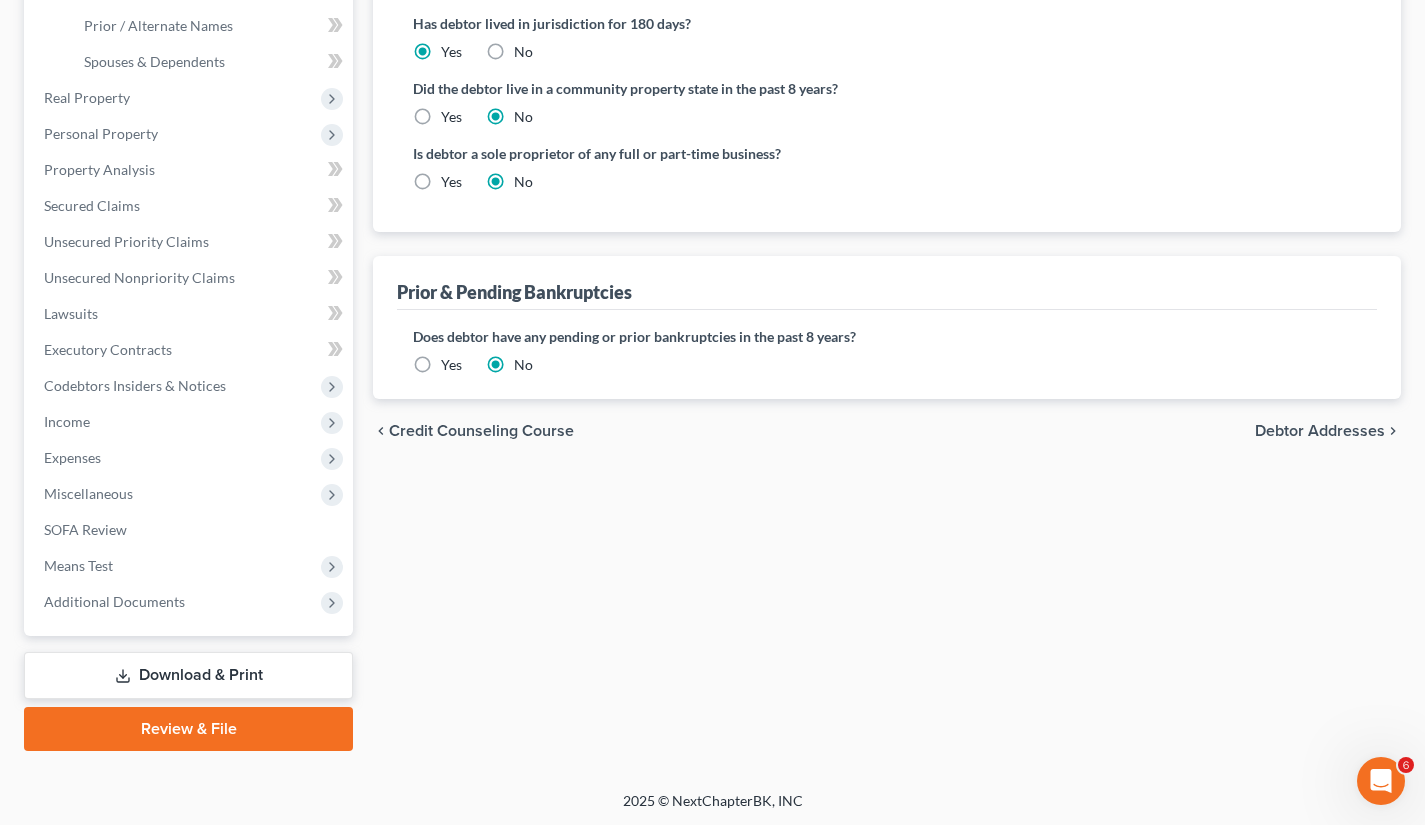 click on "Debtor Addresses" at bounding box center (1320, 431) 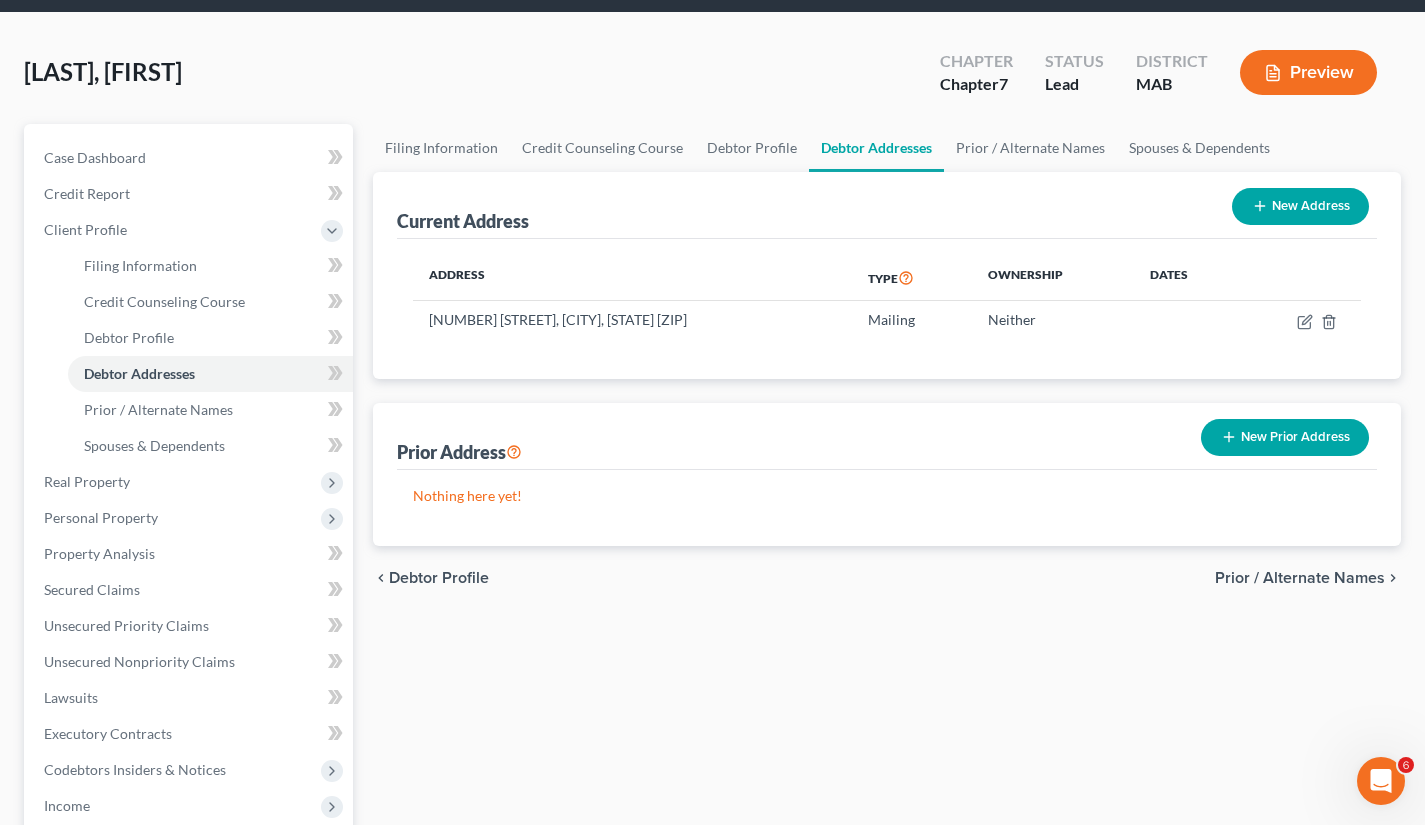 scroll, scrollTop: 0, scrollLeft: 0, axis: both 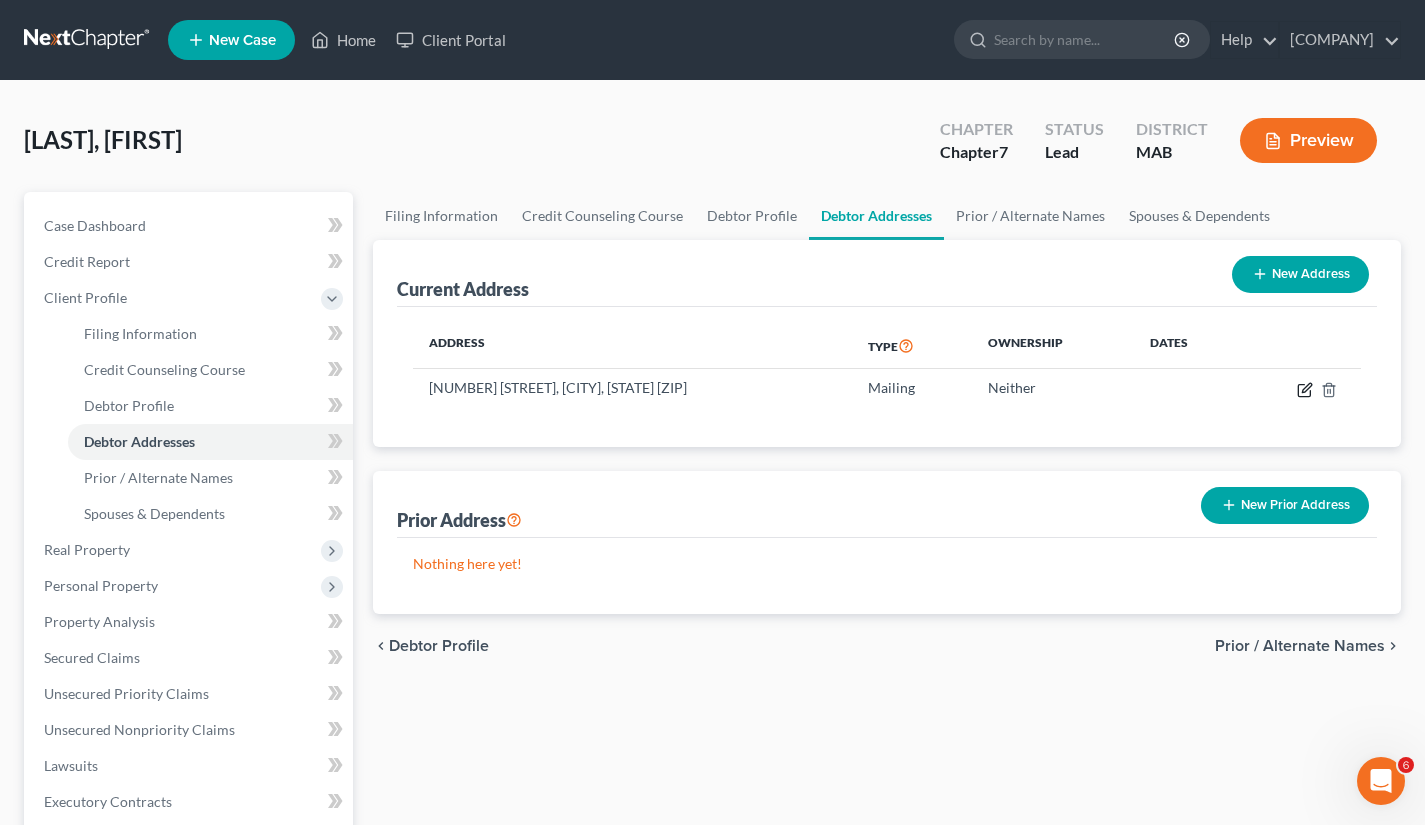 click 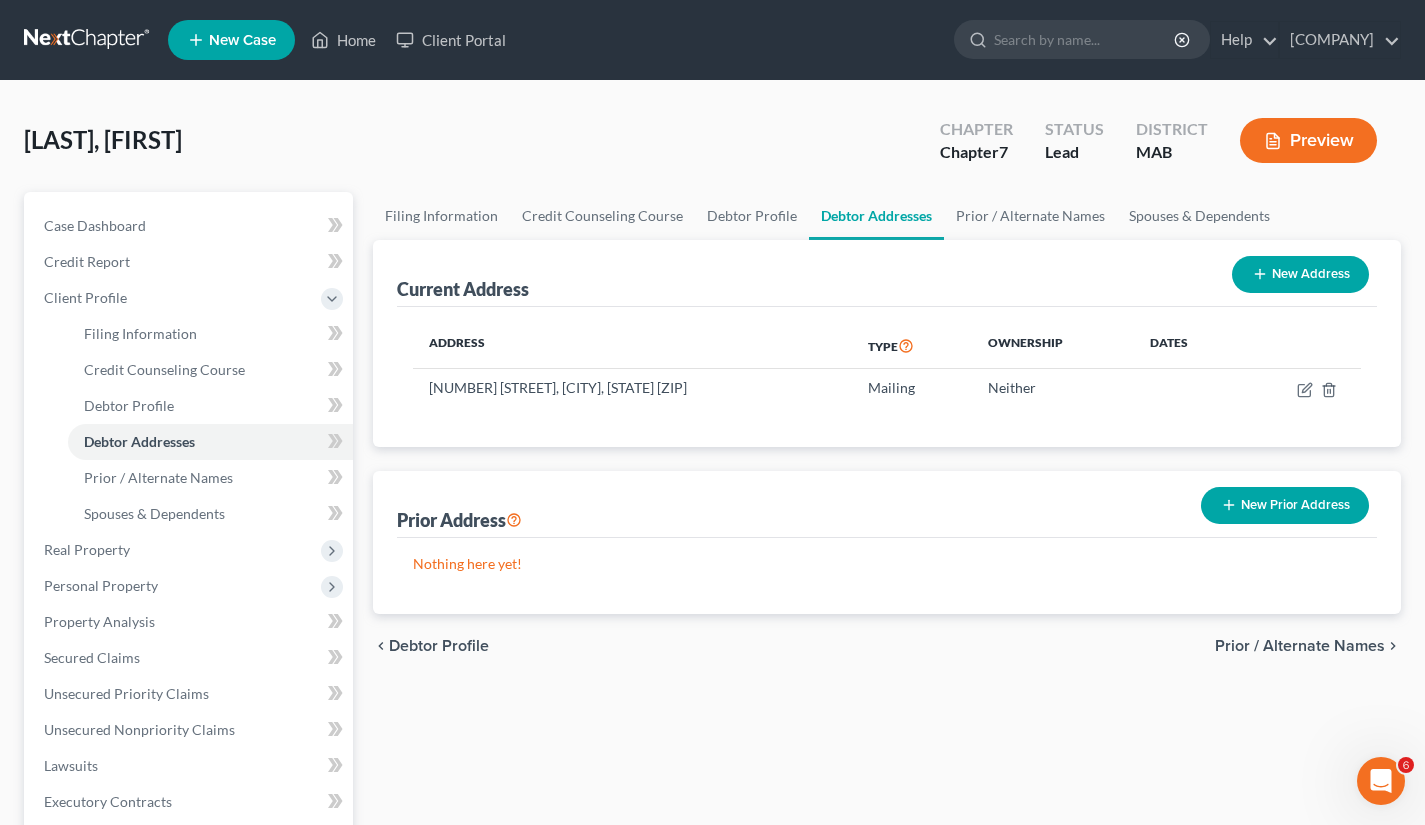 select on "22" 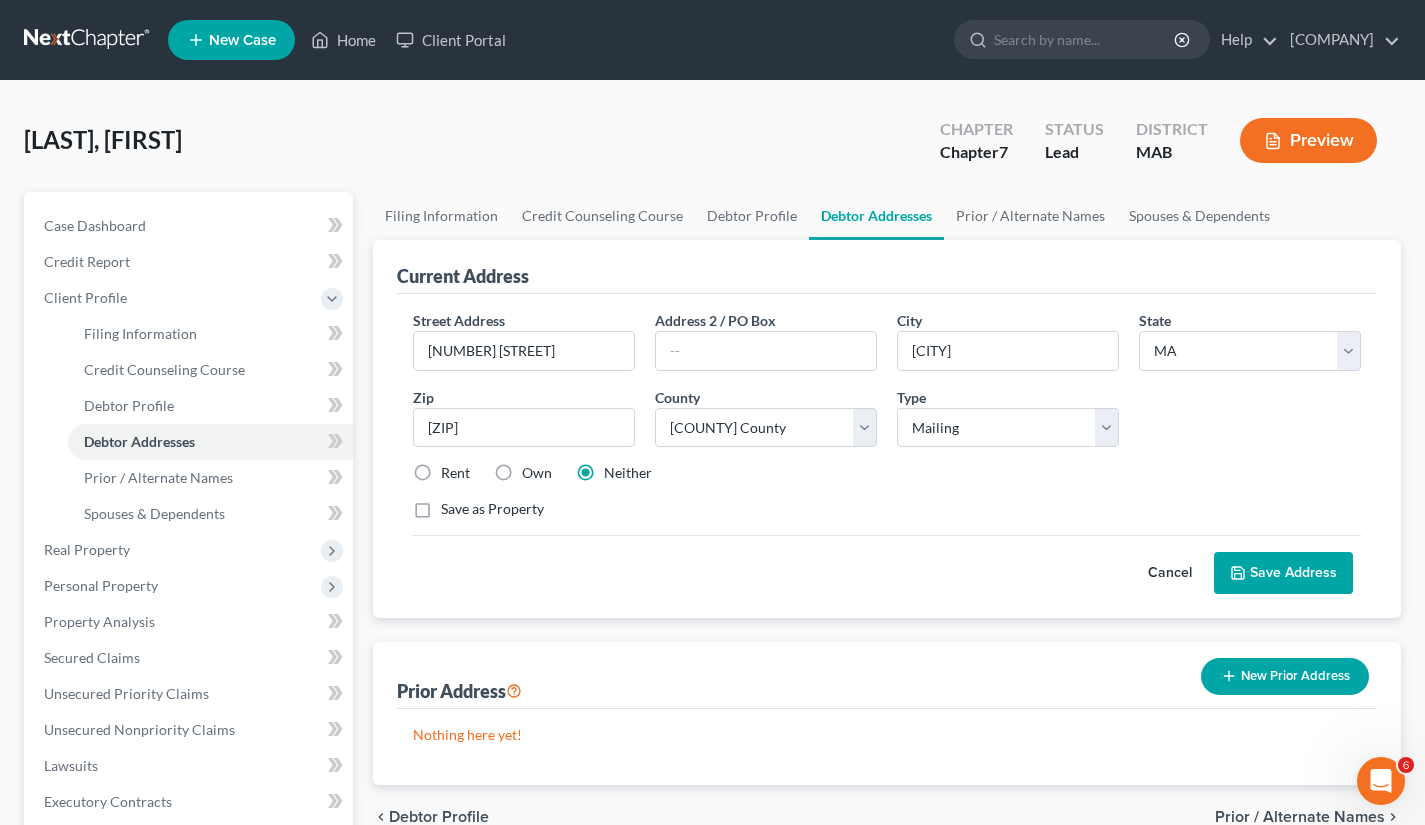 click on "Save Address" at bounding box center [1283, 573] 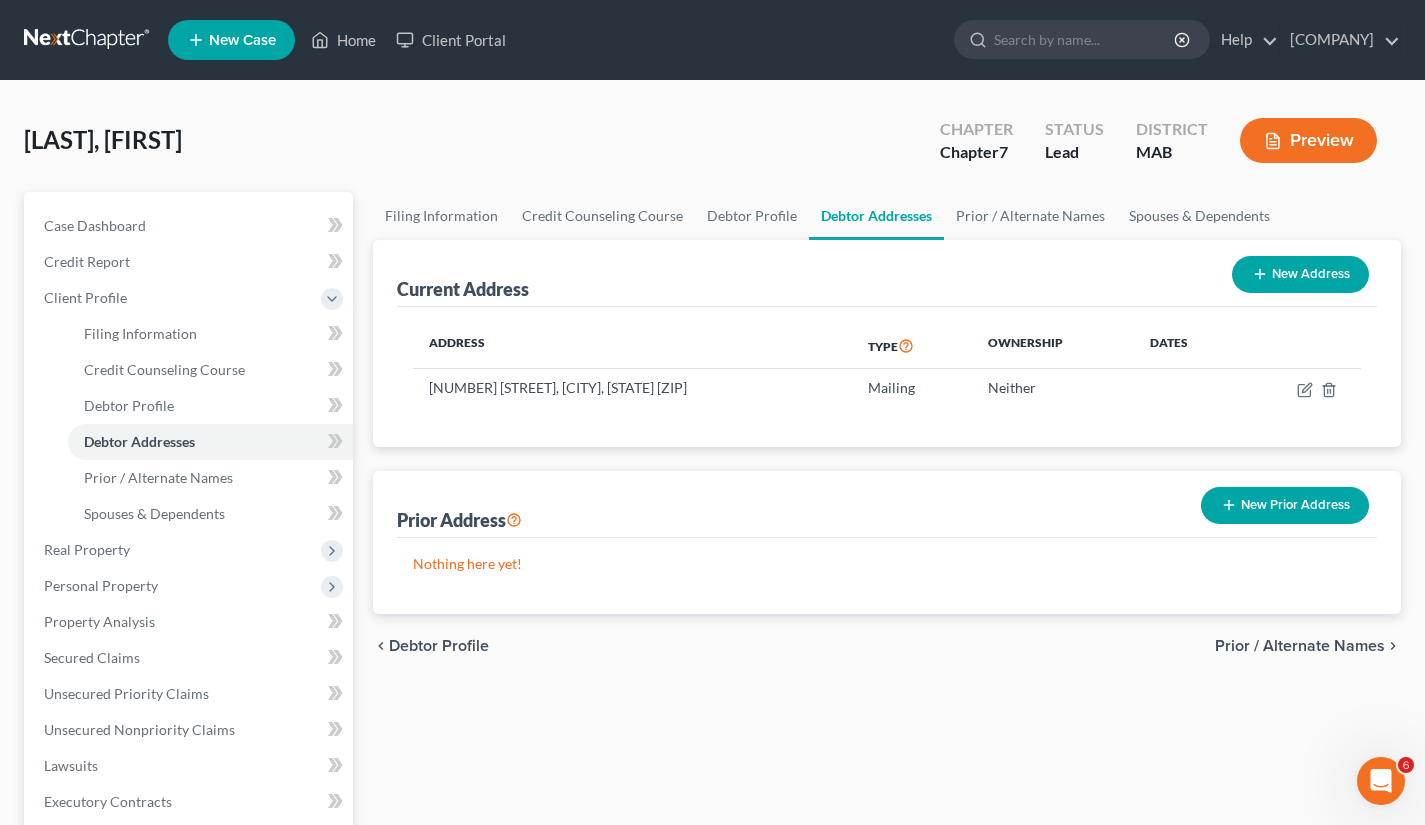 click on "New Prior Address" at bounding box center (1285, 505) 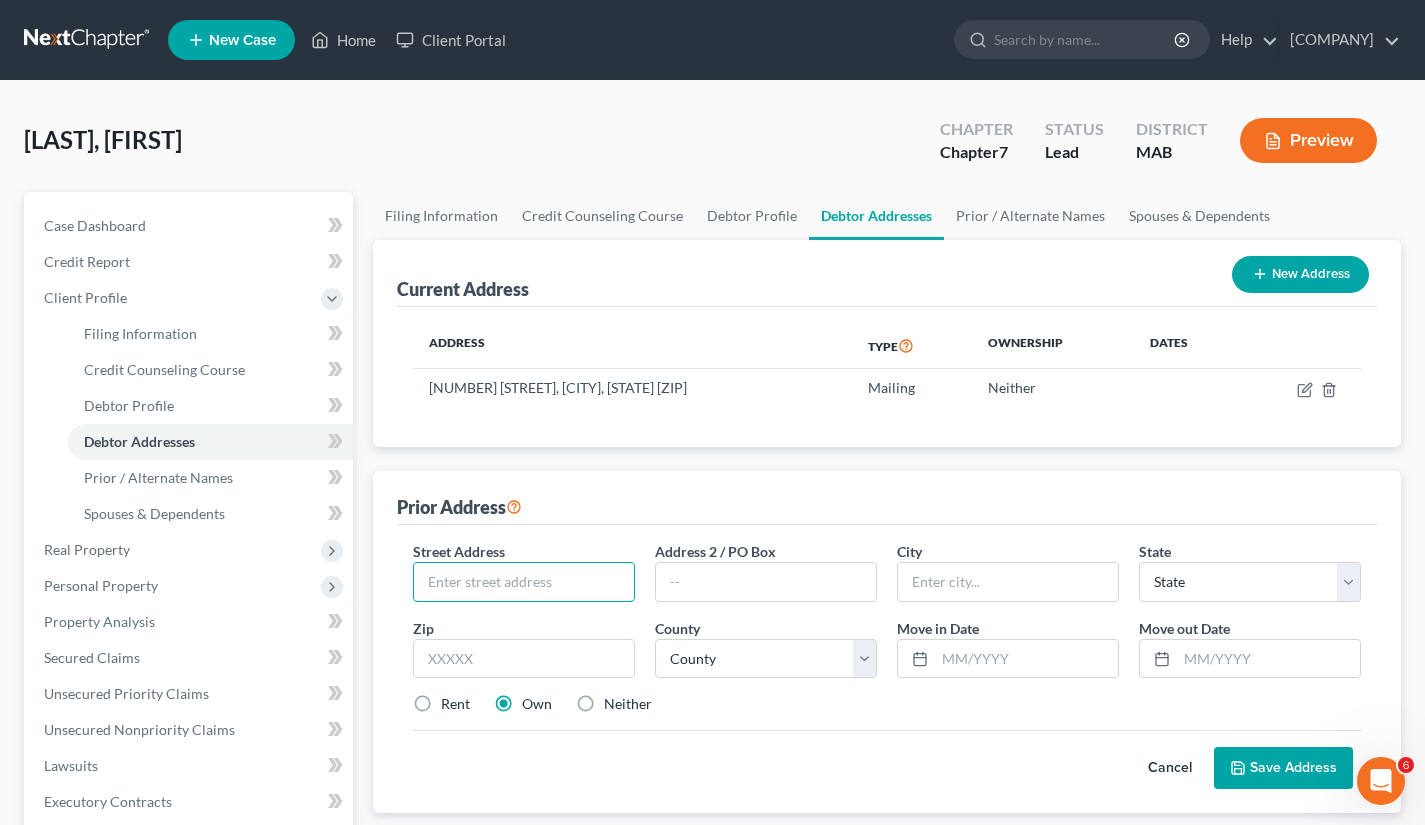 click at bounding box center [524, 582] 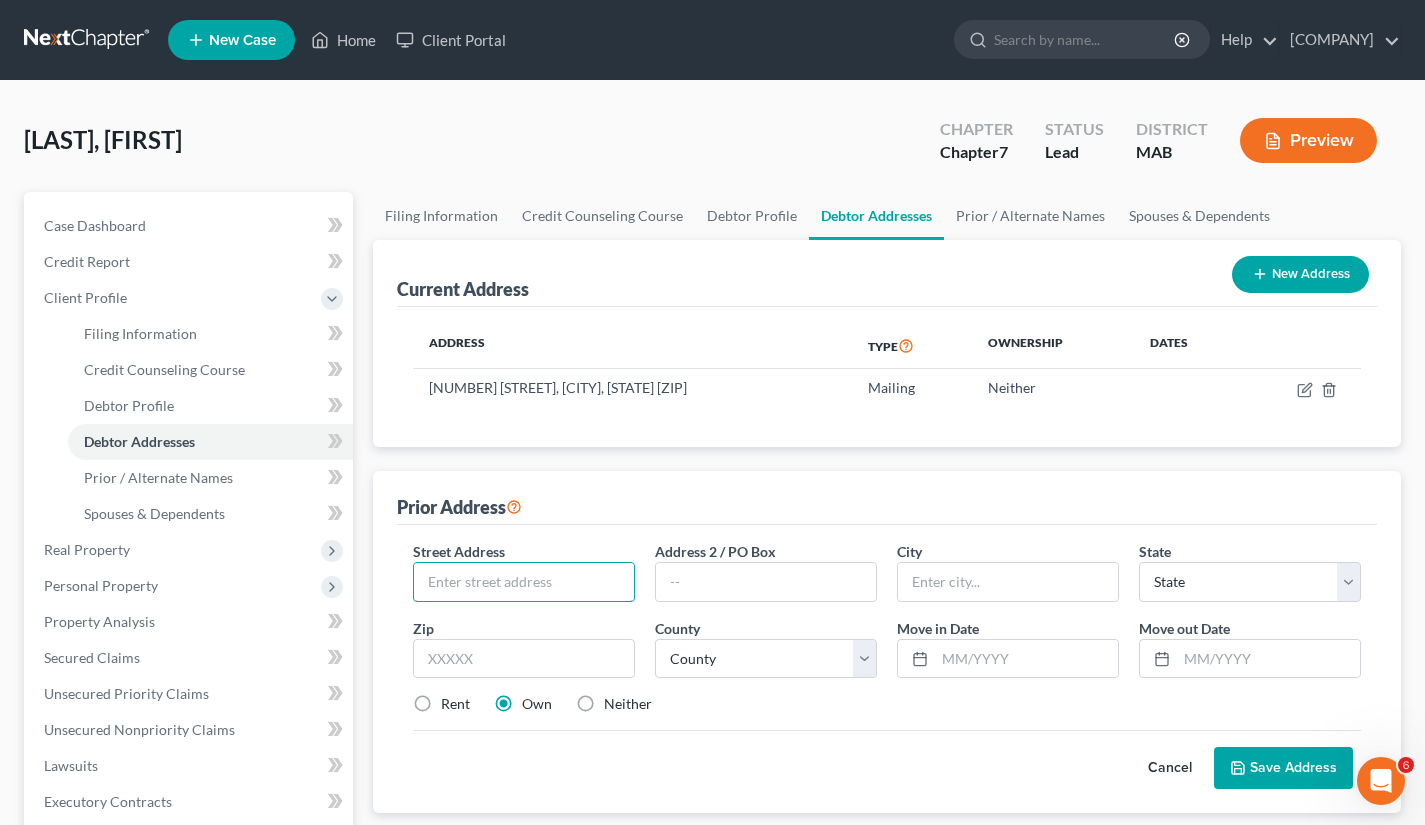type on "[NUMBER] [STREET]" 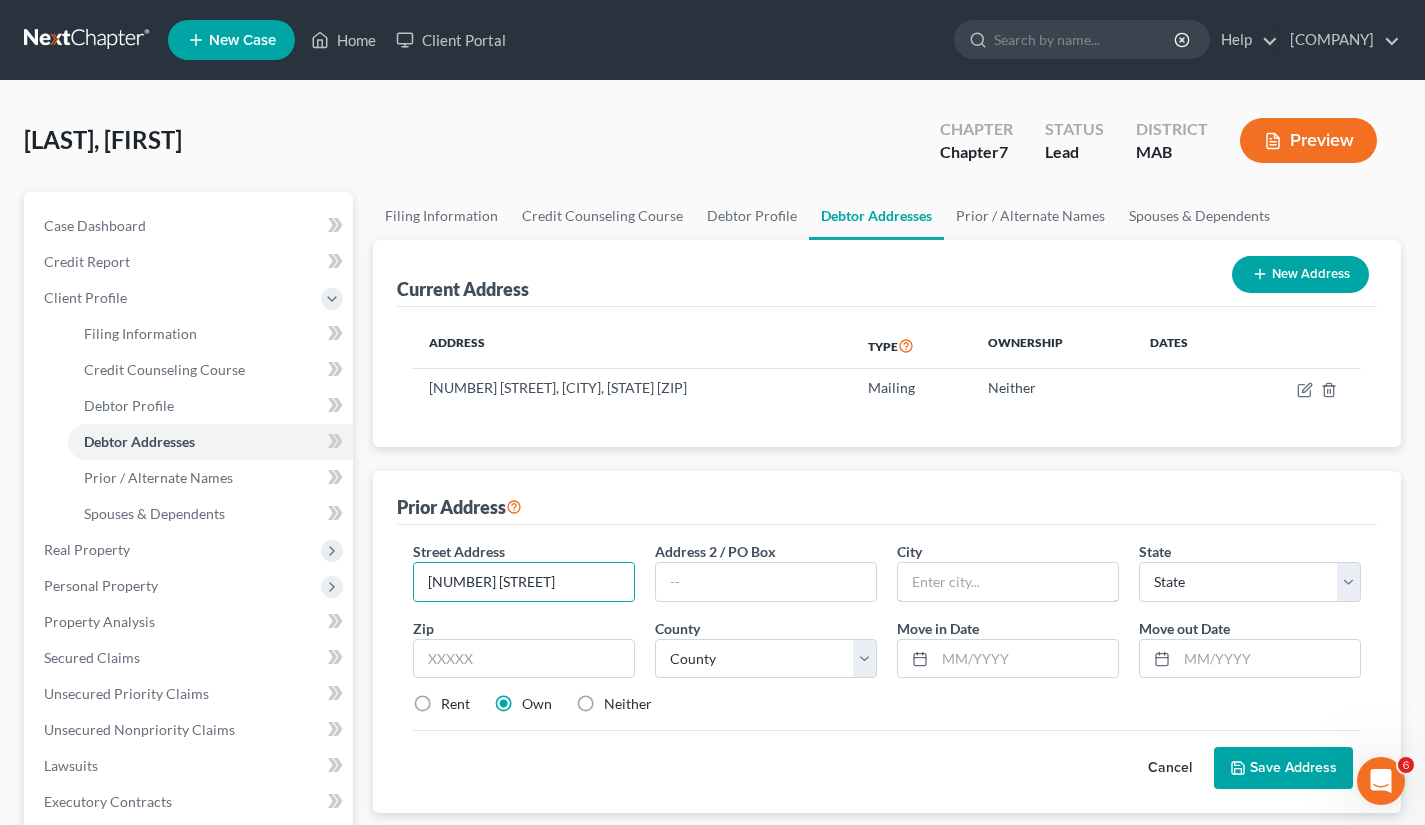 click at bounding box center (1008, 582) 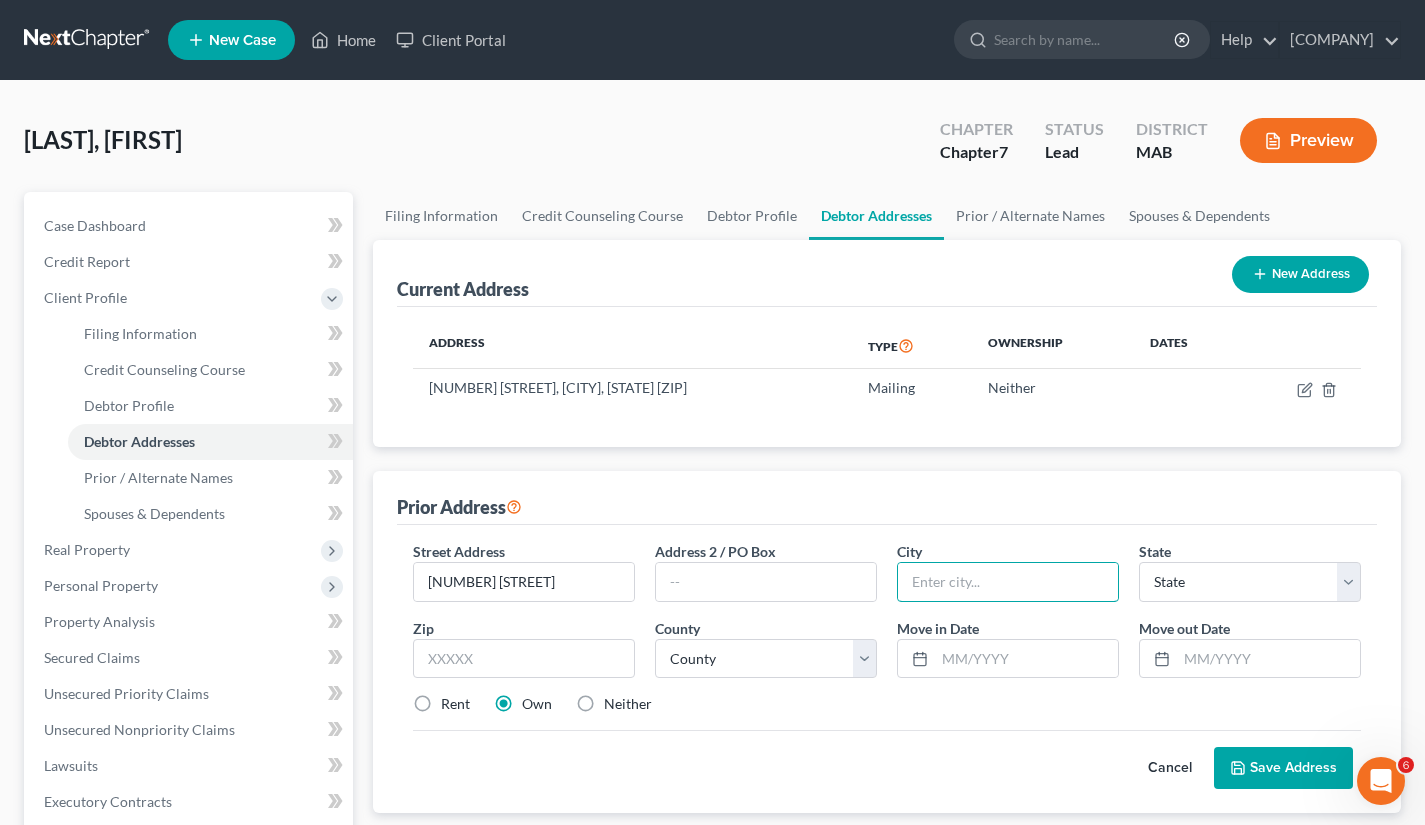 type on "[CITY]" 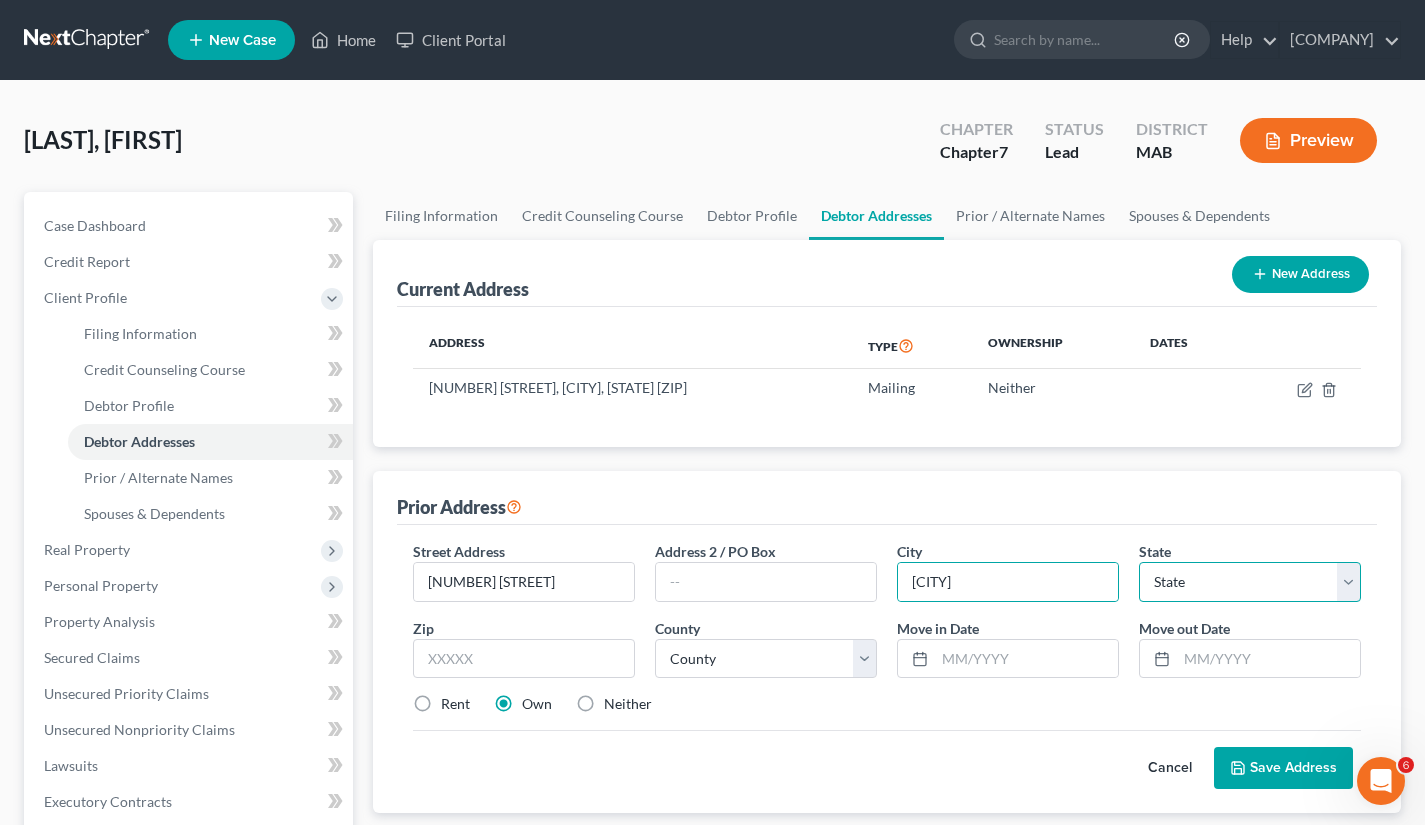 click on "State AL AK AR AZ CA CO CT DE DC FL GA GU HI ID IL IN IA KS KY LA ME MD MA MI MN MS MO MT NC ND NE NV NH NJ NM NY OH OK OR PA PR RI SC SD TN TX UT VI VA VT WA WV WI WY" at bounding box center [1250, 582] 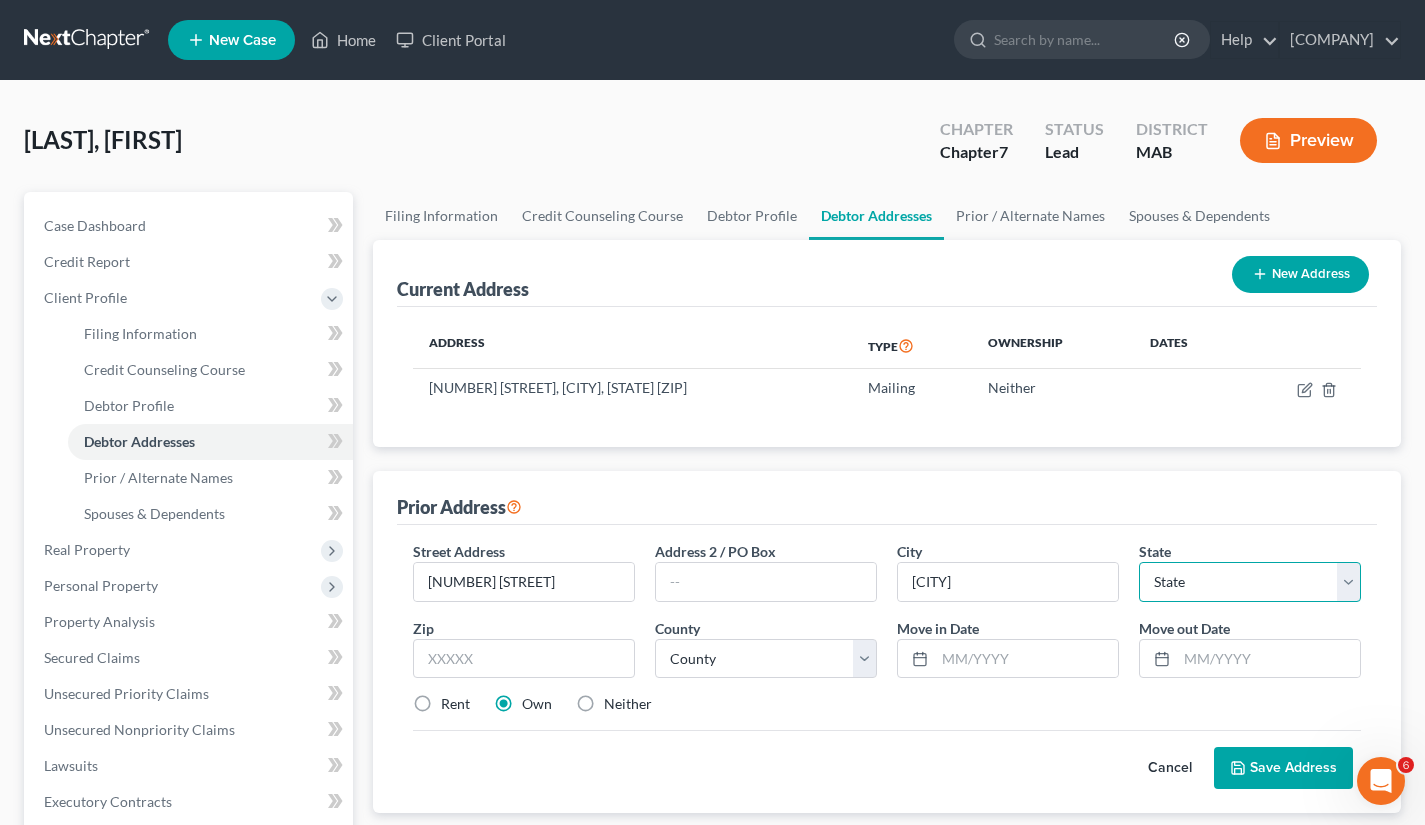 select on "22" 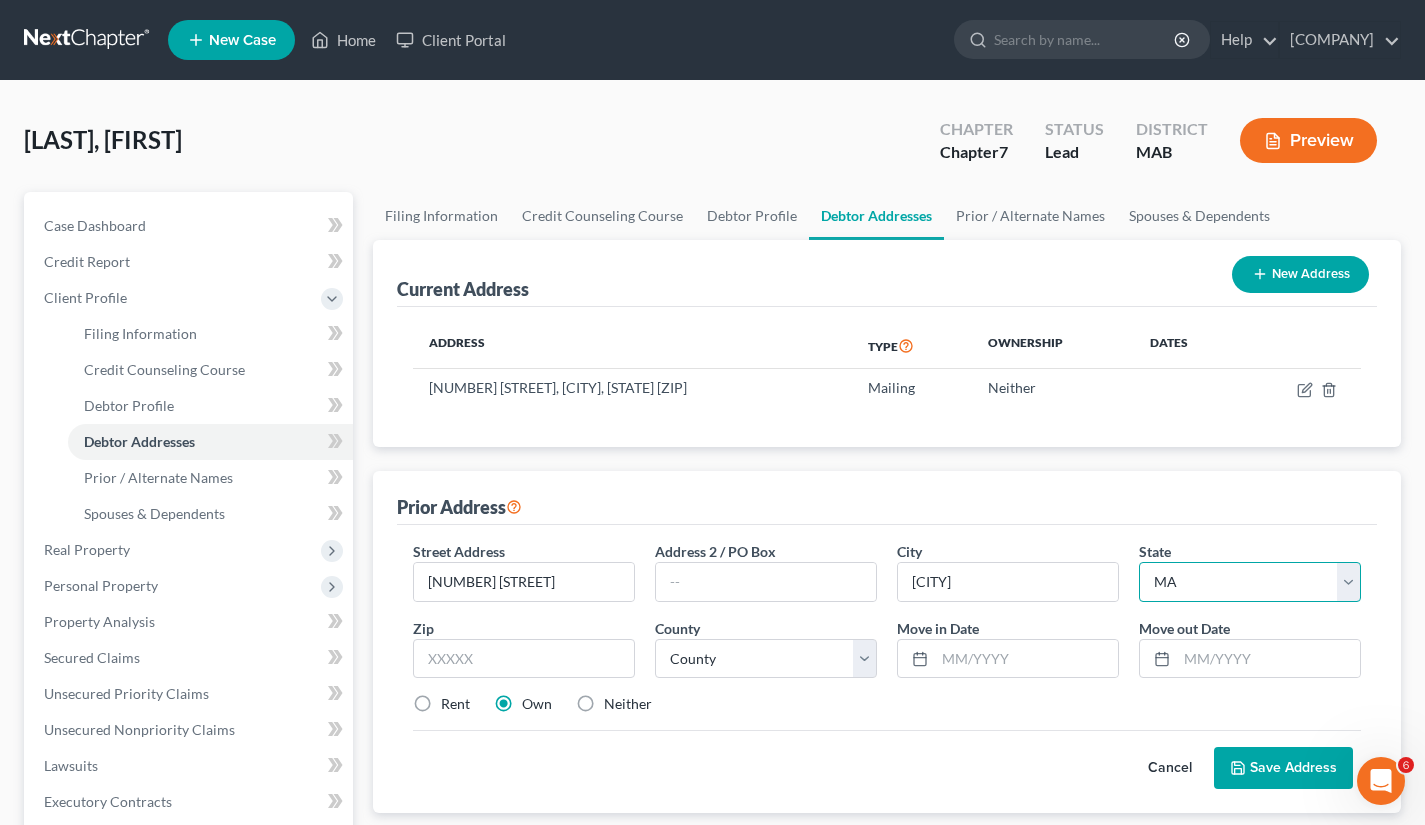 click on "State AL AK AR AZ CA CO CT DE DC FL GA GU HI ID IL IN IA KS KY LA ME MD MA MI MN MS MO MT NC ND NE NV NH NJ NM NY OH OK OR PA PR RI SC SD TN TX UT VI VA VT WA WV WI WY" at bounding box center (1250, 582) 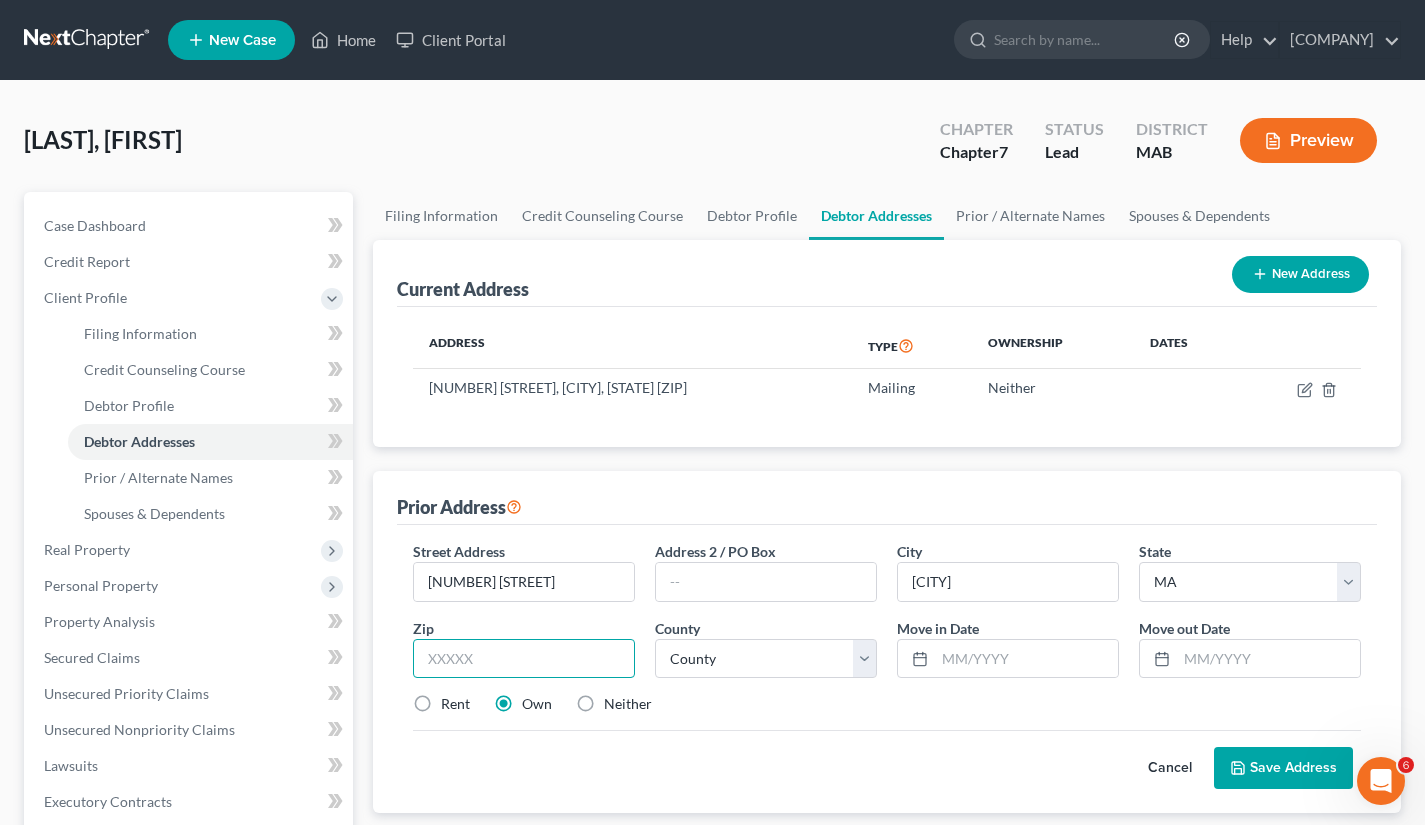 click at bounding box center (524, 659) 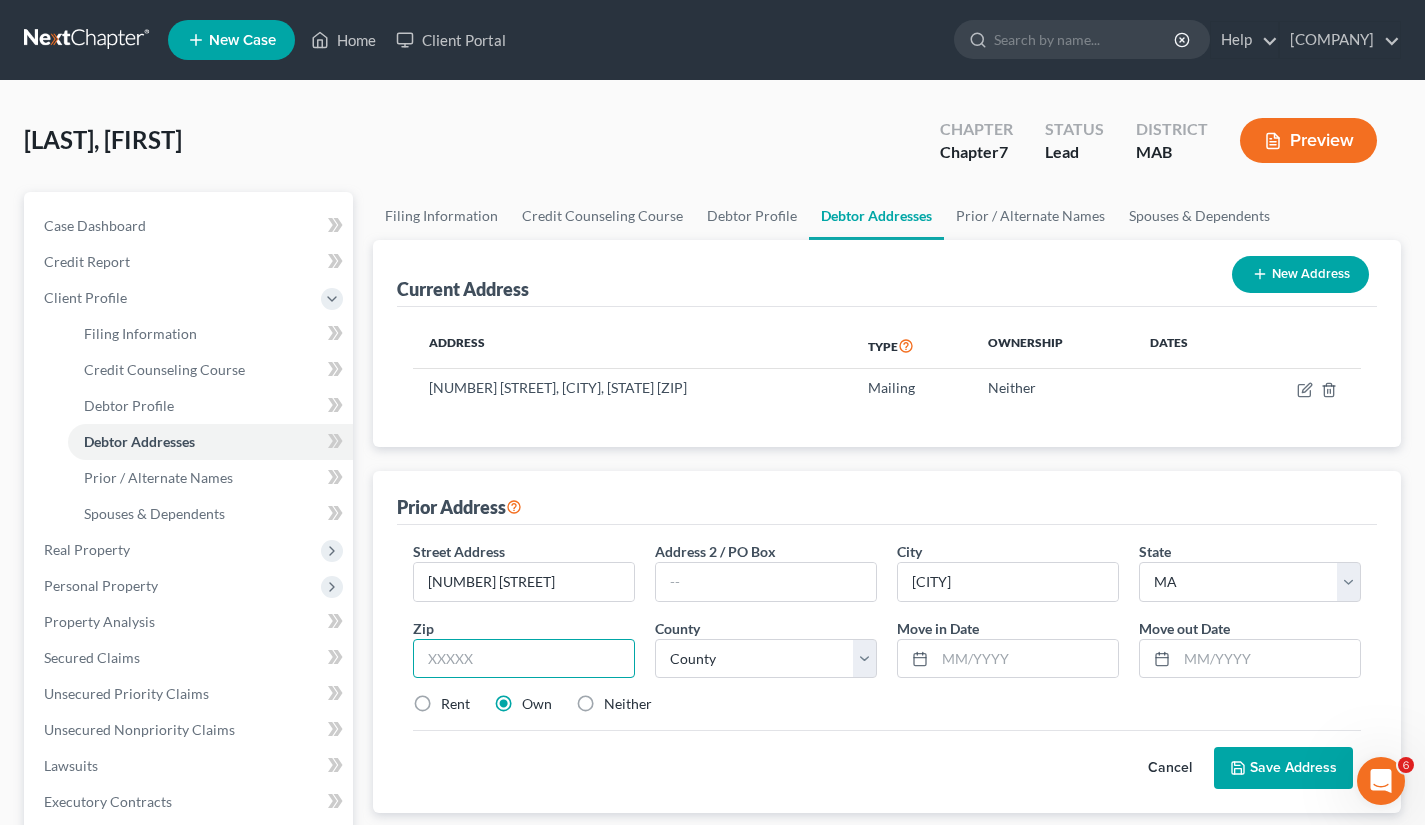 type on "[ZIP]" 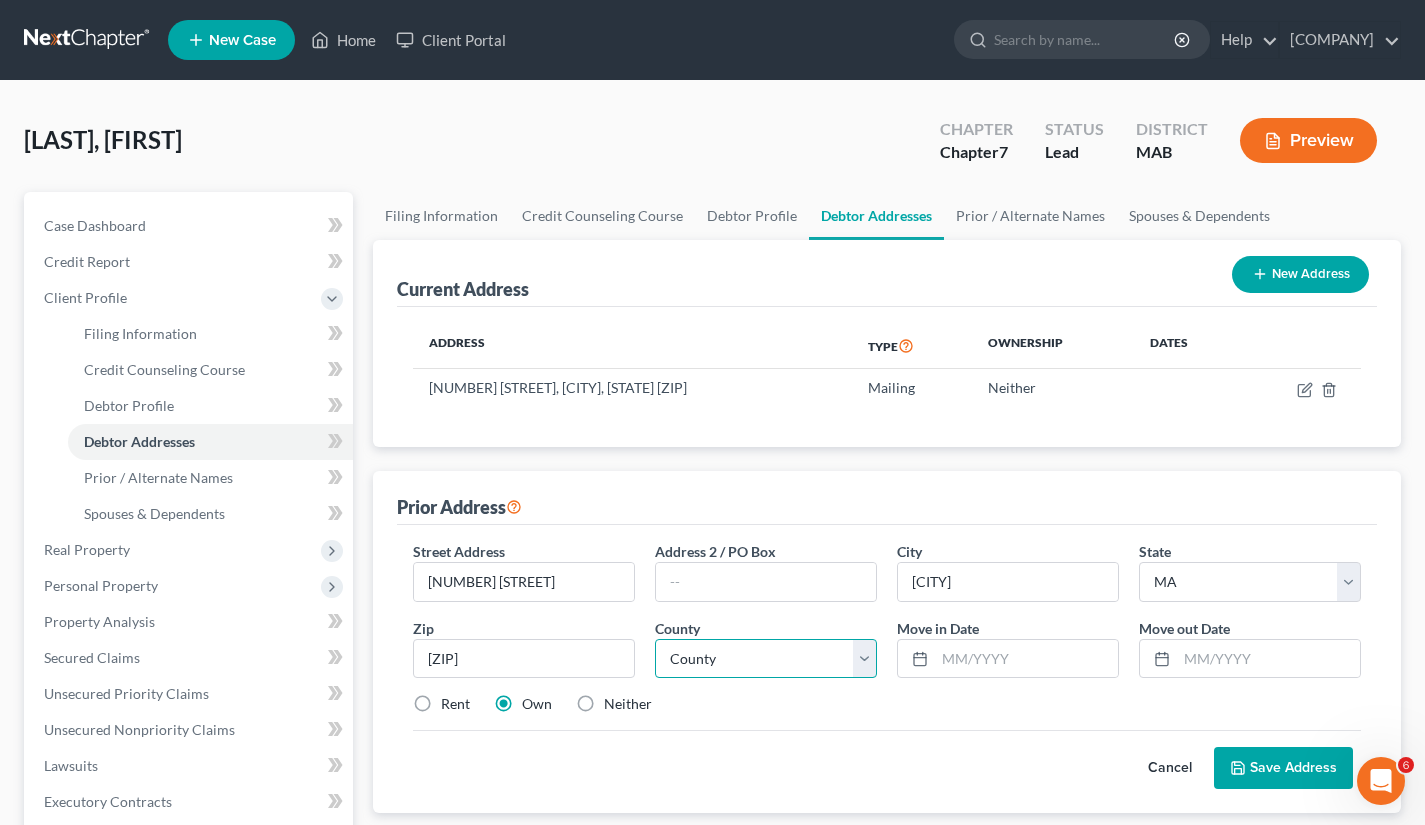 click on "County [COUNTY] County [COUNTY] County [COUNTY] County [COUNTY] County [COUNTY] County [COUNTY] County [COUNTY] County [COUNTY] County [COUNTY] County [COUNTY] County [COUNTY] County [COUNTY] County [COUNTY] County [COUNTY] County [COUNTY]" at bounding box center (766, 659) 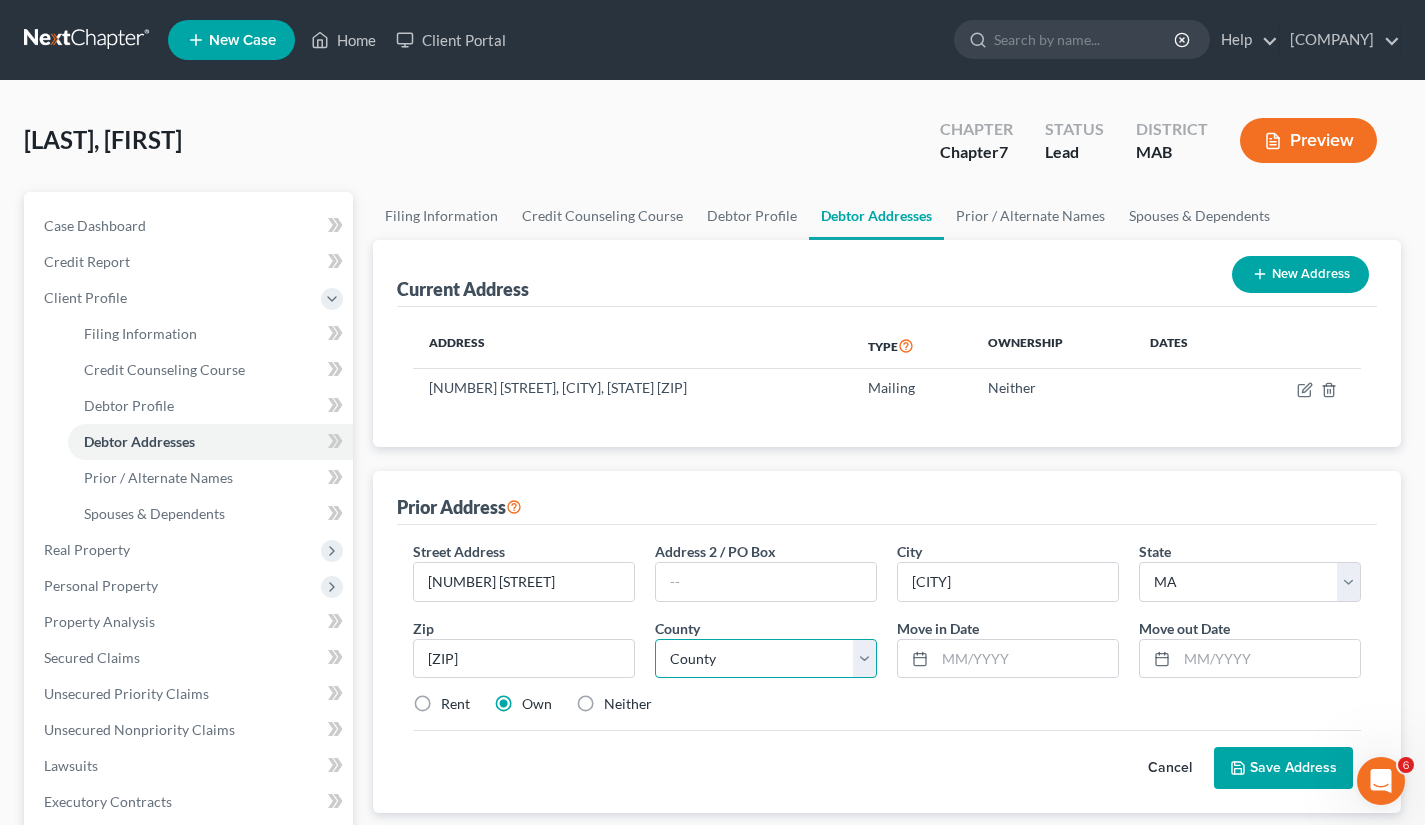 select on "8" 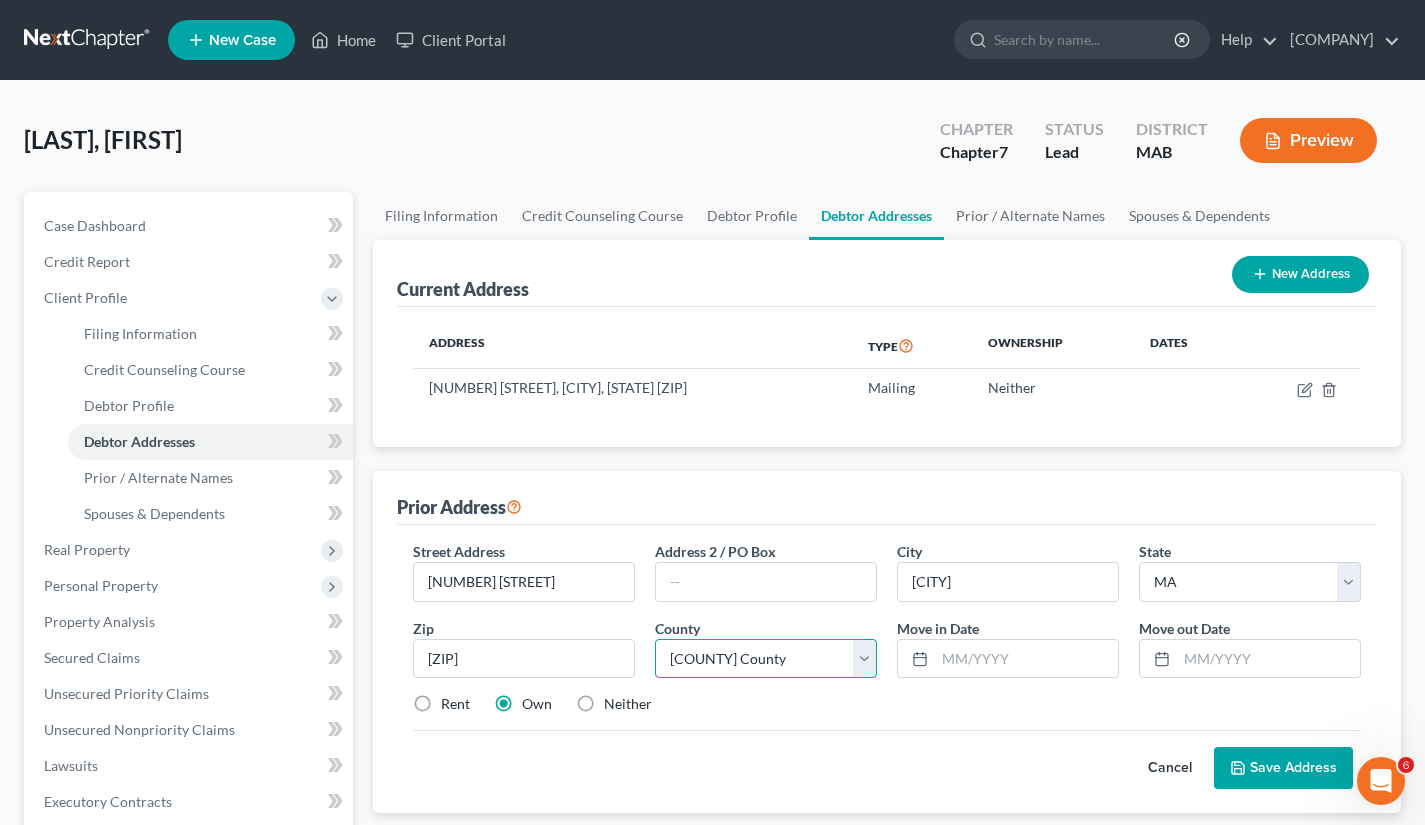 click on "County [COUNTY] County [COUNTY] County [COUNTY] County [COUNTY] County [COUNTY] County [COUNTY] County [COUNTY] County [COUNTY] County [COUNTY] County [COUNTY] County [COUNTY] County [COUNTY] County [COUNTY] County [COUNTY] County [COUNTY]" at bounding box center [766, 659] 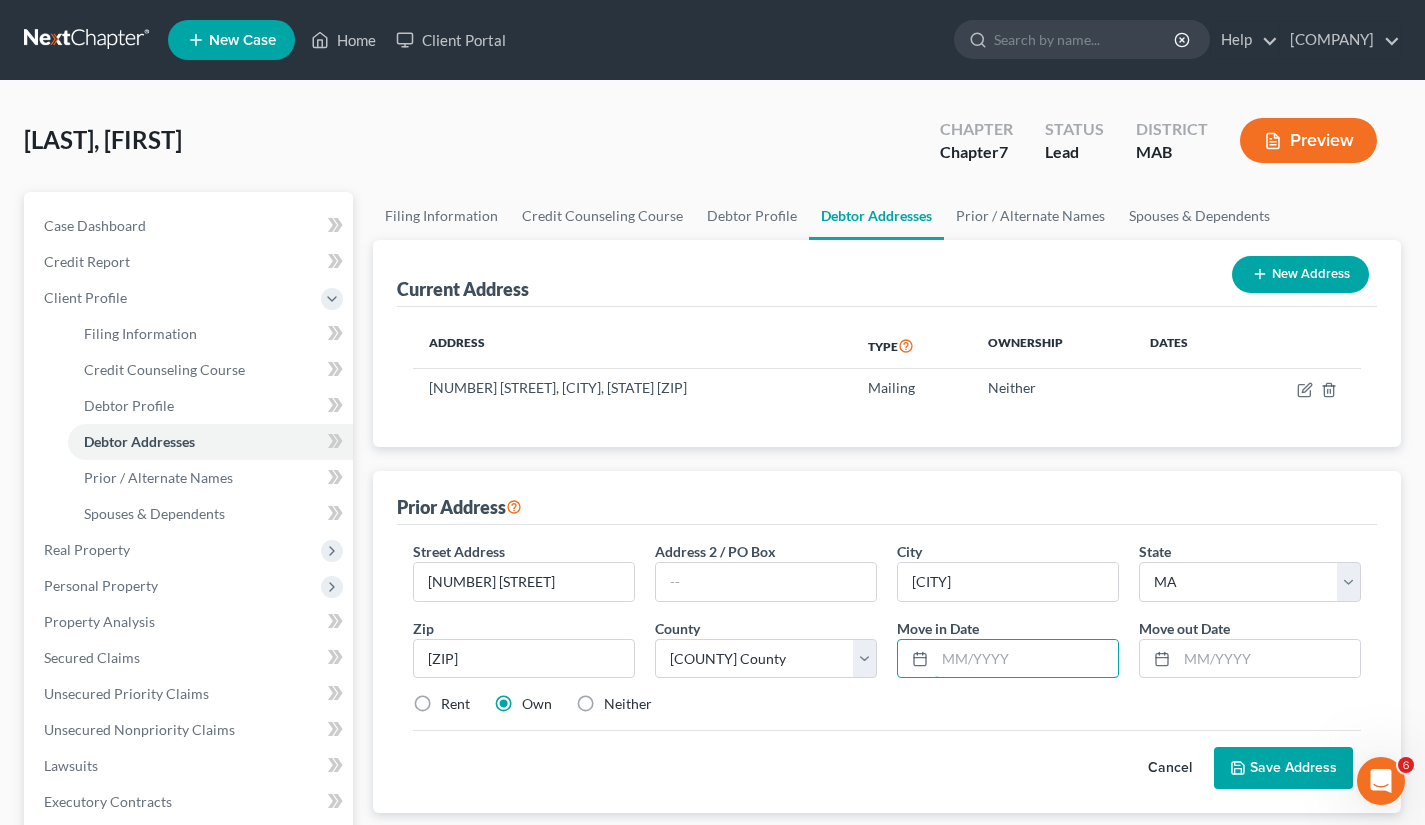 click at bounding box center [1026, 659] 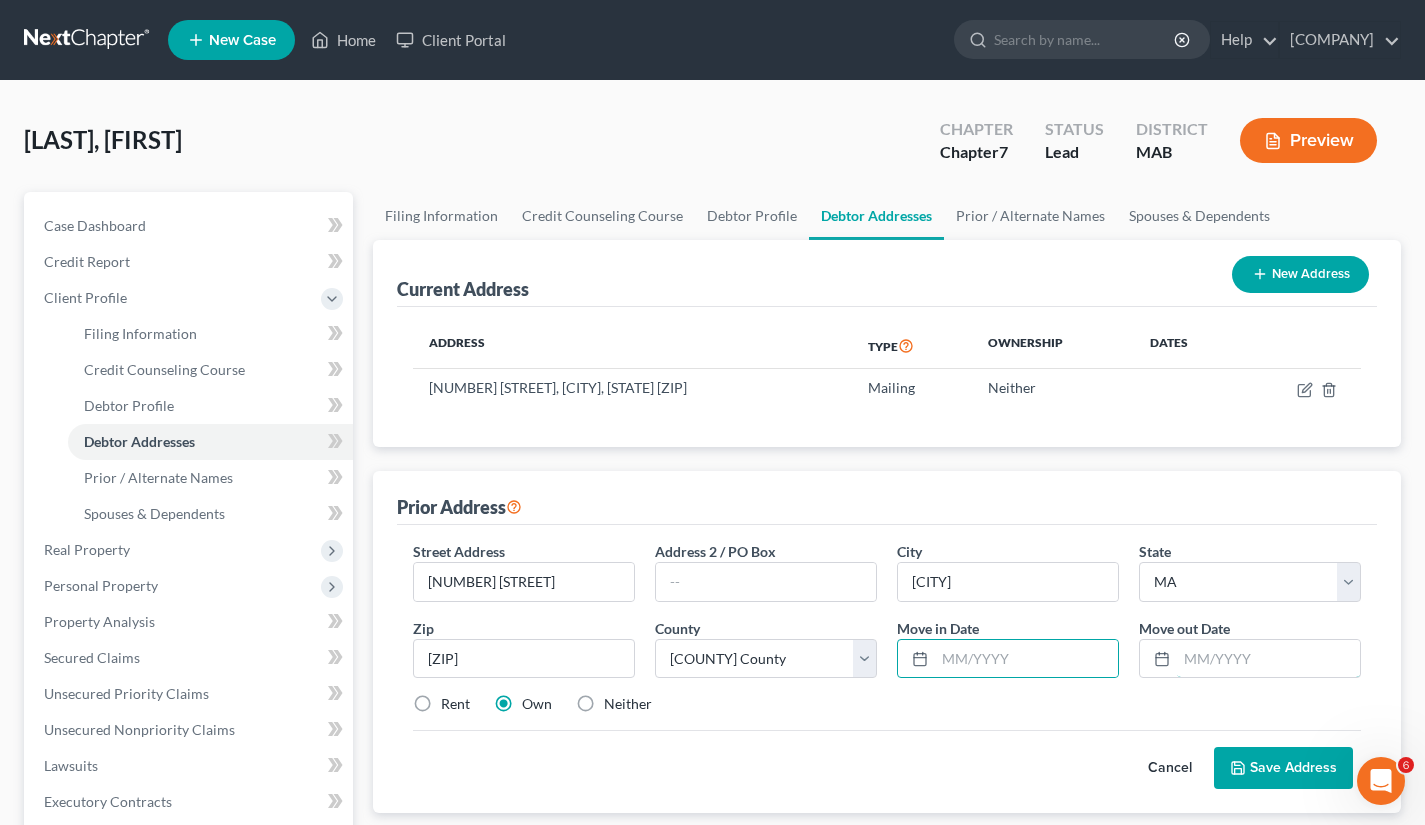 click at bounding box center [1268, 659] 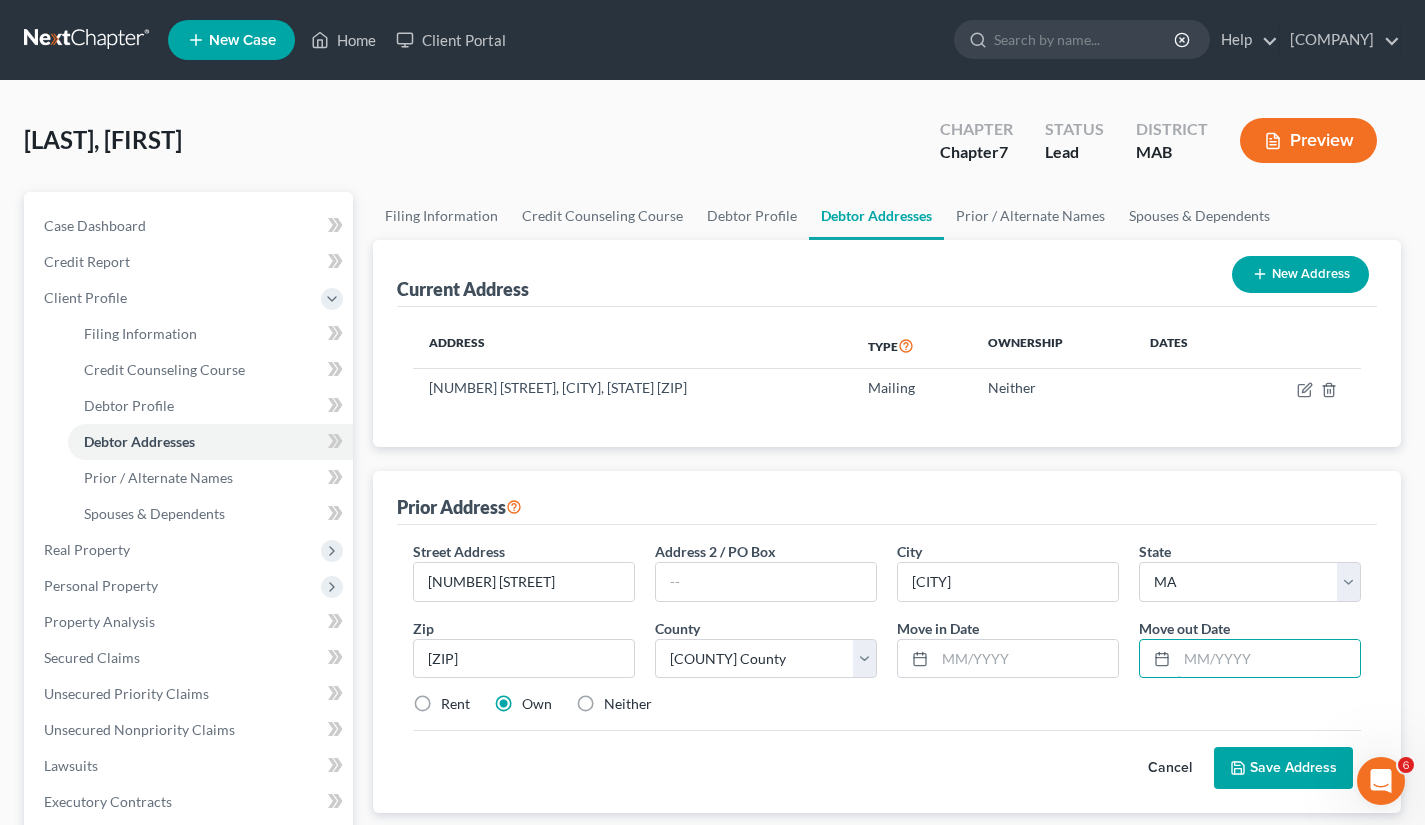 type on "[DATE]" 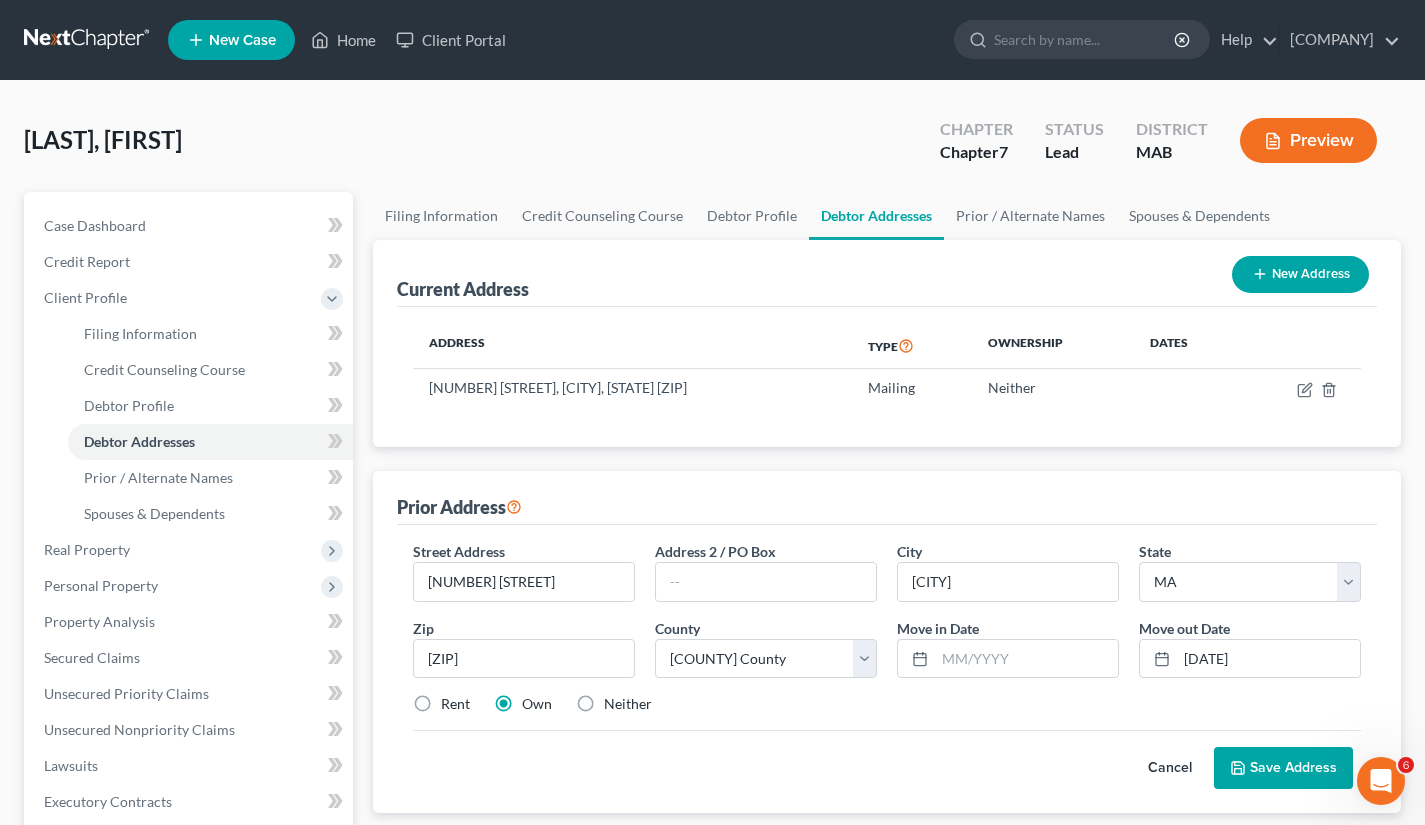 click on "Save Address" at bounding box center [1283, 768] 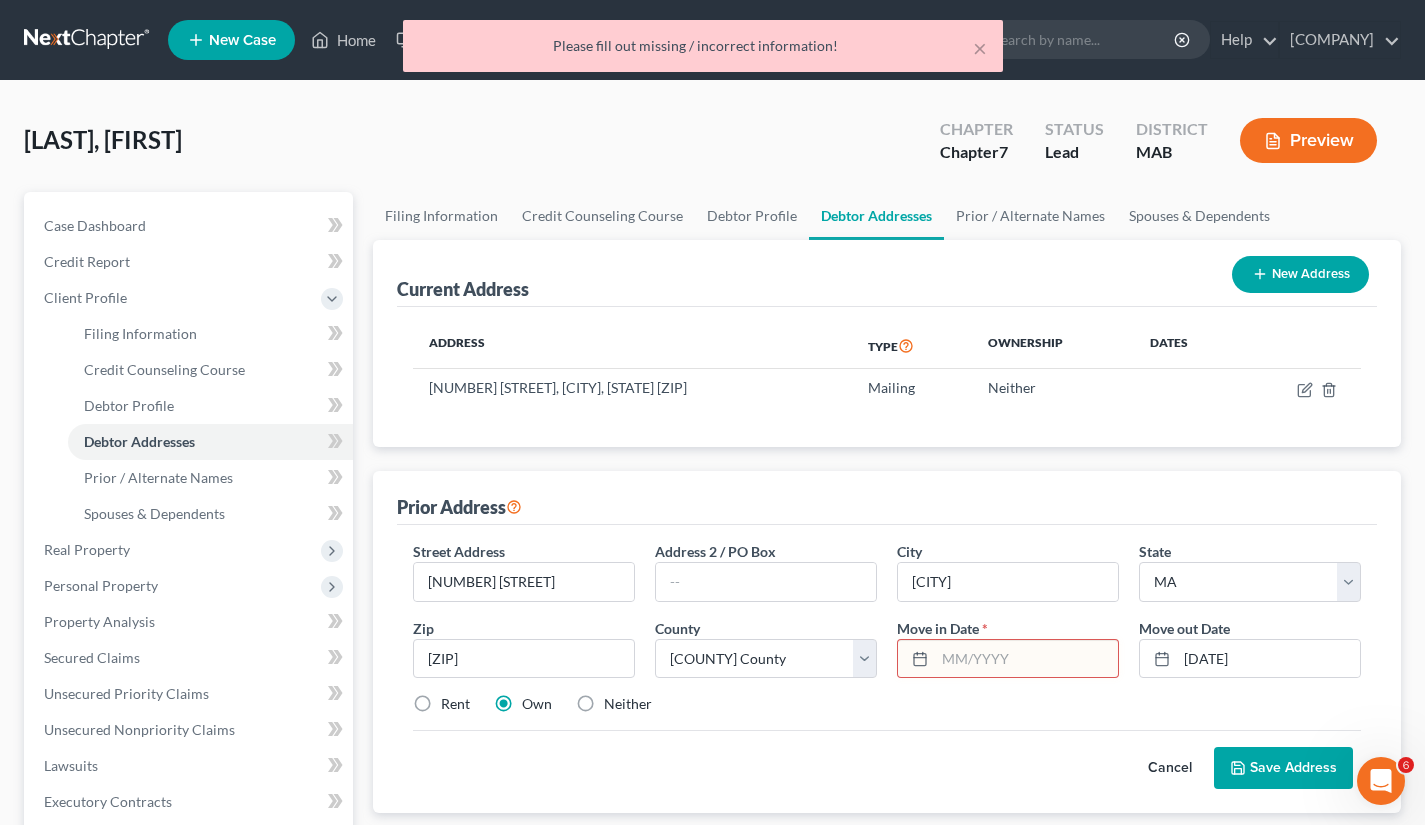 click at bounding box center (1026, 659) 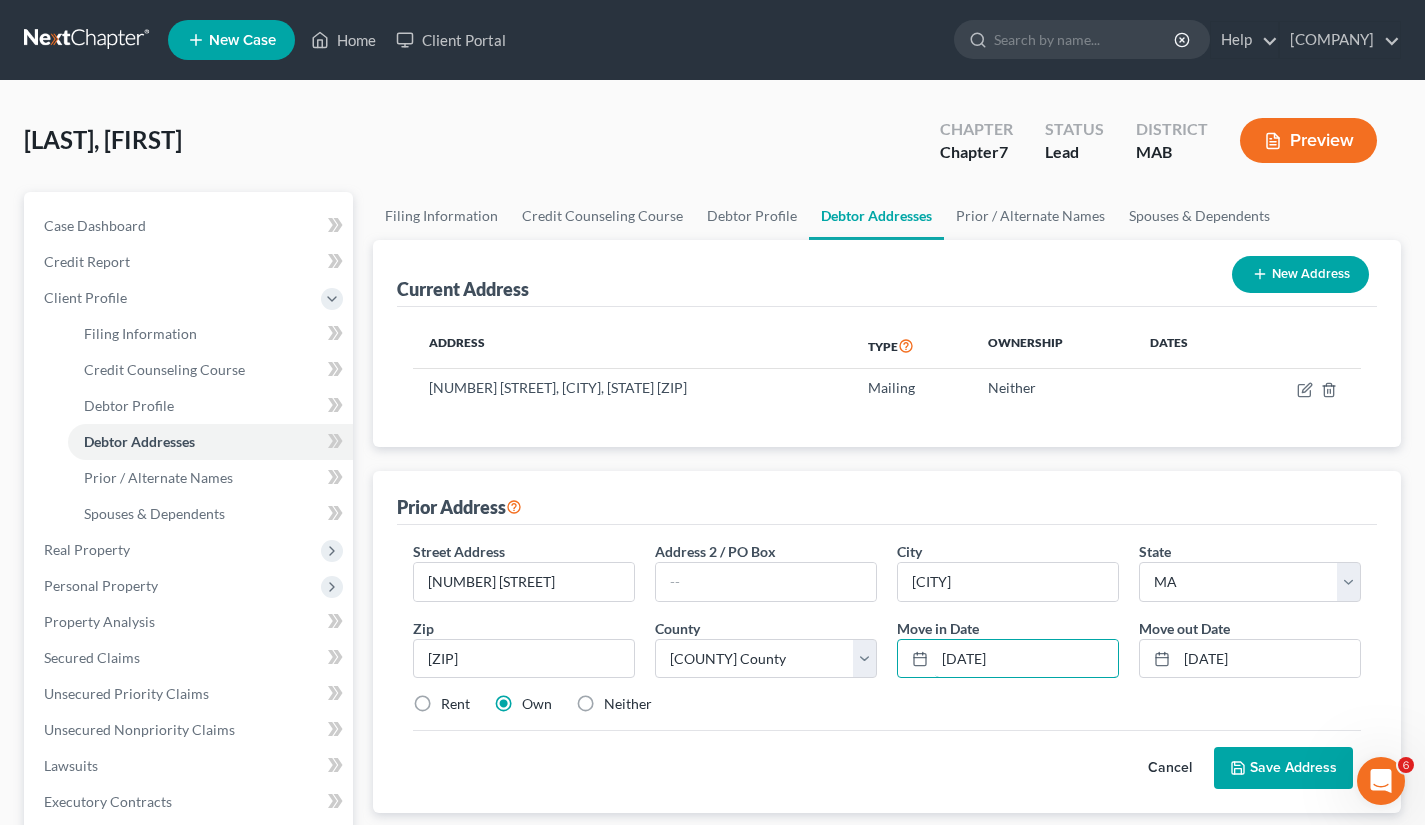 type on "[DATE]" 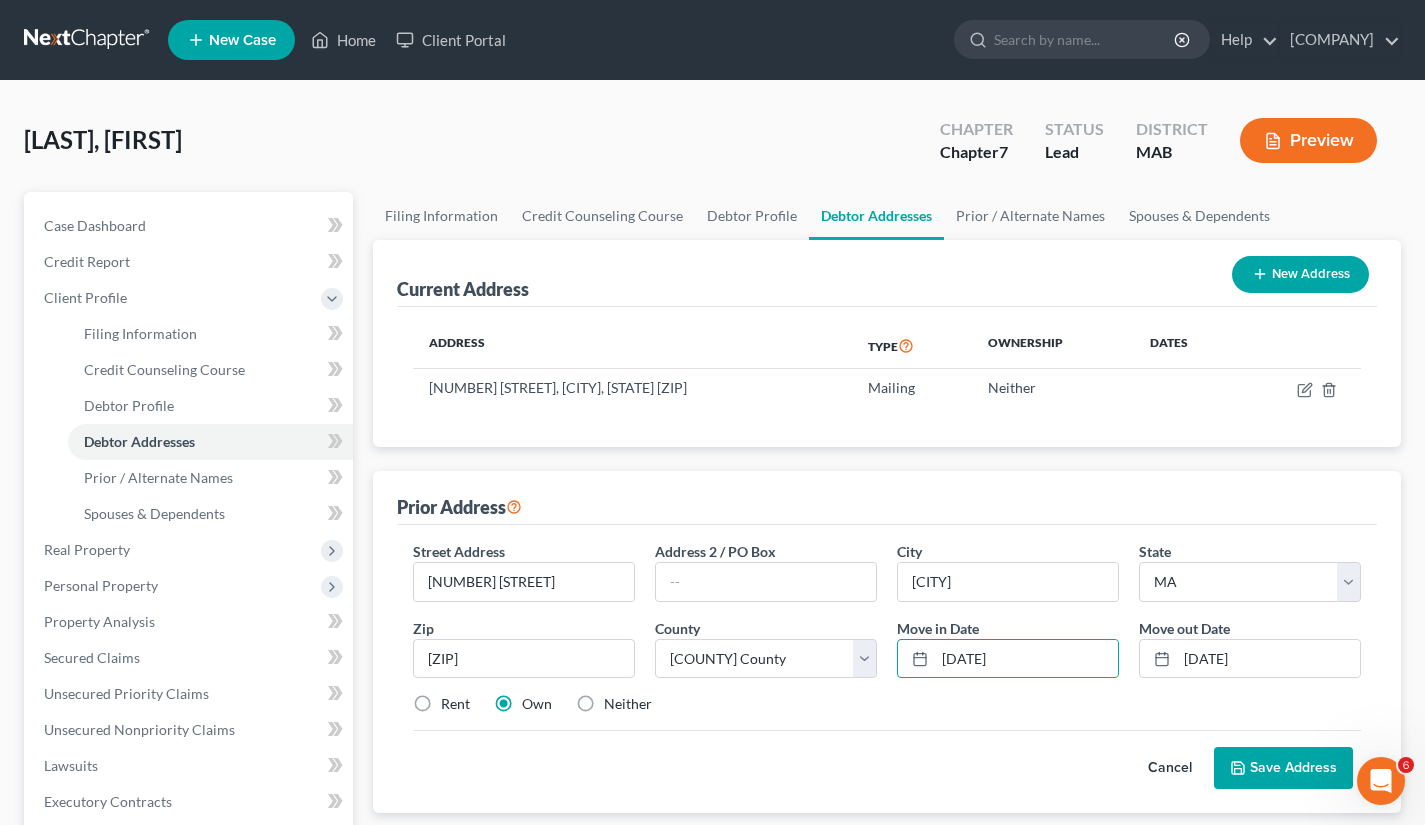 click on "Save Address" at bounding box center (1283, 768) 